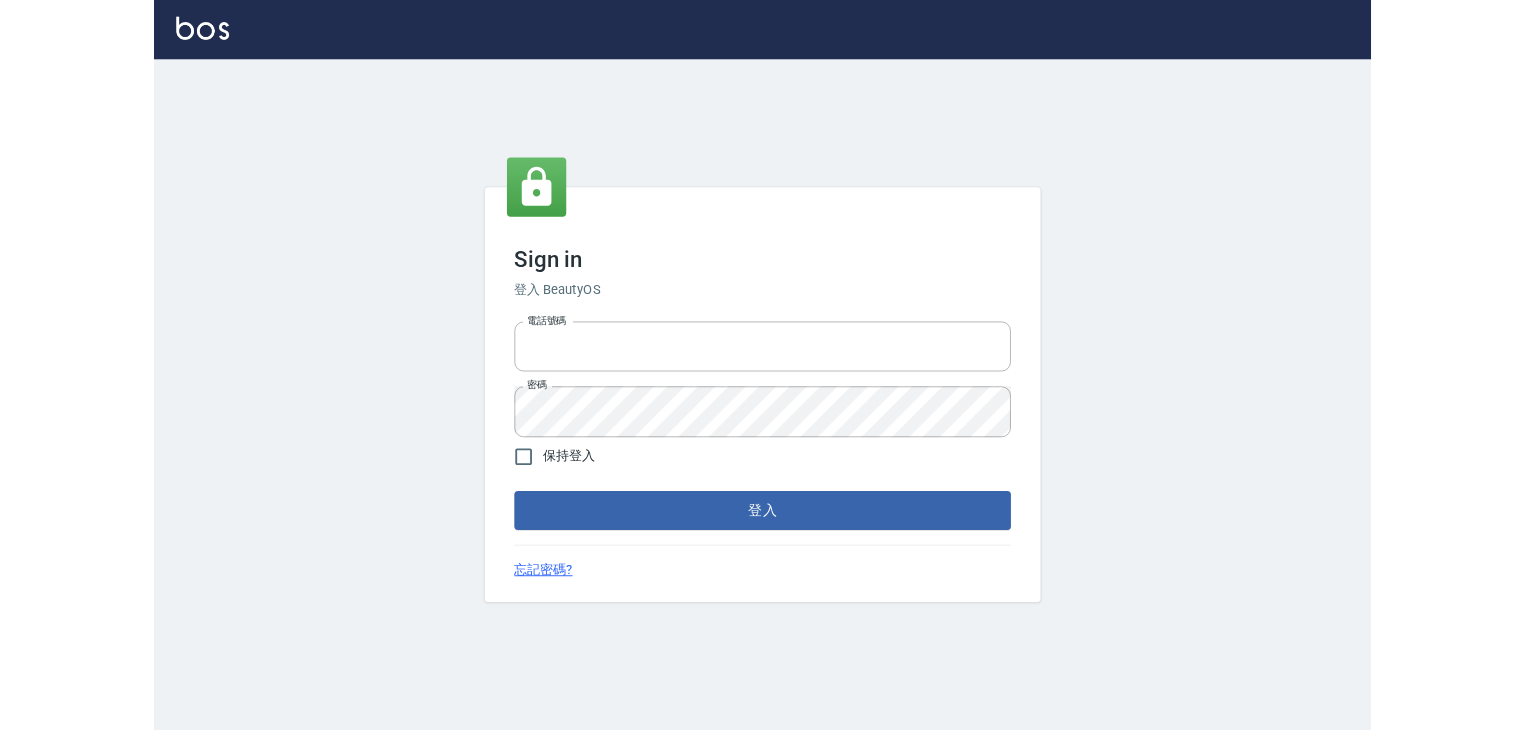 scroll, scrollTop: 0, scrollLeft: 0, axis: both 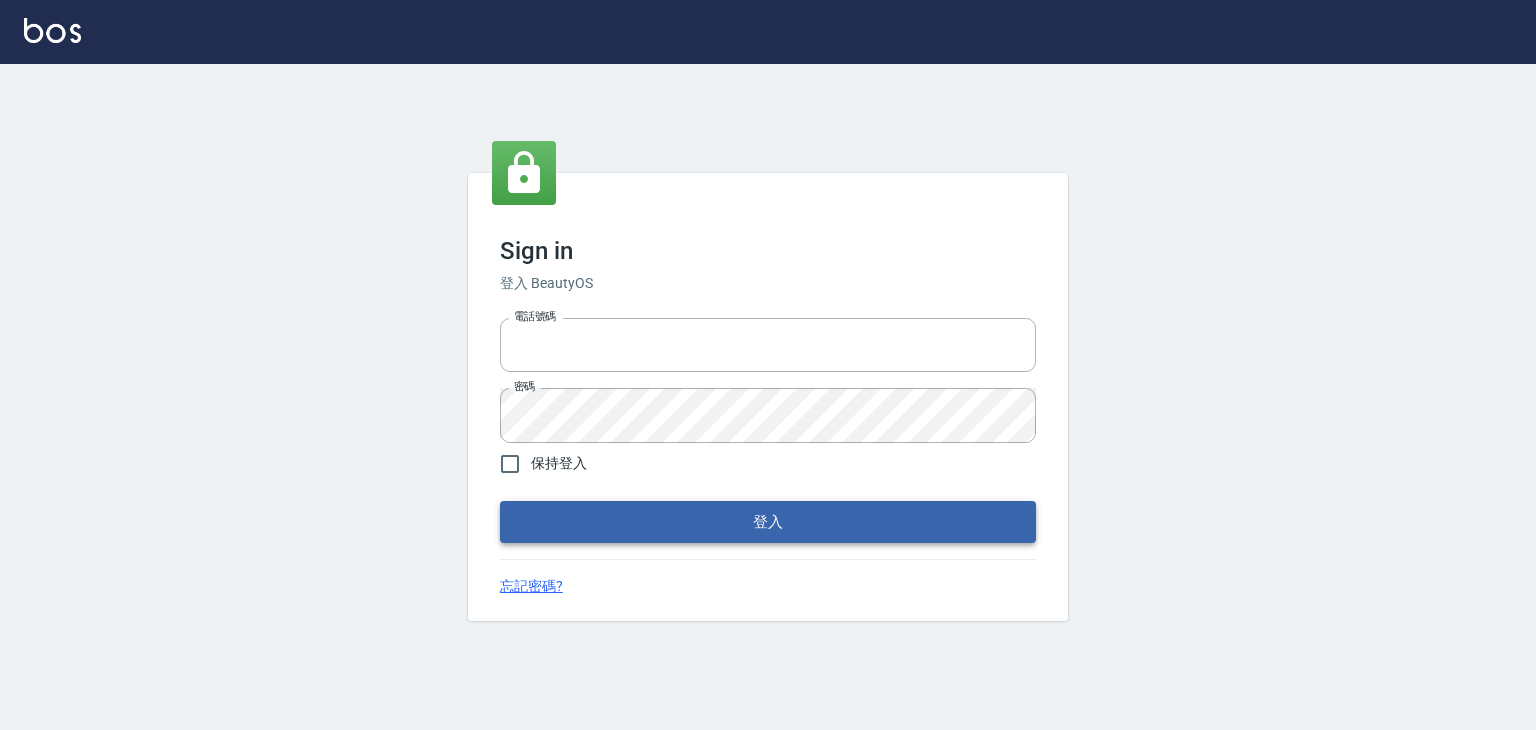 type on "6430581" 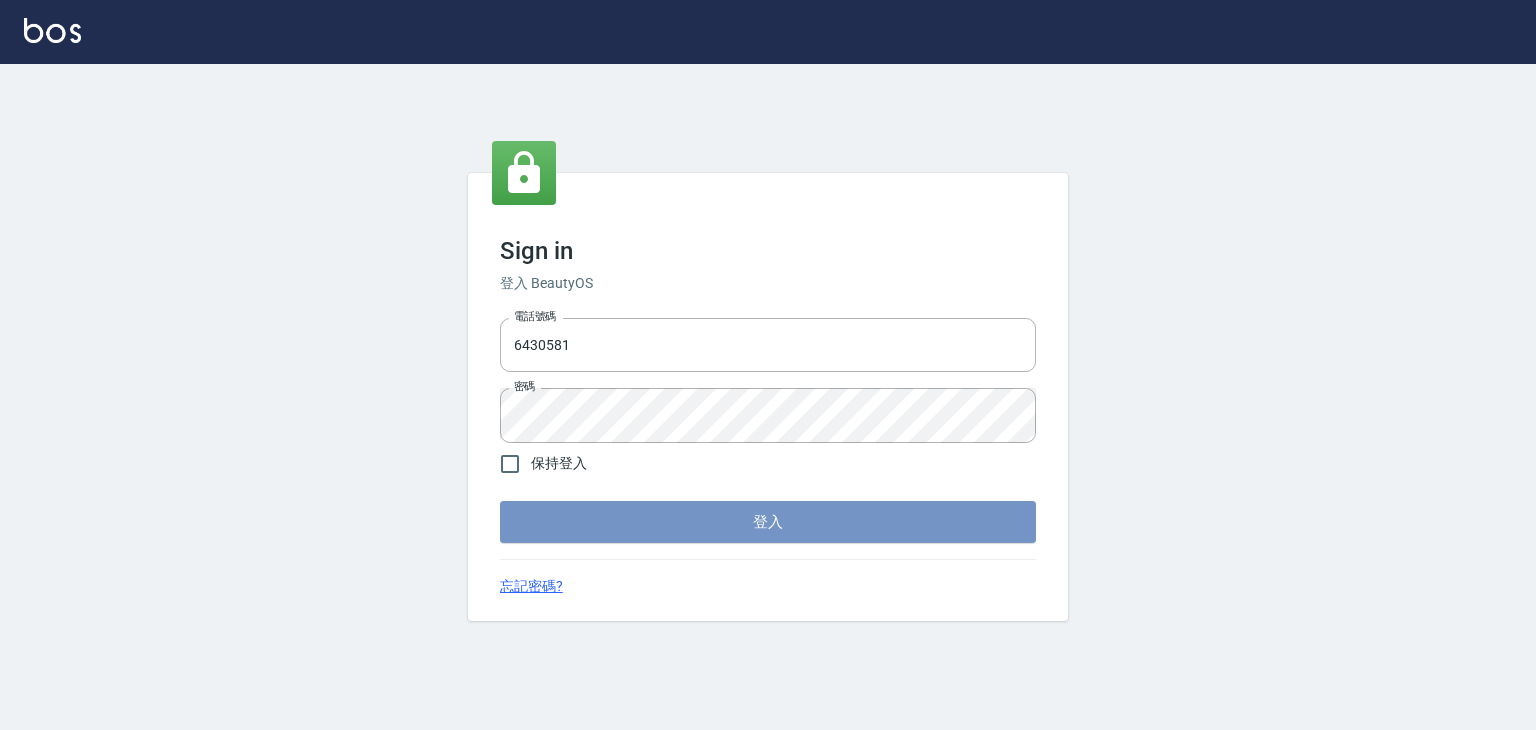 click on "登入" at bounding box center [768, 522] 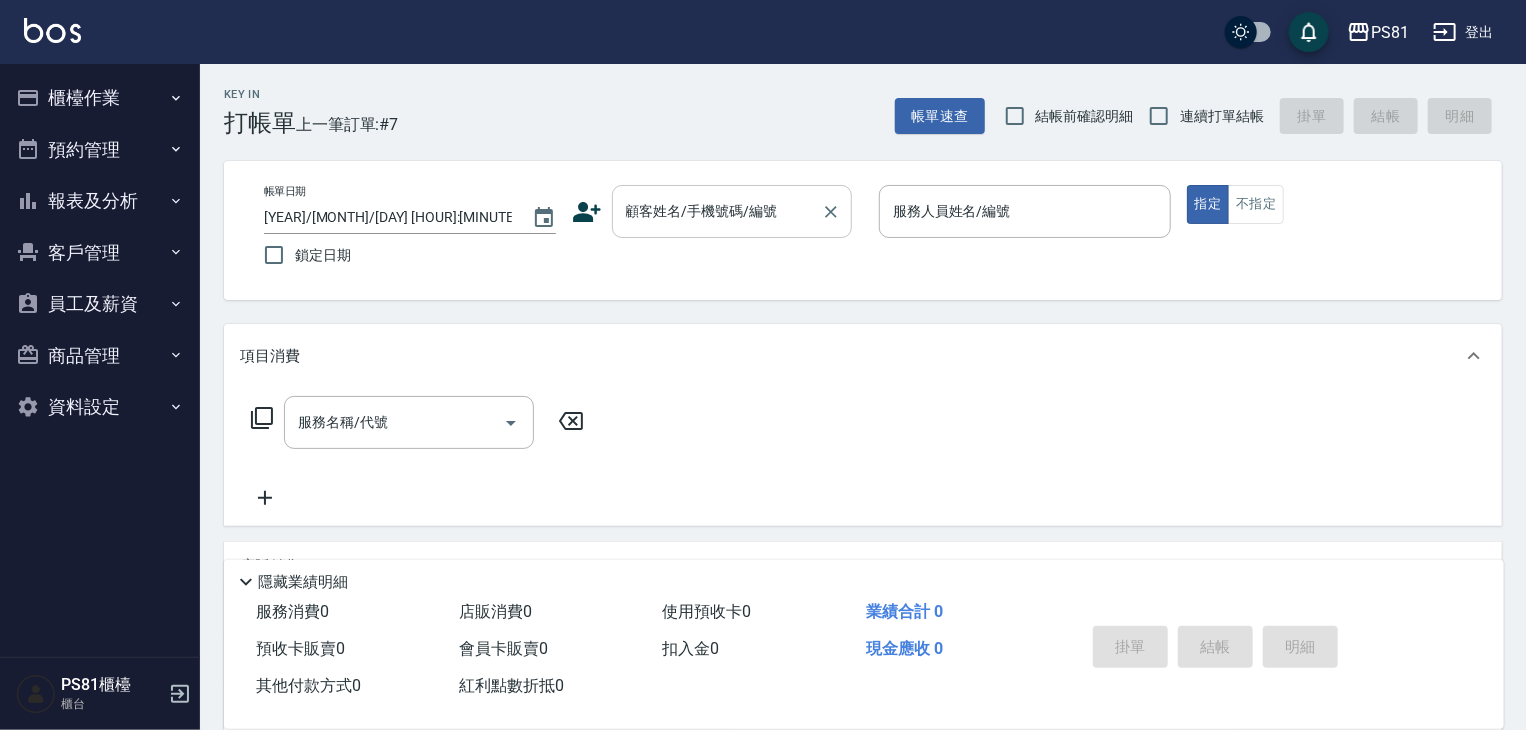 drag, startPoint x: 670, startPoint y: 237, endPoint x: 676, endPoint y: 225, distance: 13.416408 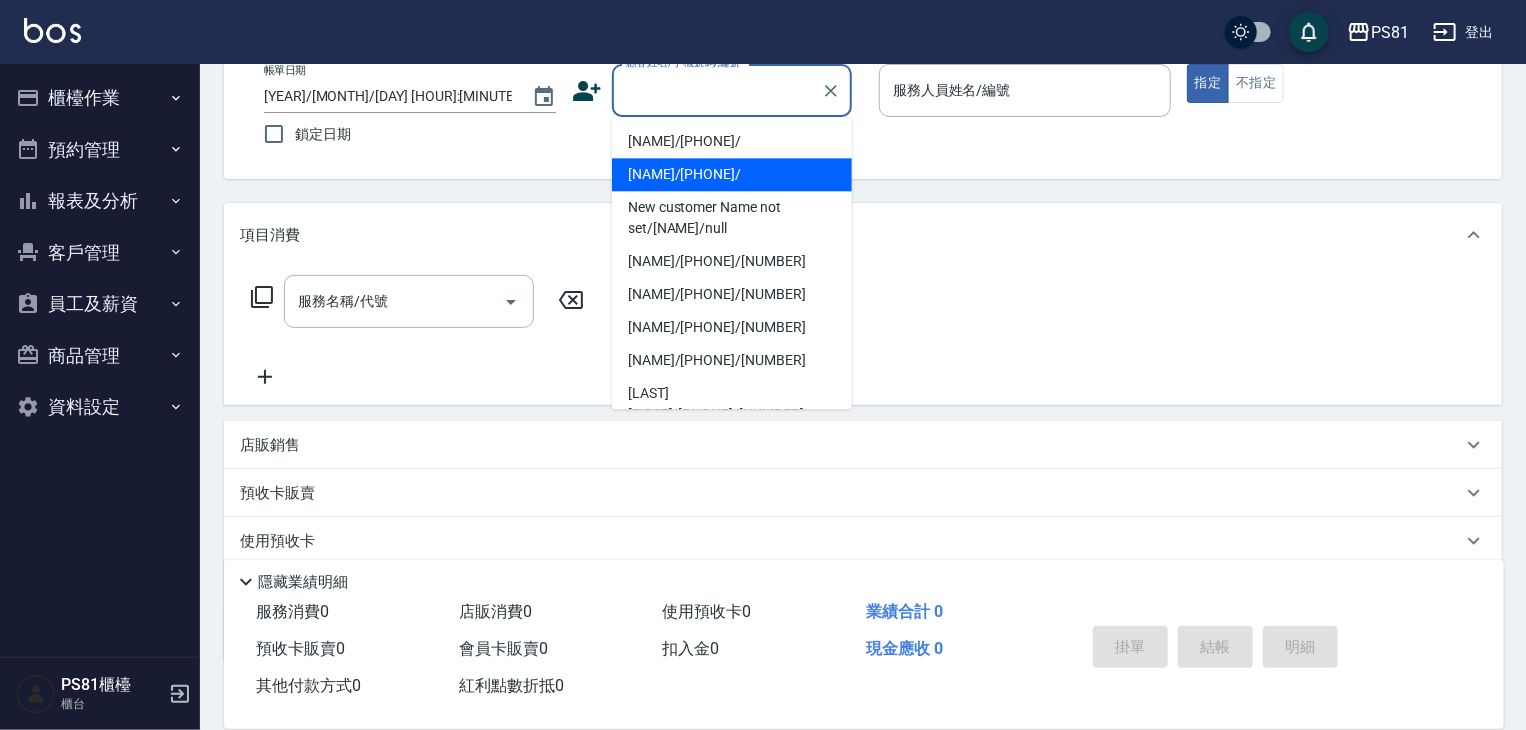 scroll, scrollTop: 0, scrollLeft: 0, axis: both 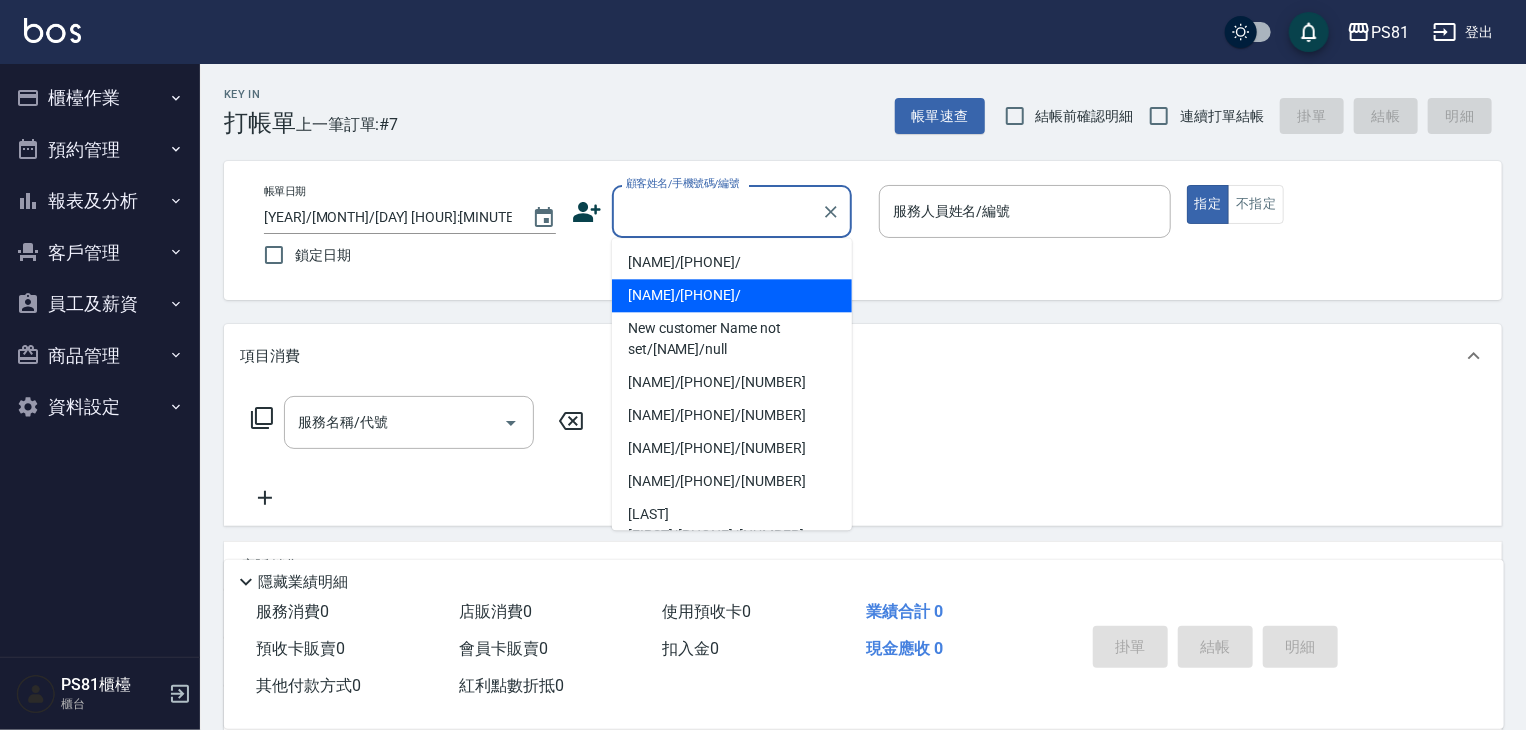 click on "顧客姓名/手機號碼/編號" at bounding box center (732, 211) 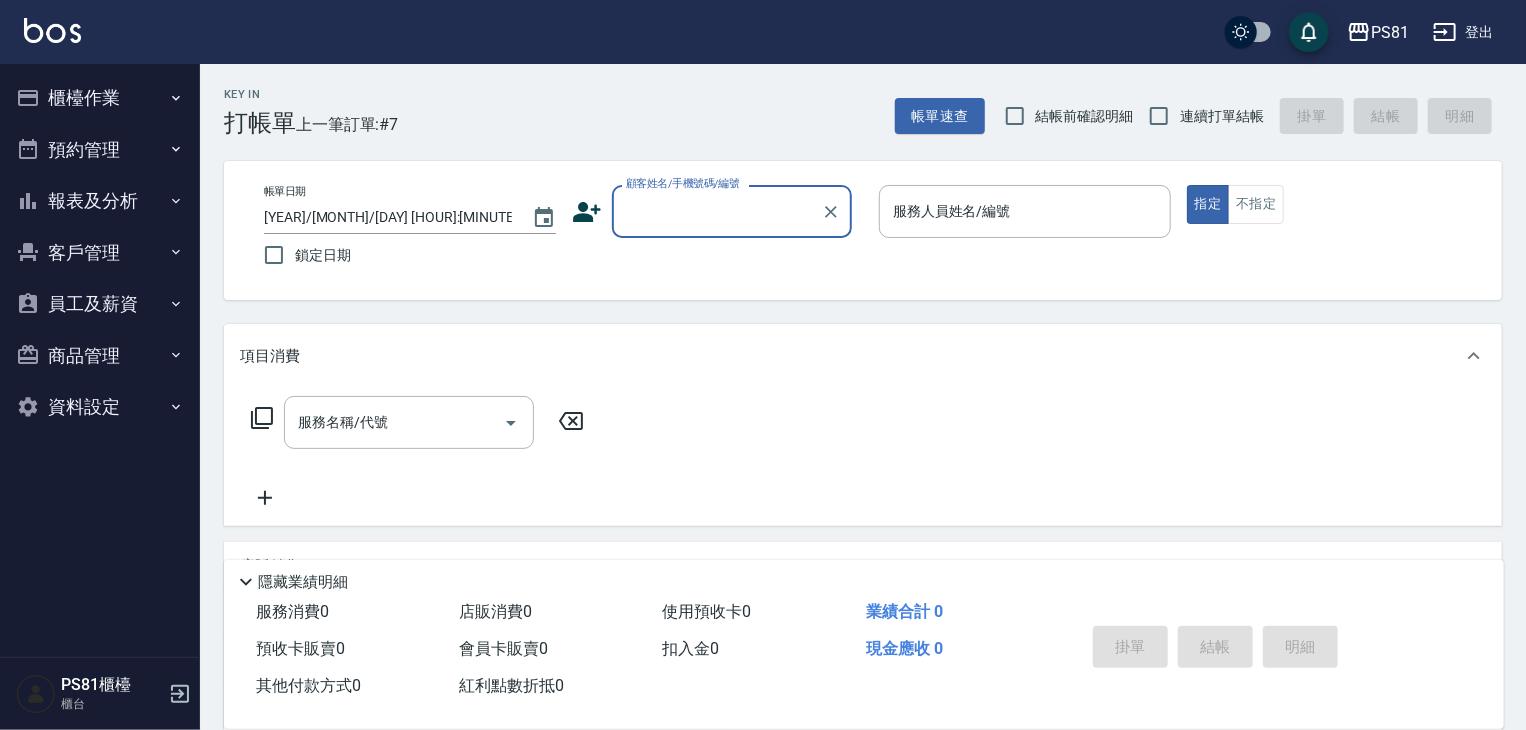 click on "顧客姓名/手機號碼/編號" at bounding box center [717, 211] 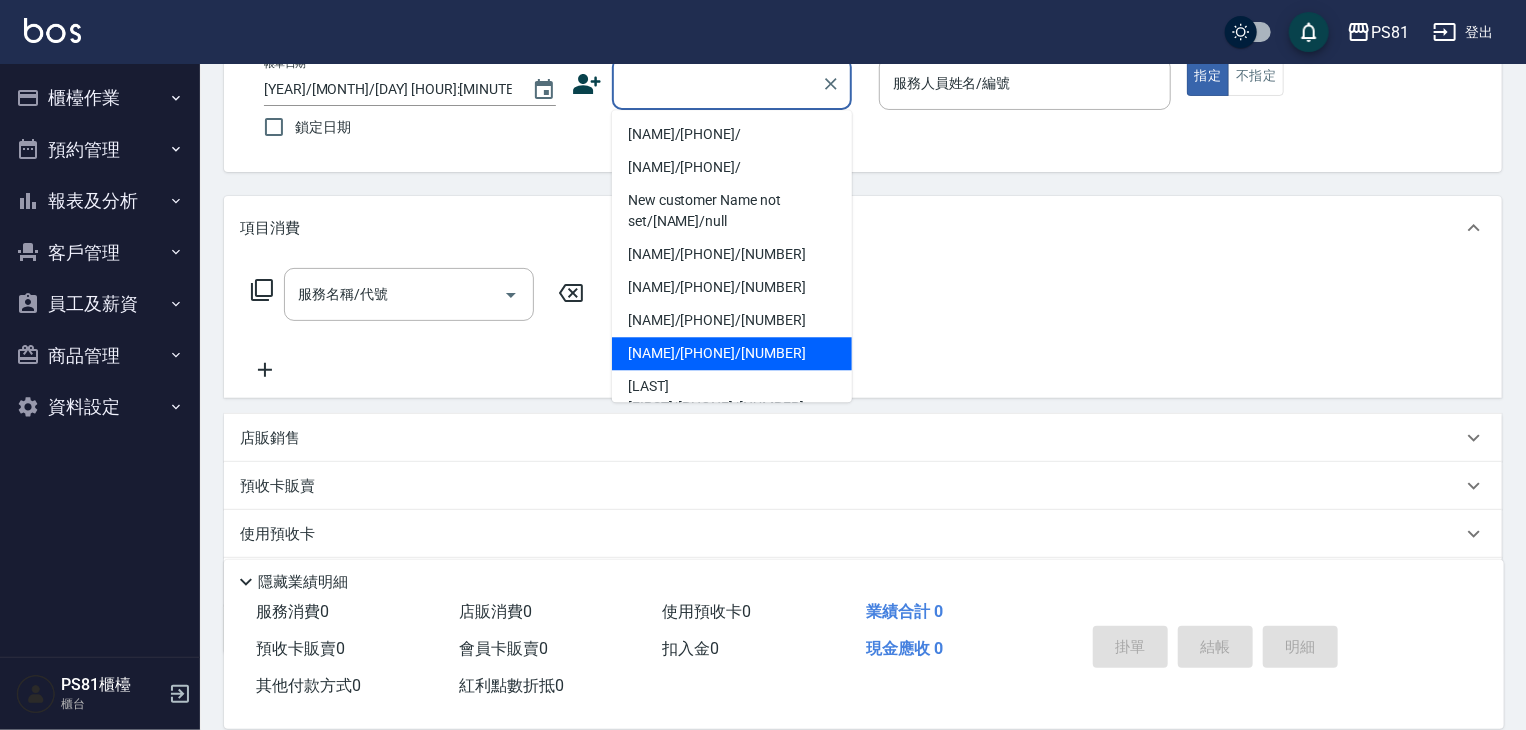 scroll, scrollTop: 0, scrollLeft: 0, axis: both 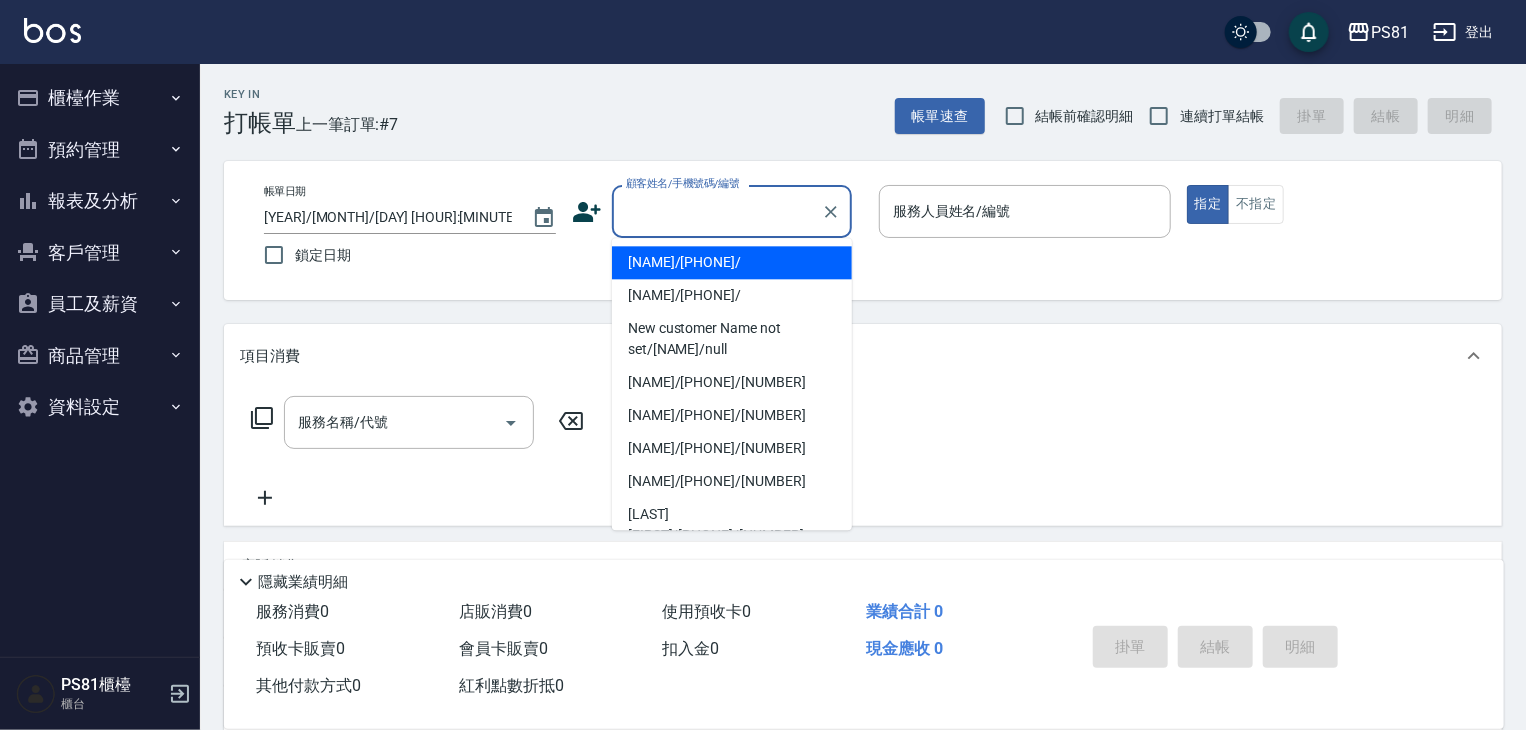 click on "顧客姓名/手機號碼/編號" at bounding box center [717, 211] 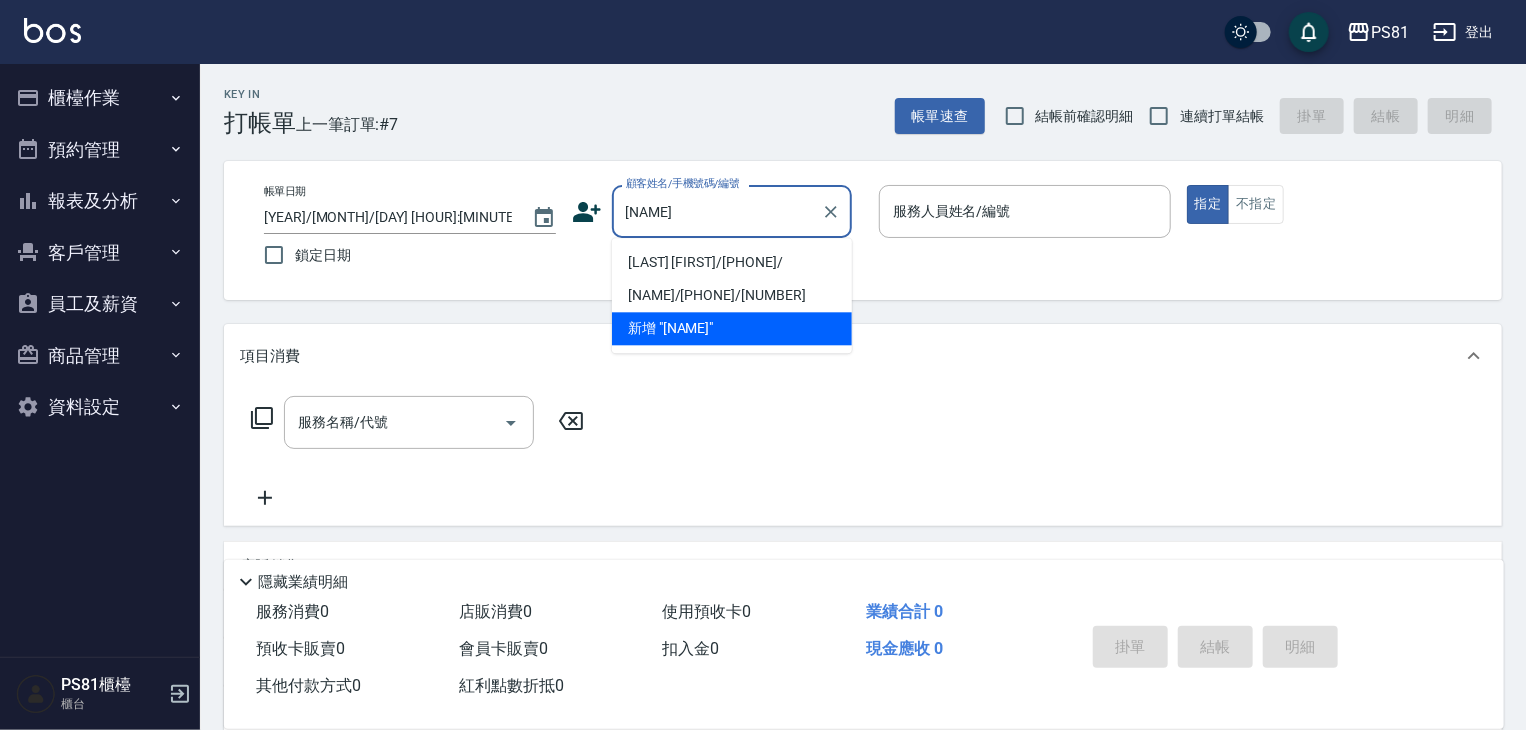 click on "[LAST] [FIRST]/[PHONE]/" at bounding box center [732, 262] 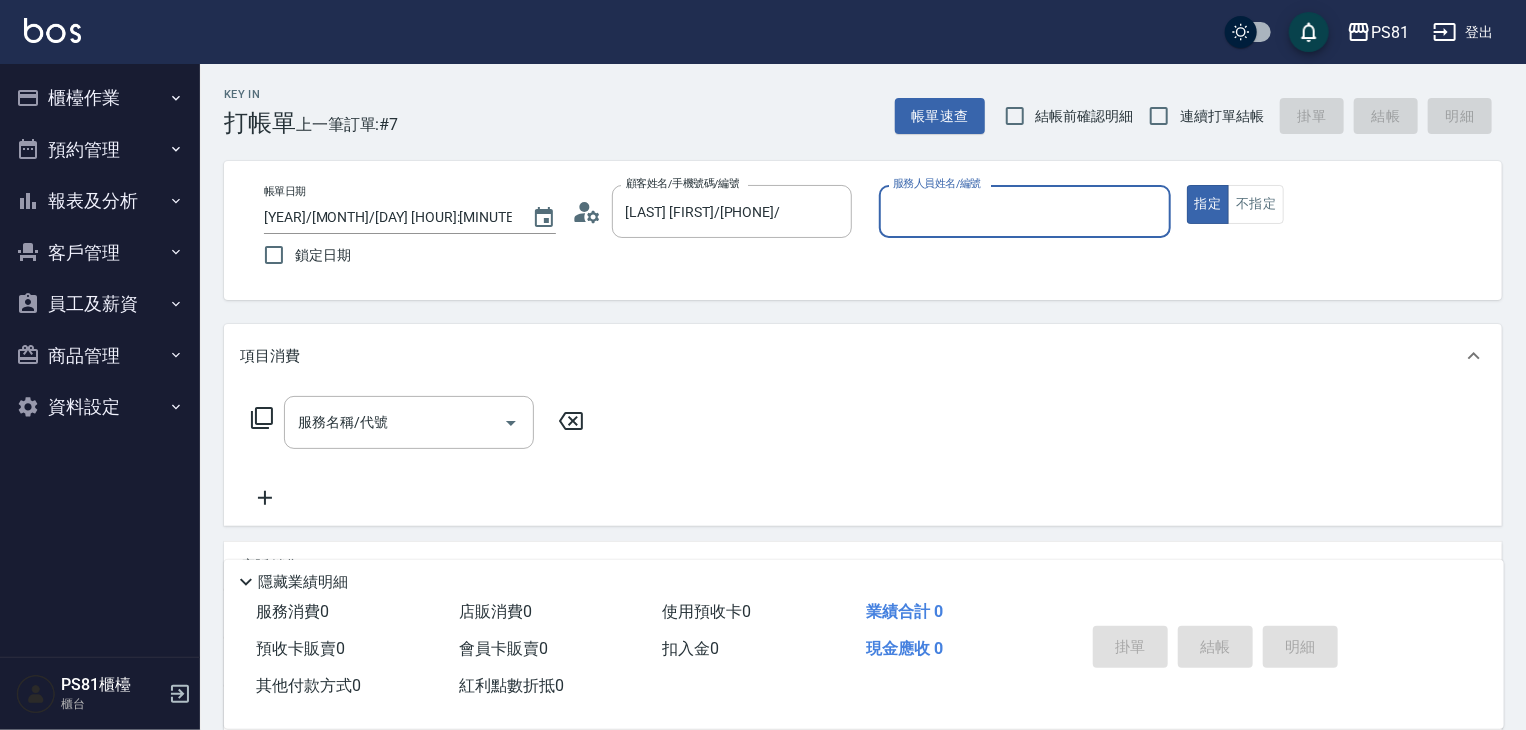 click on "服務人員姓名/編號" at bounding box center (1025, 211) 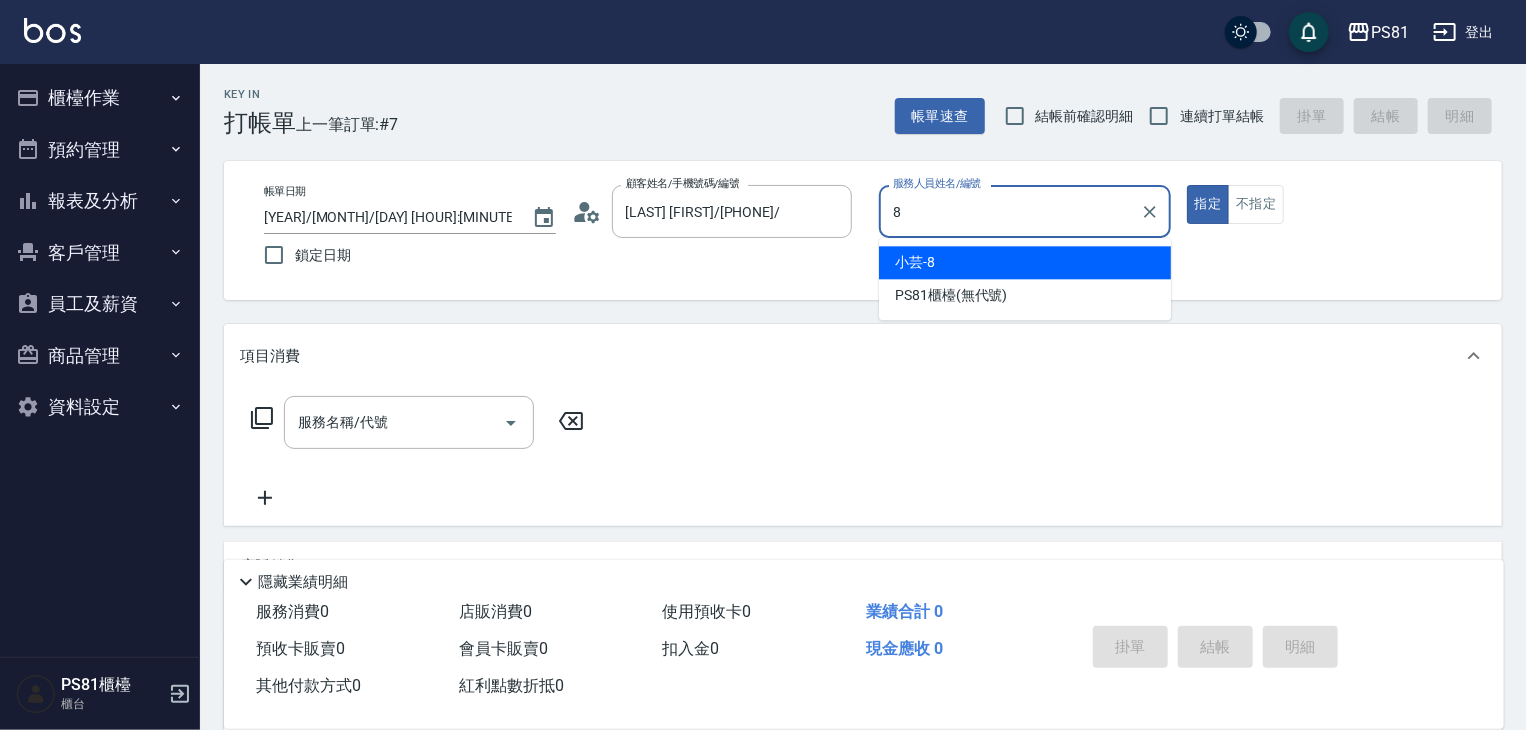 type on "小芸-8" 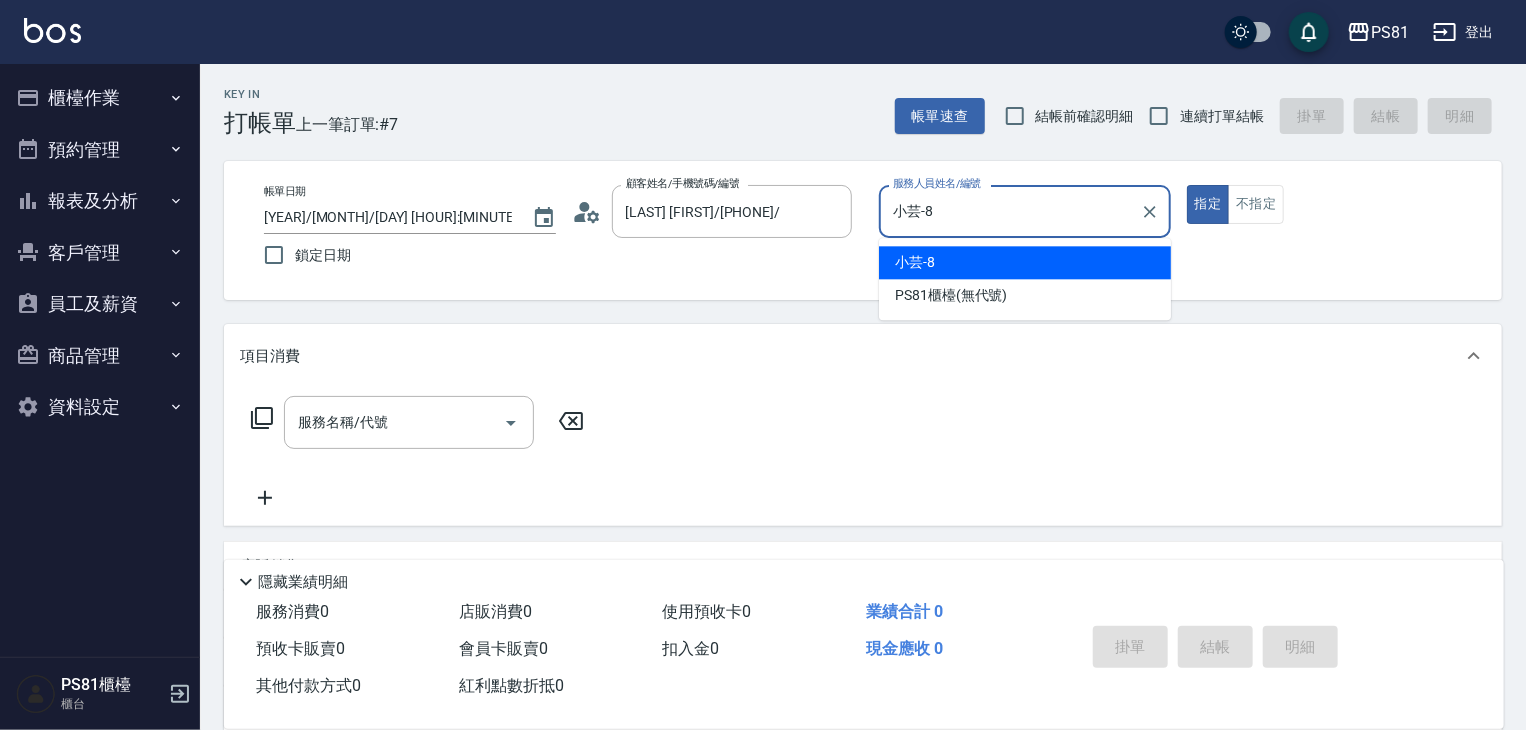 type on "true" 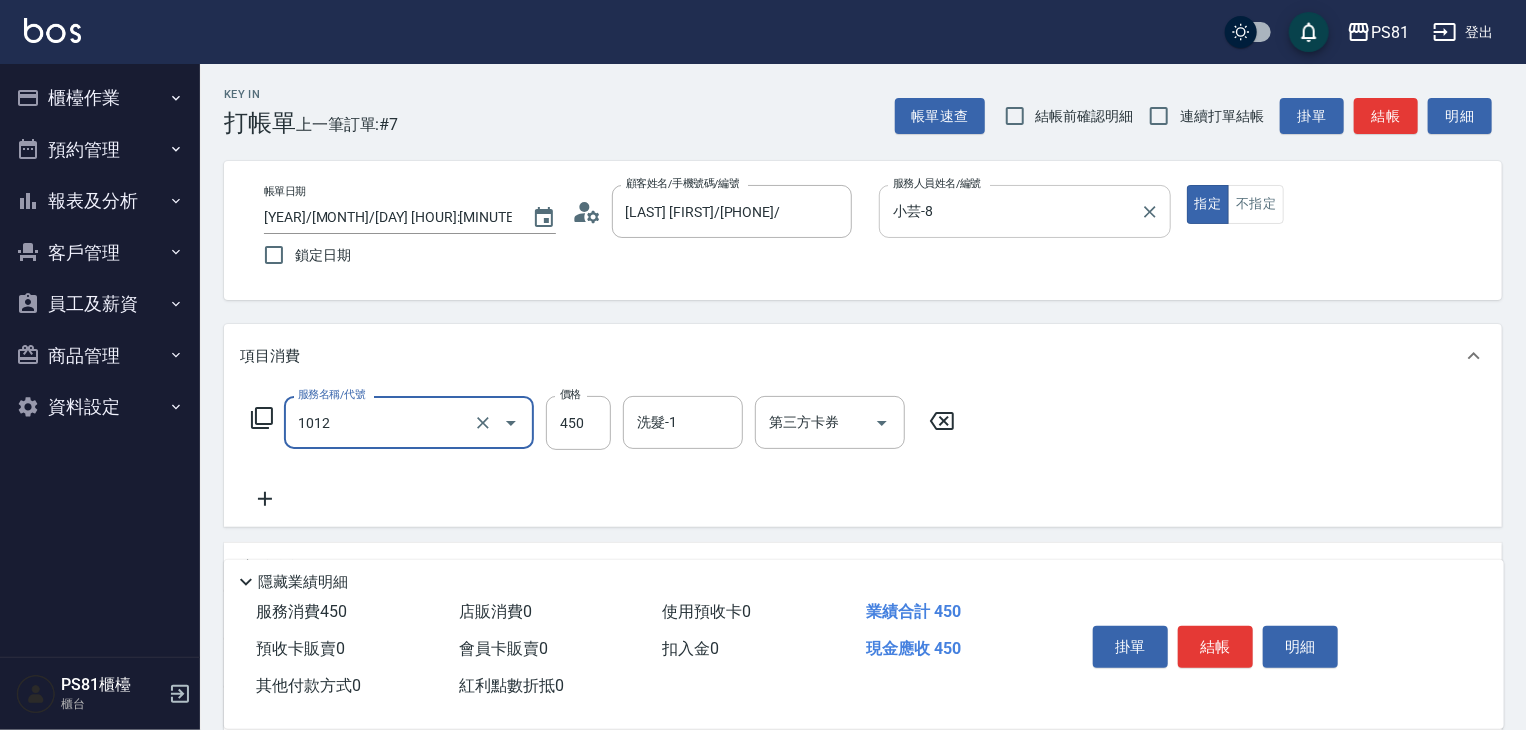 type on "B級洗剪(1012)" 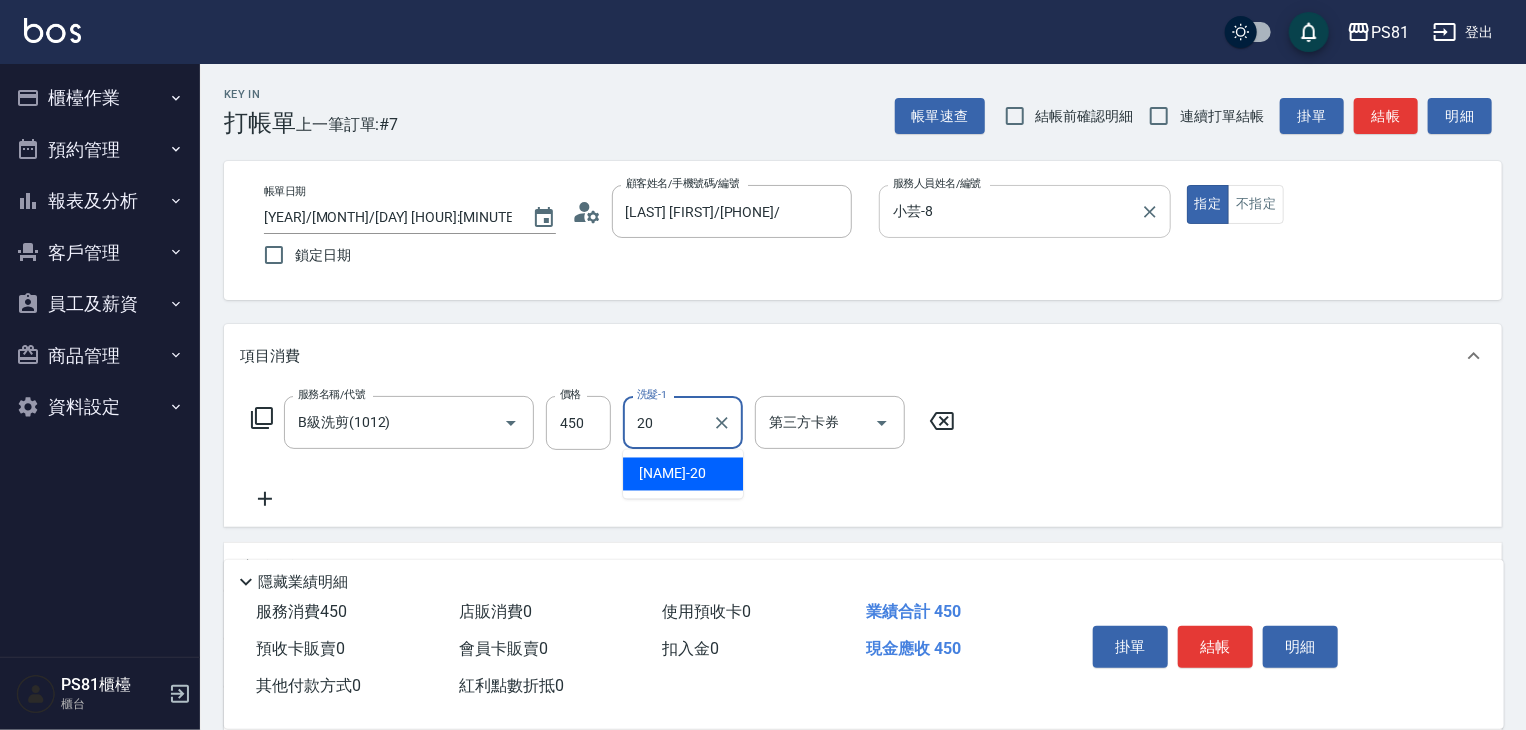 type on "妍妍-20" 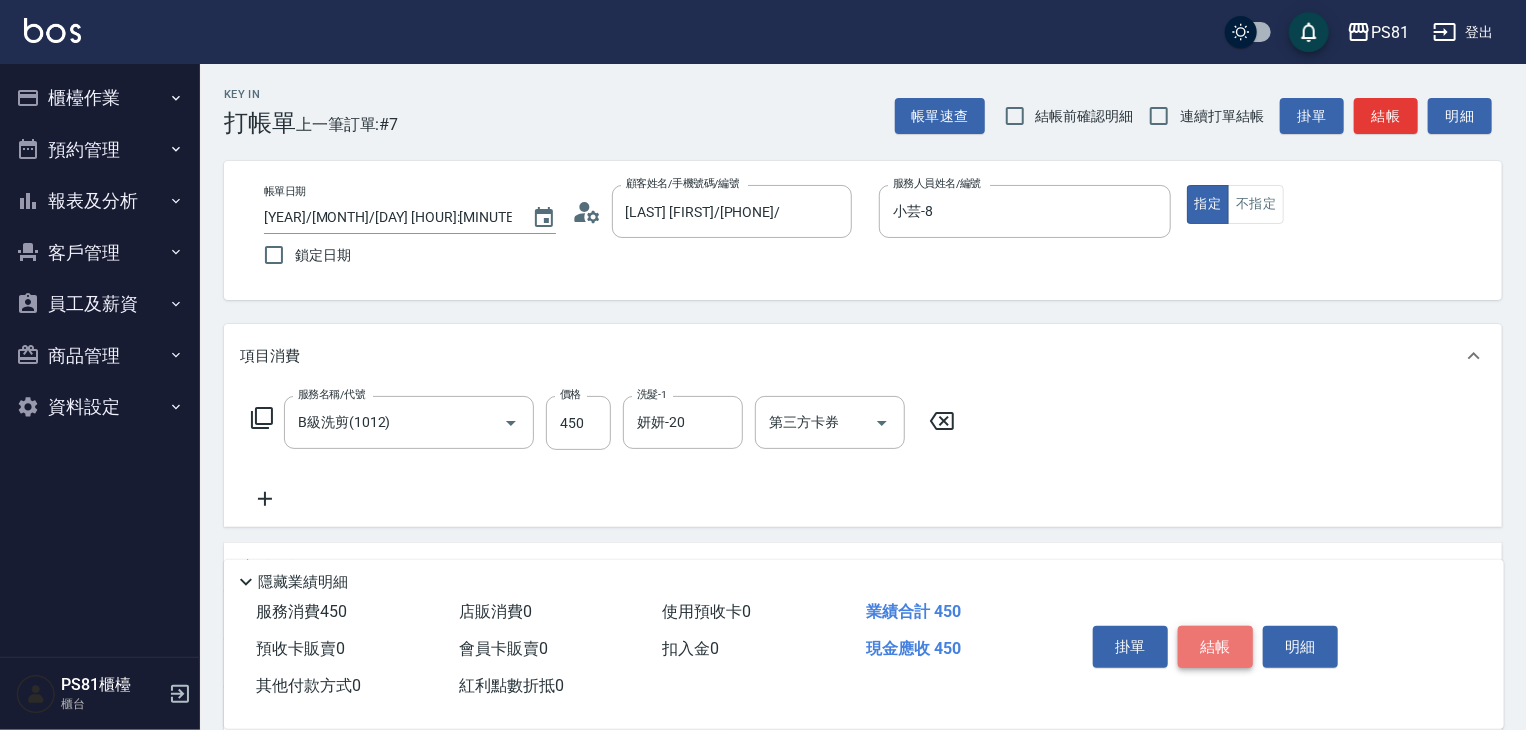 click on "結帳" at bounding box center (1215, 647) 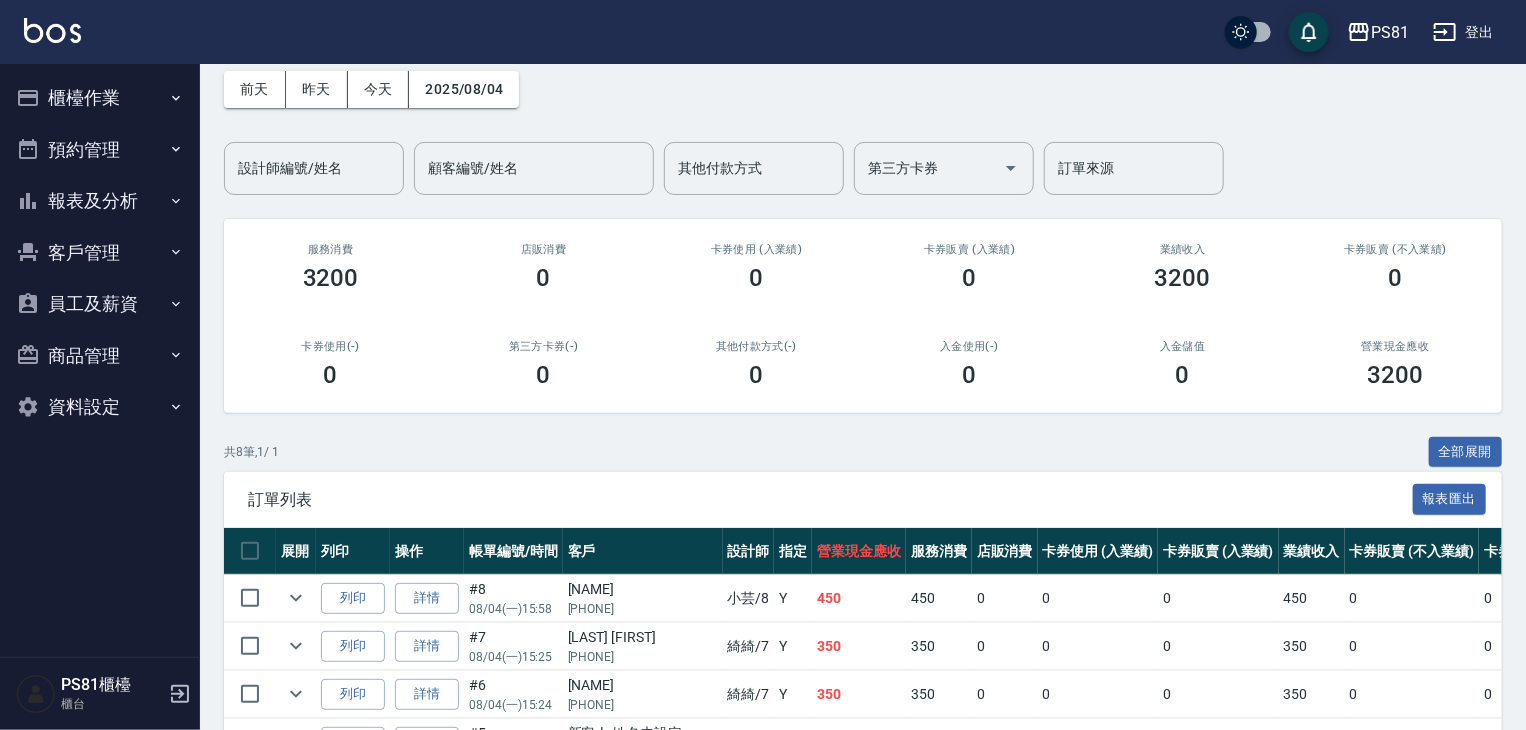 scroll, scrollTop: 0, scrollLeft: 0, axis: both 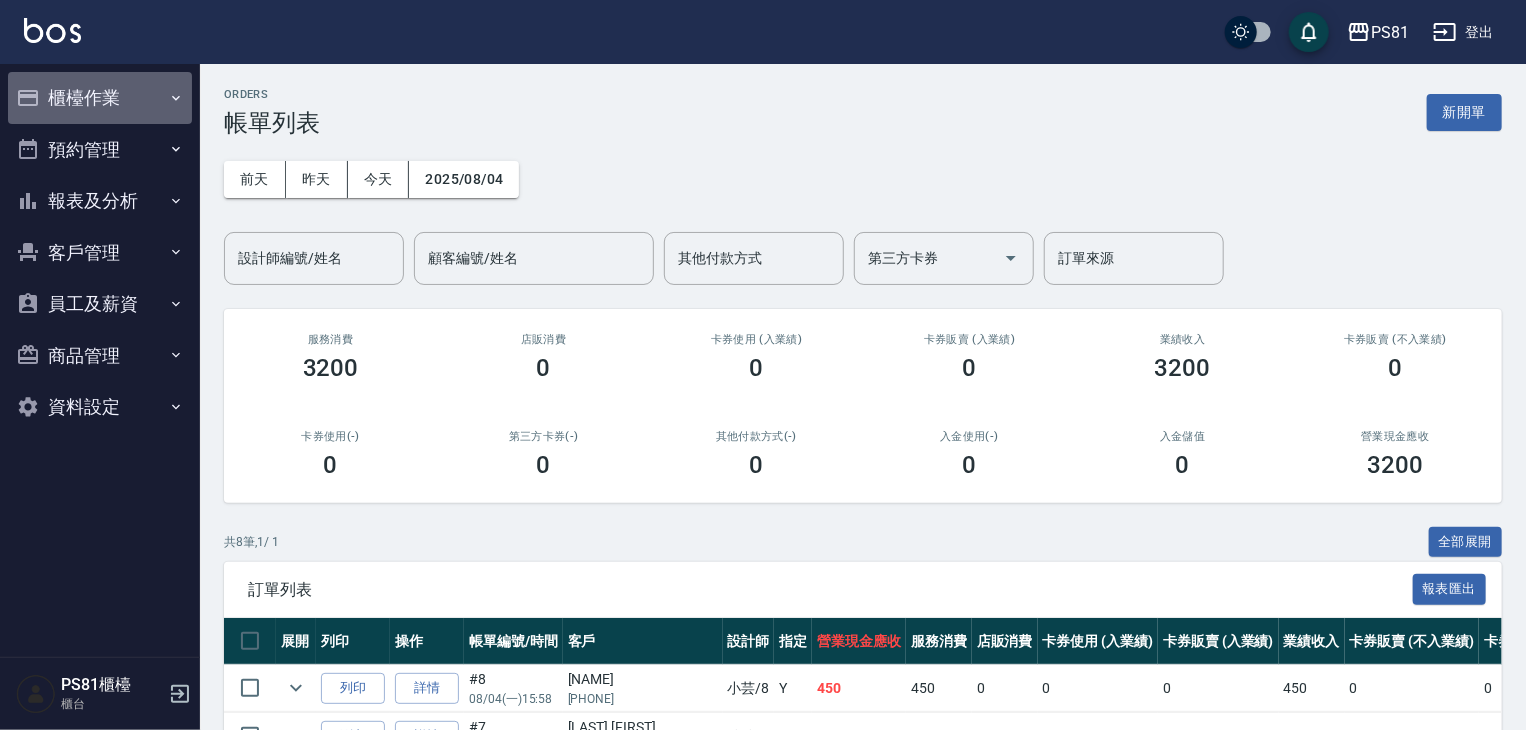 drag, startPoint x: 48, startPoint y: 104, endPoint x: 40, endPoint y: 90, distance: 16.124516 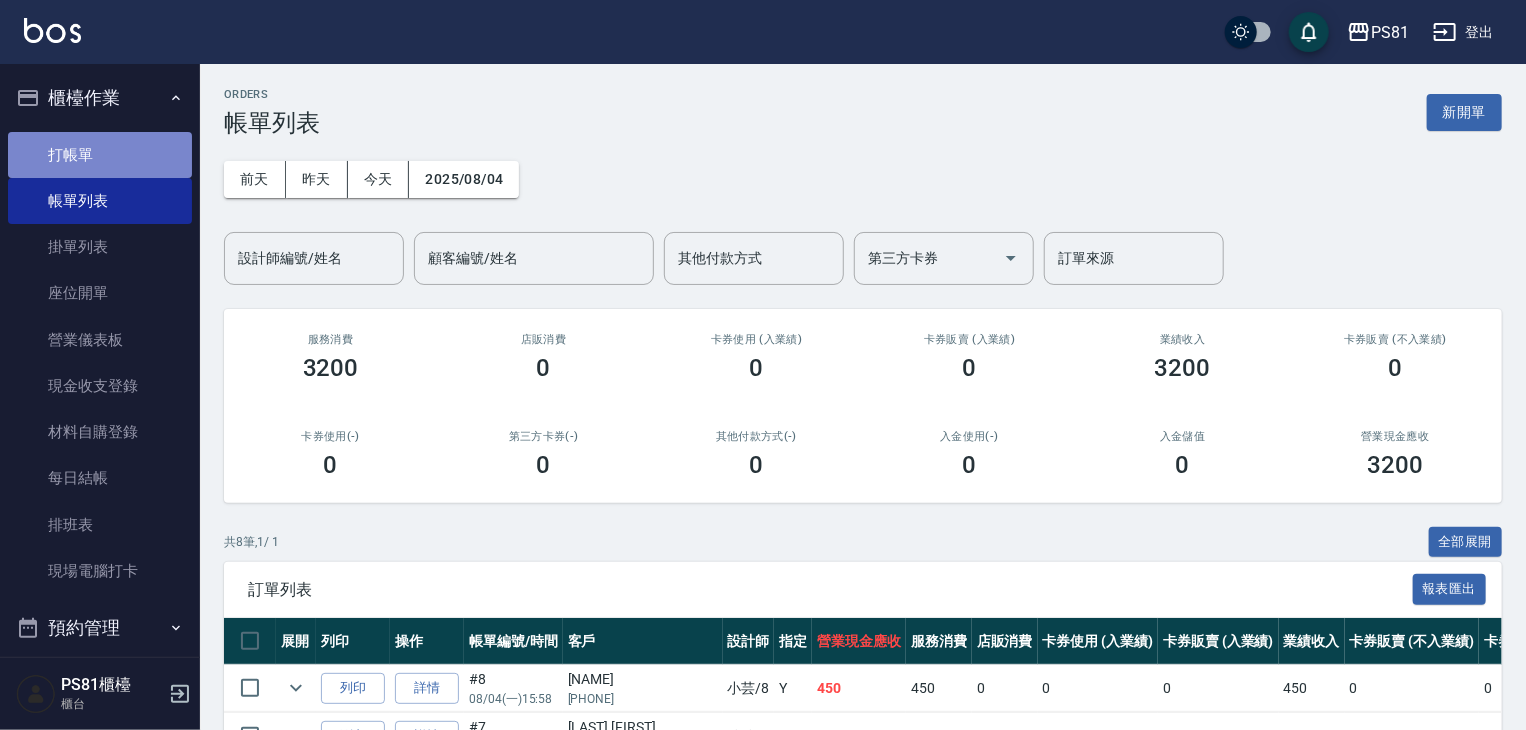 click on "打帳單" at bounding box center (100, 155) 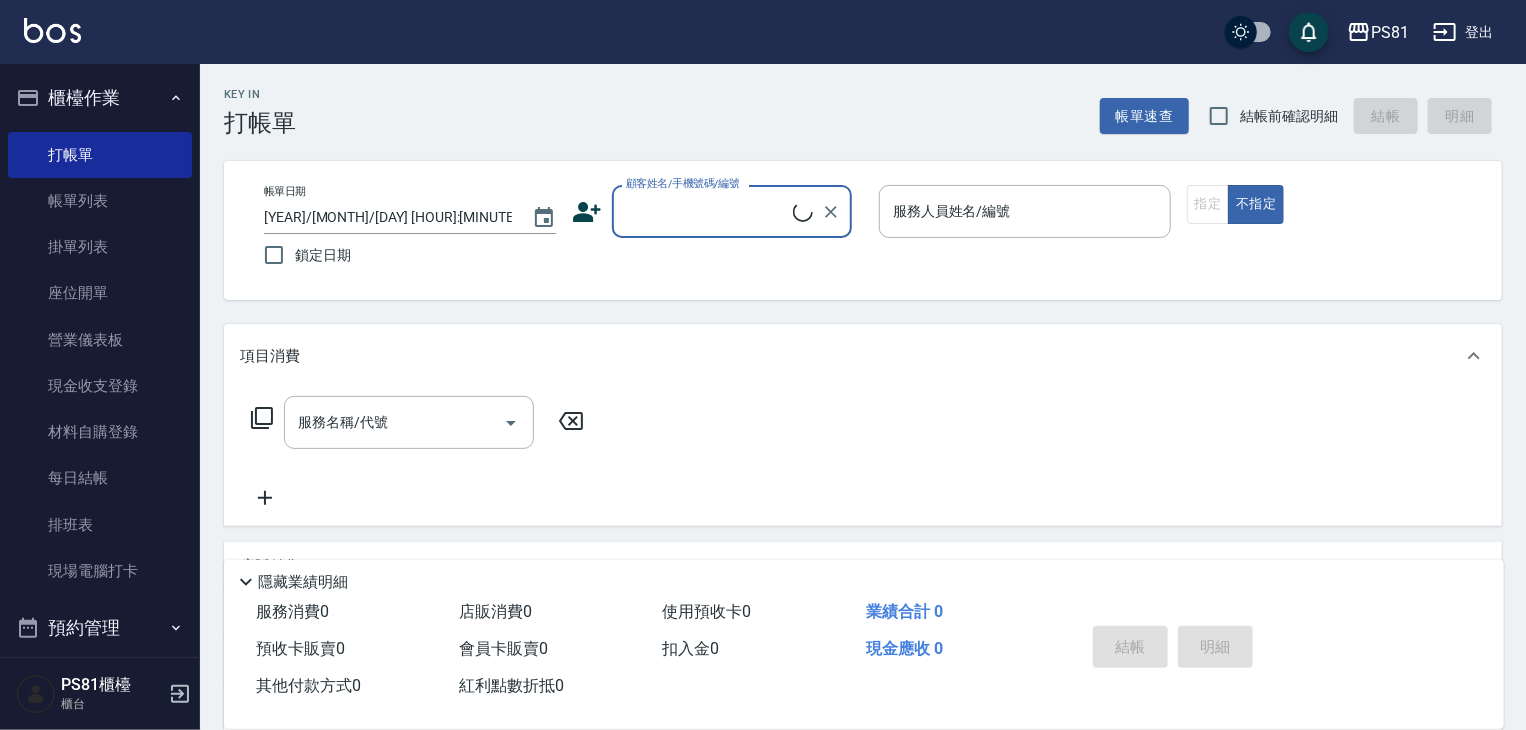 click on "Key In Billing Bill Quick Check Details Before Checkout Checkout Details Bill Date [YEAR]/[MONTH]/[DAY] [HOUR]:[MINUTE] Lock Date Customer Name/Phone Number/ID Customer Name/Phone Number/ID Service Staff Name/ID Service Staff Name/ID Specify Unspecified Item Consumption Service Name/Code Service Name/Code Retail Sales Service Staff Name/ID Service Staff Name/ID Product Code/Name Product Code/Name Prepaid Card Sales Card Name/Code Card Name/Code Use Prepaid Card Other Payment Methods Other Payment Methods Other Payment Methods Remarks and Source Remarks Remarks Order Source Order Source Hide Performance Details Service Consumption 0 Retail Consumption 0 Use Prepaid Card 0 Performance Total 0 Prepaid Card Sales 0 Membership Card Sales 0 Deduction 0 Cash Receivable 0 Other Payment Methods 0 Bonus Points Offset 0 Checkout Details" at bounding box center [863, 518] 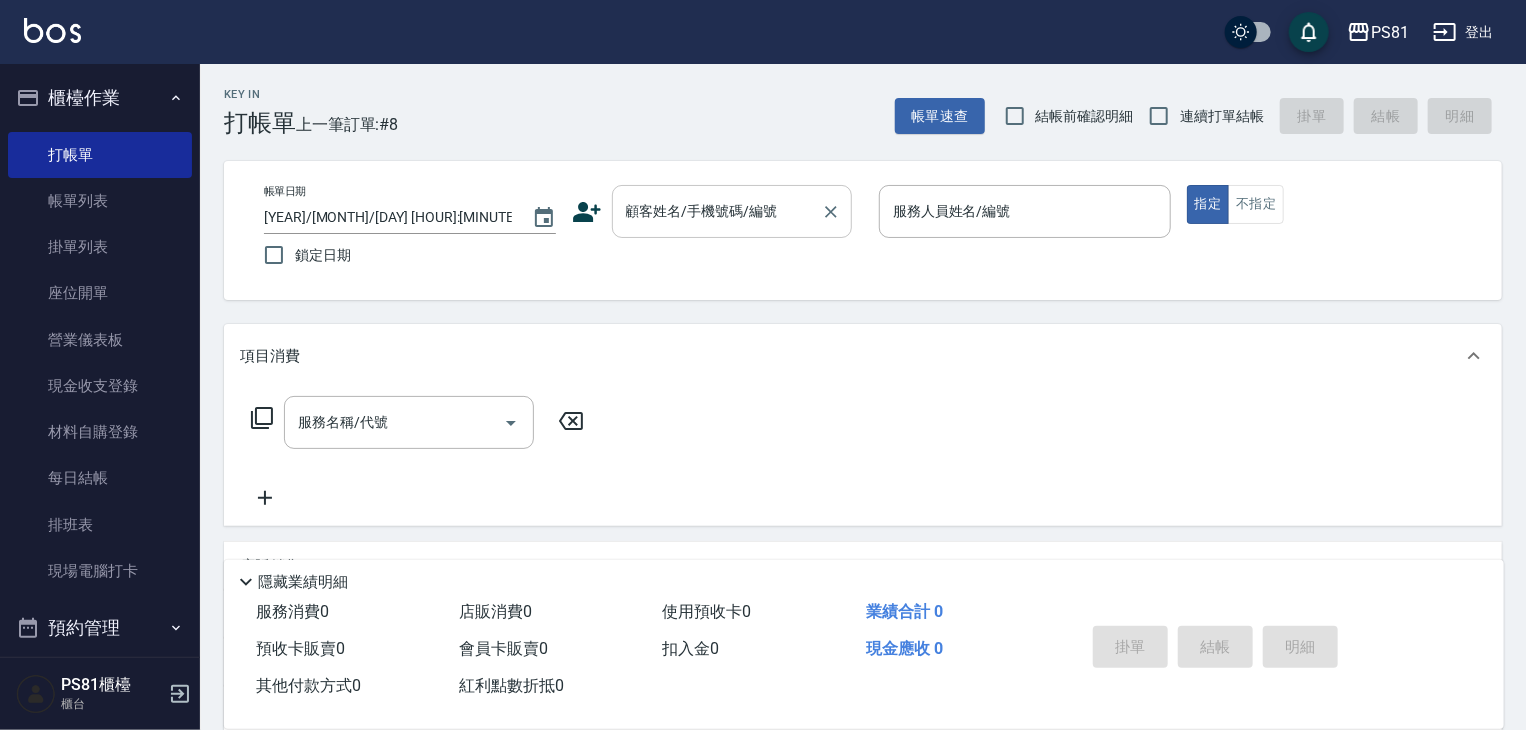 click on "顧客姓名/手機號碼/編號" at bounding box center (717, 211) 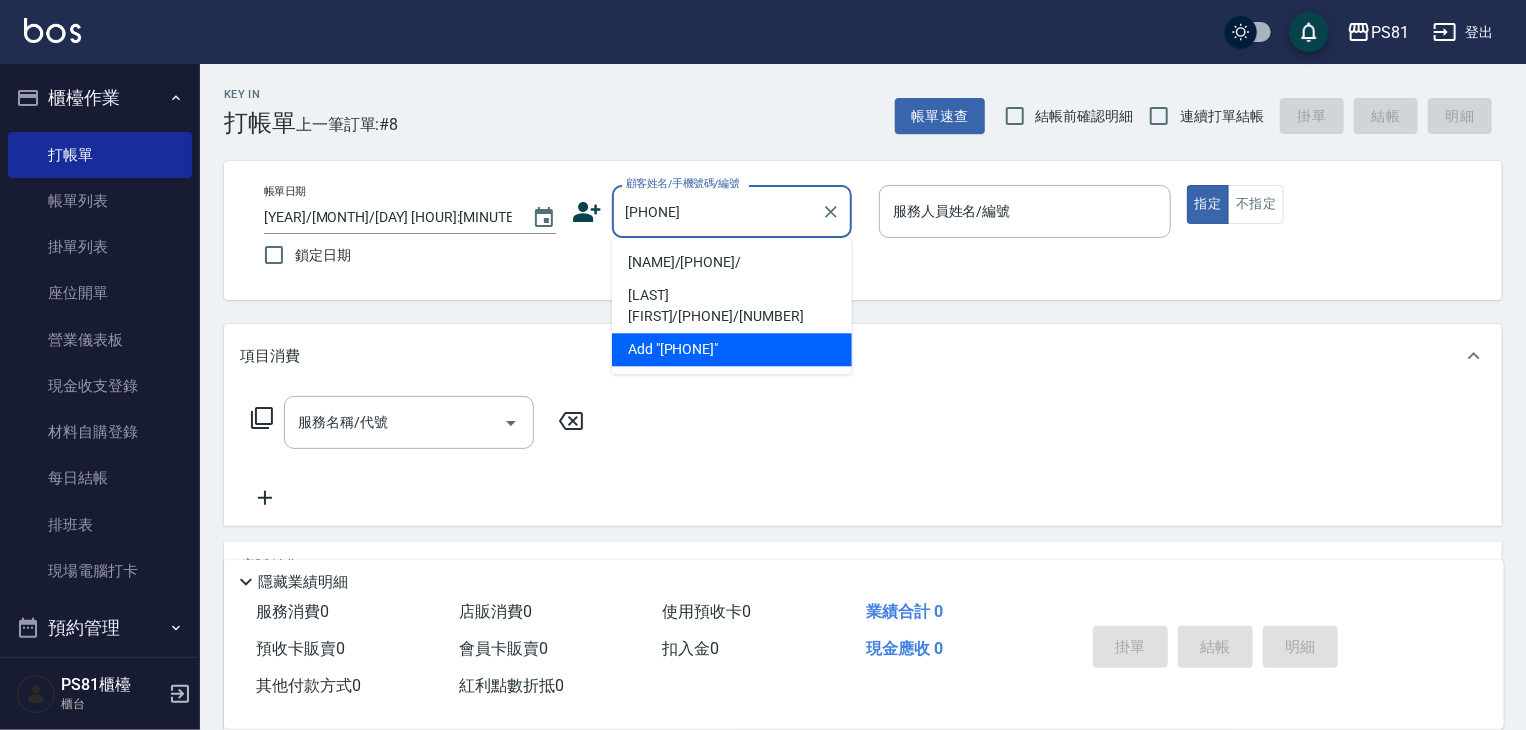 click on "[NAME]/[PHONE]/" at bounding box center (732, 262) 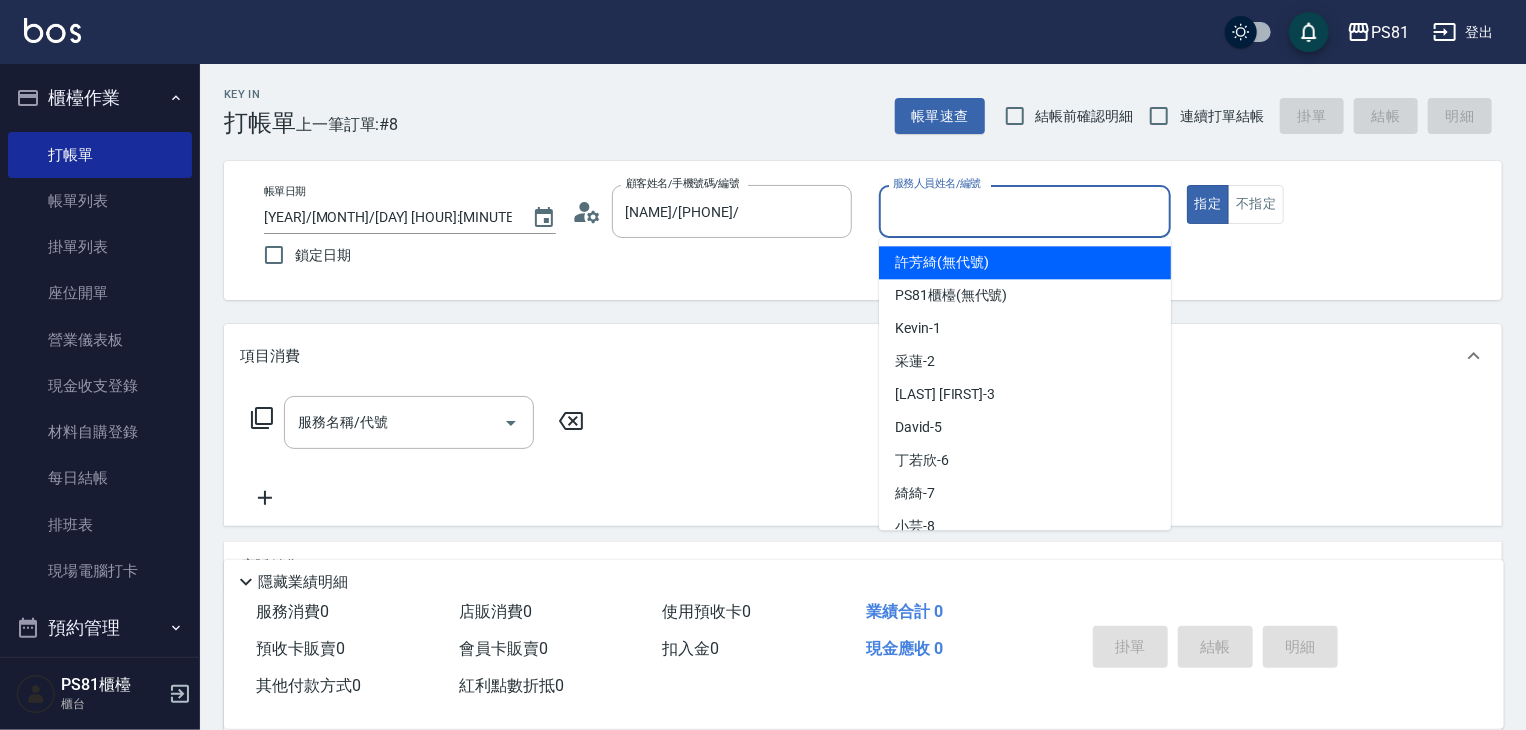 click on "服務人員姓名/編號" at bounding box center (1025, 211) 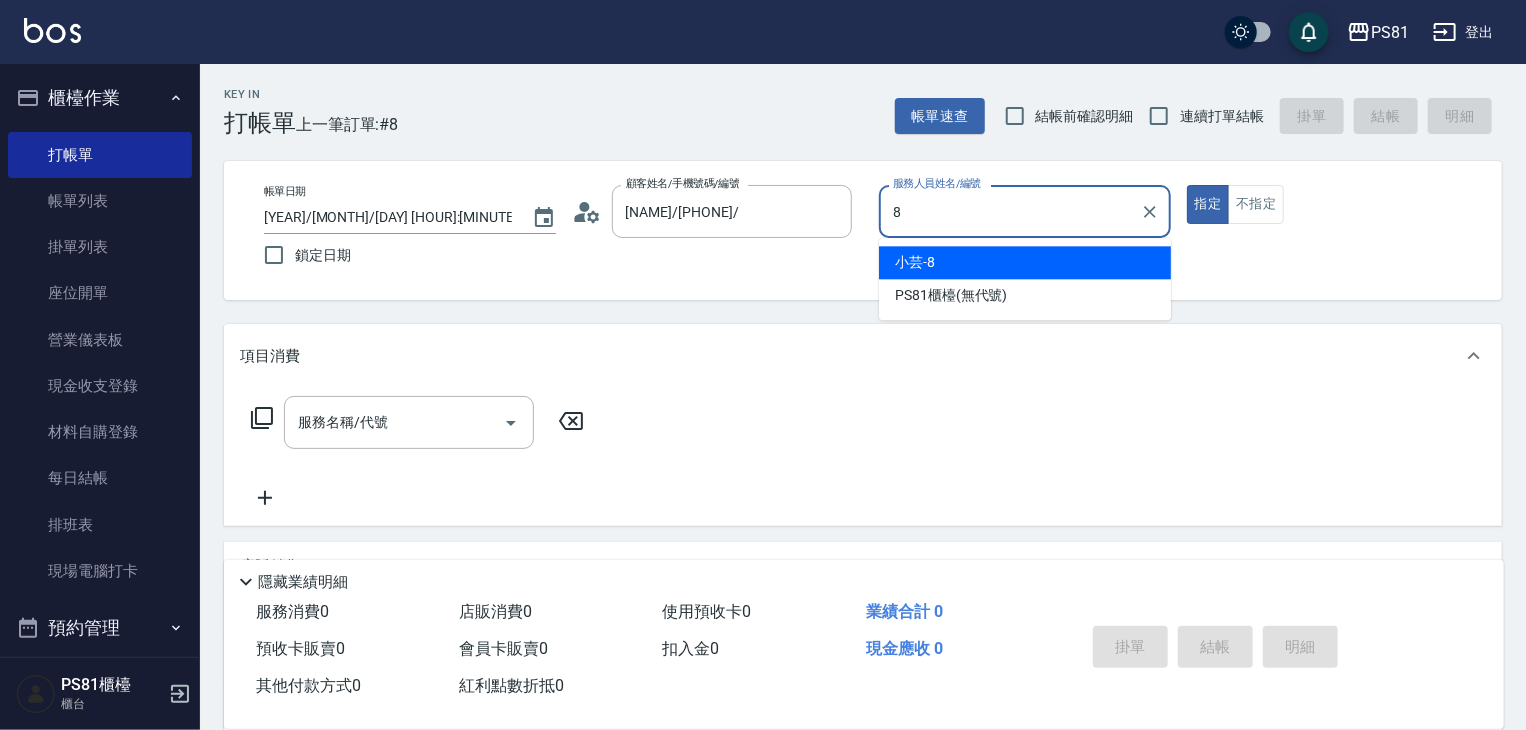 type on "小芸-8" 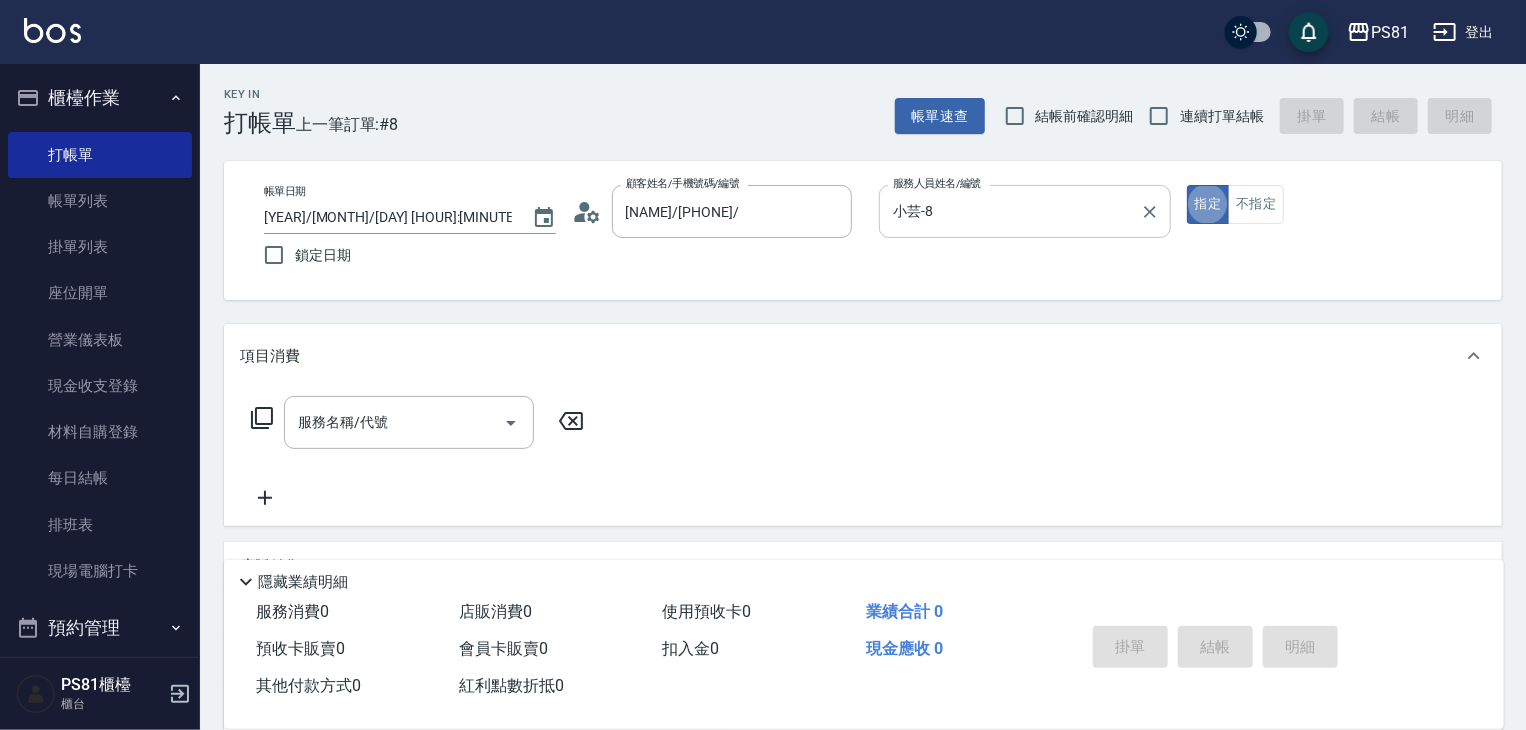type on "true" 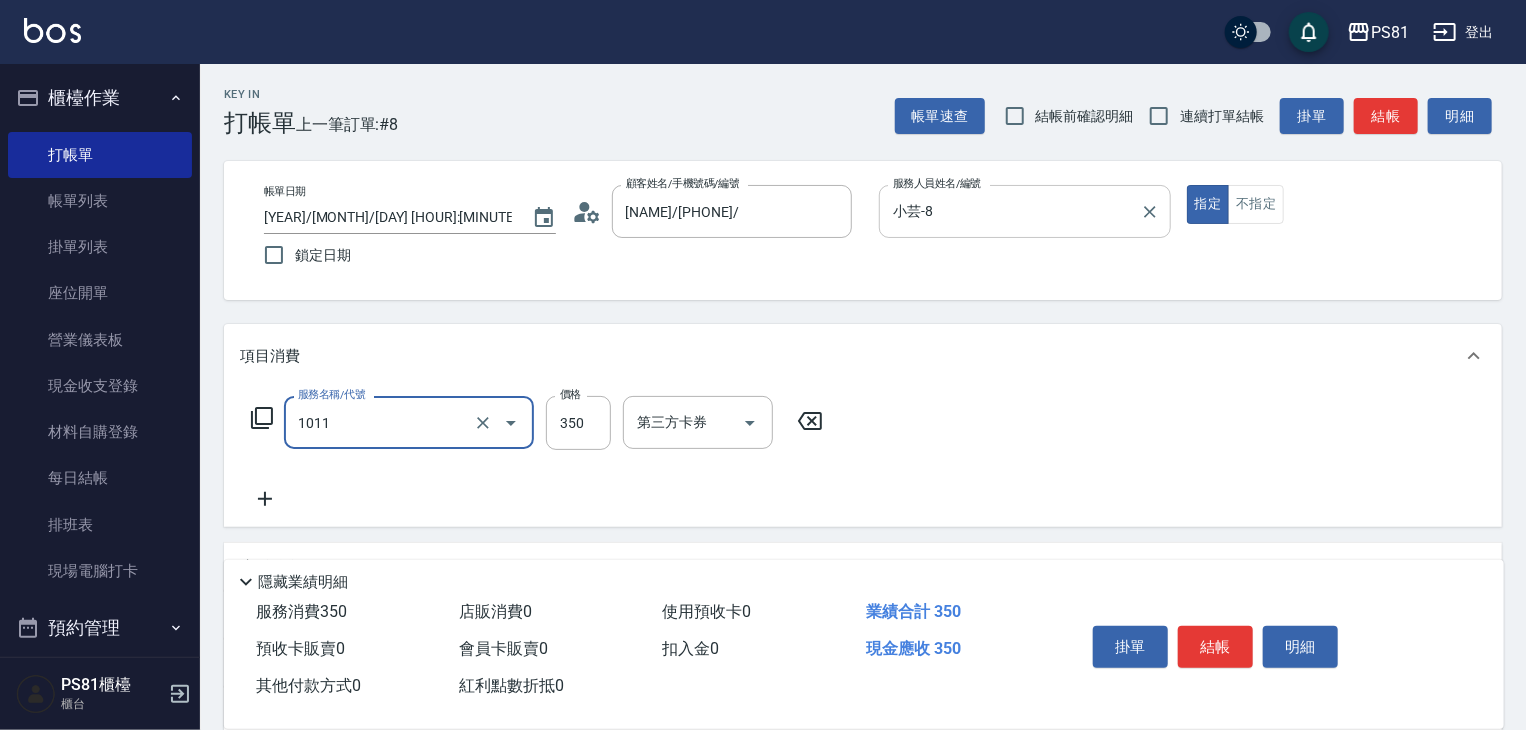 type on "B級單剪(1011)" 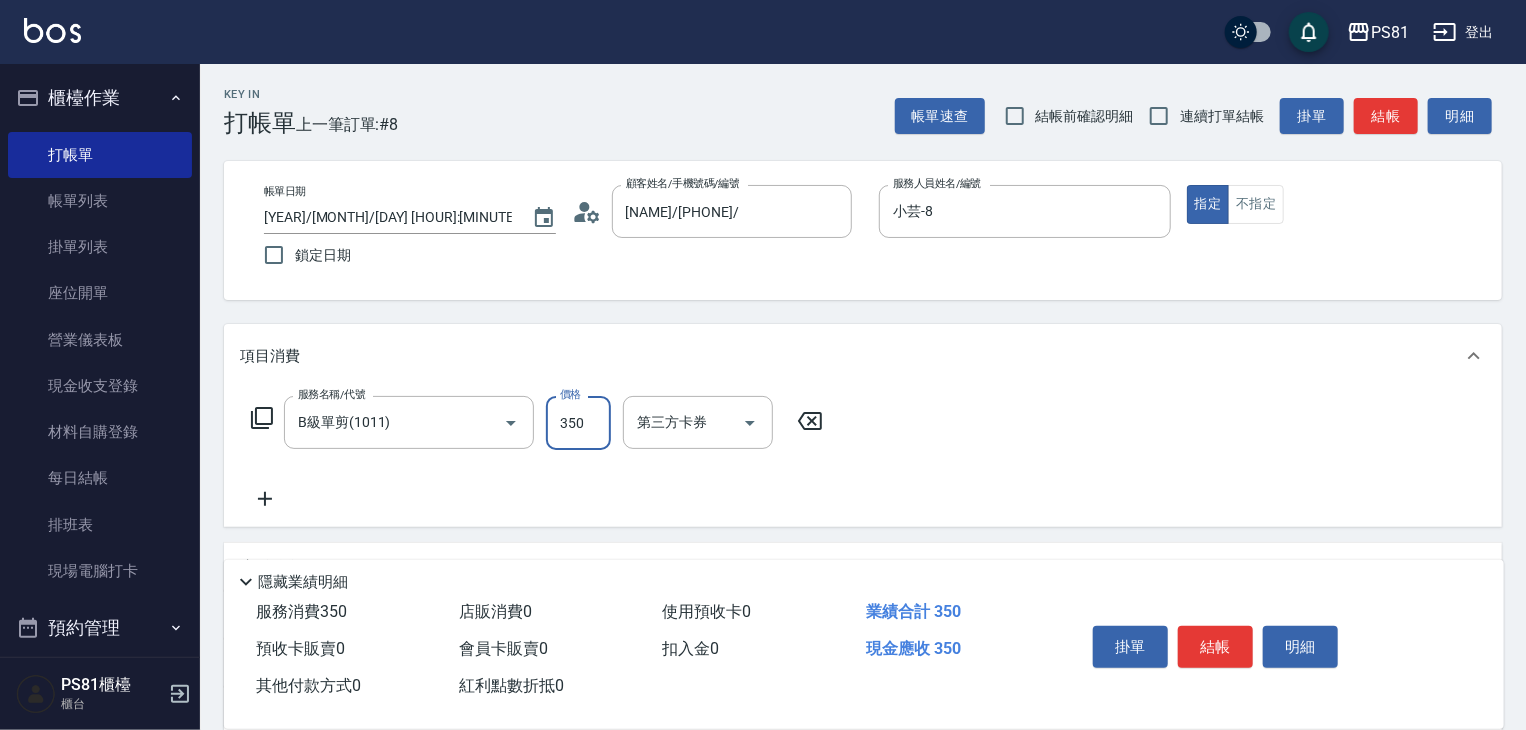 click on "結帳" at bounding box center (1215, 647) 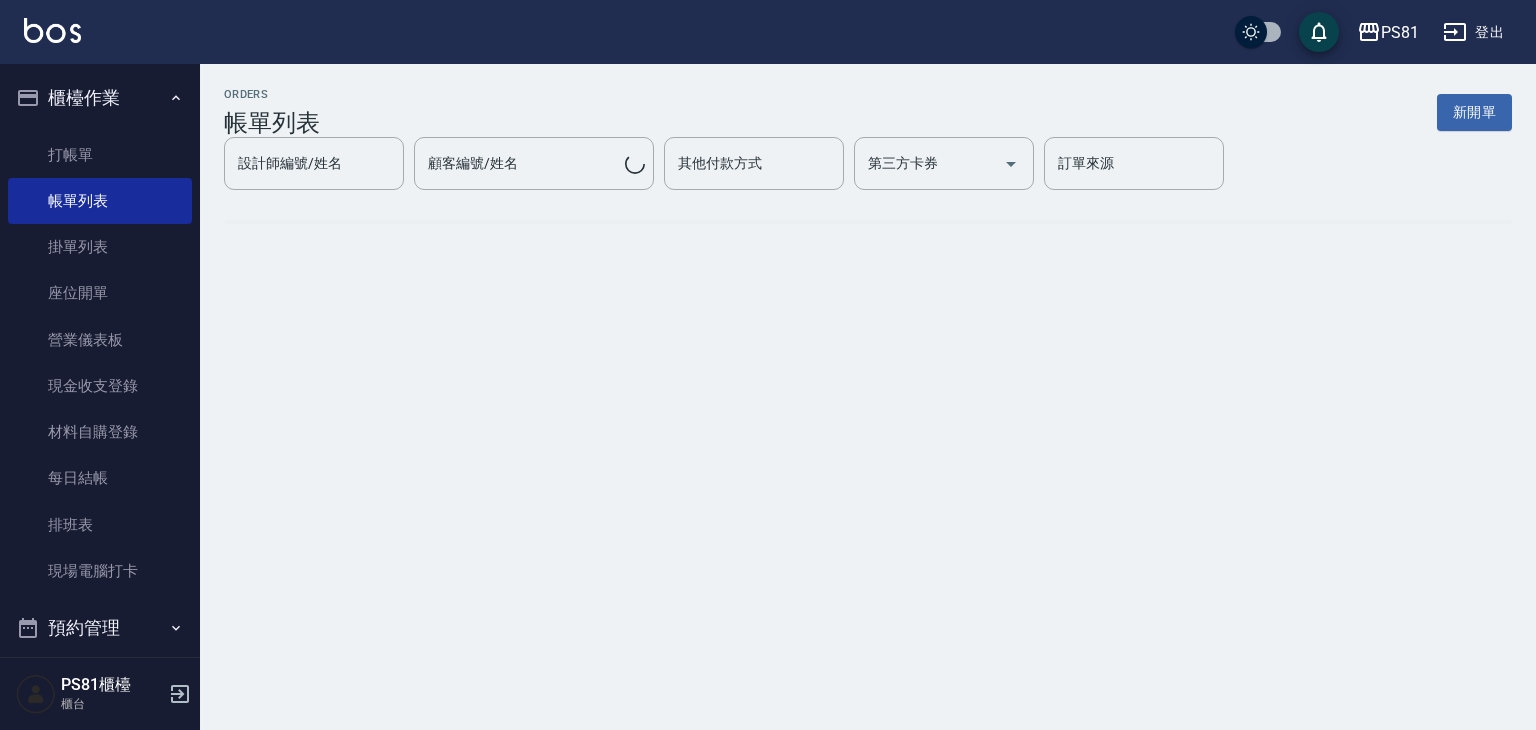 click on "ORDERS 帳單列表 新開單" at bounding box center [868, 112] 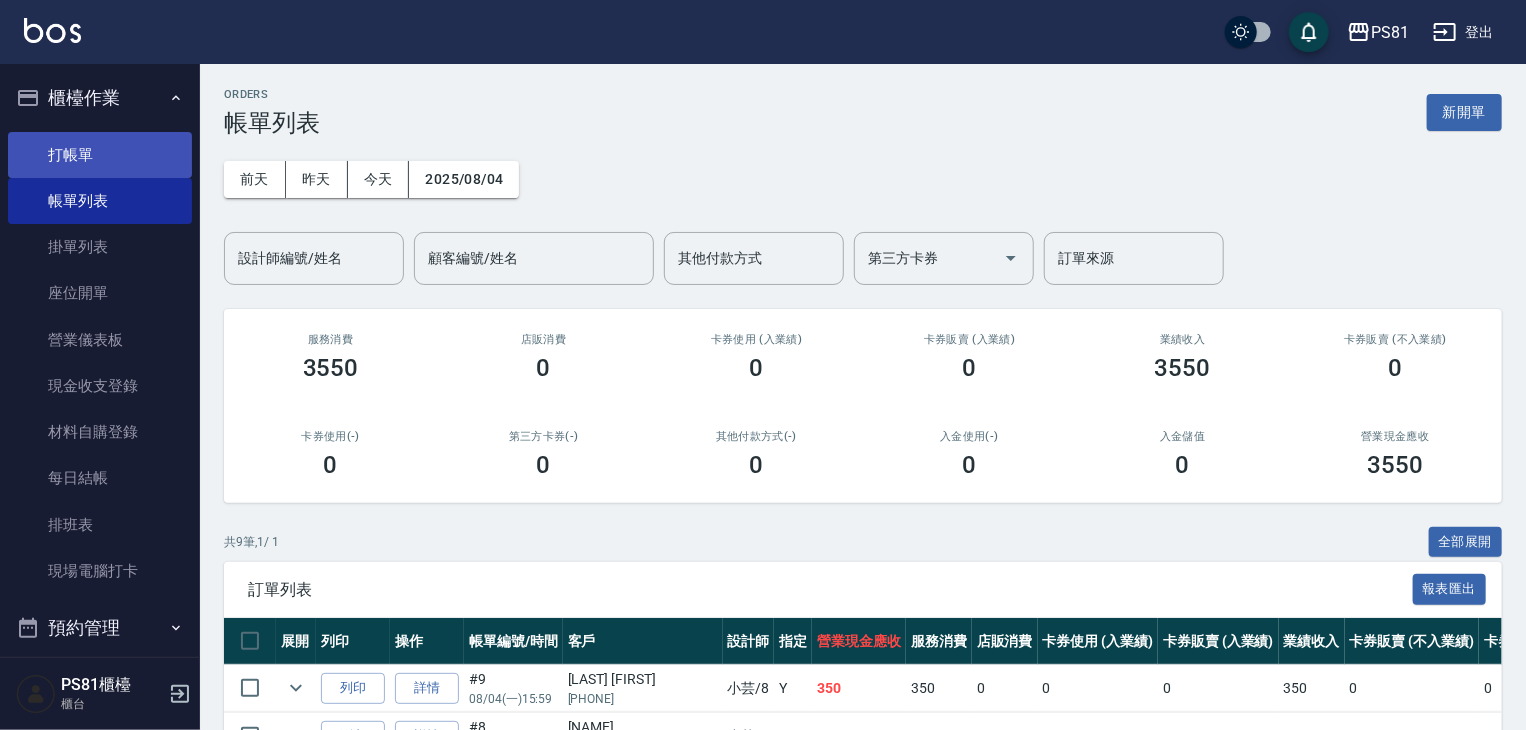 drag, startPoint x: 108, startPoint y: 140, endPoint x: 136, endPoint y: 142, distance: 28.071337 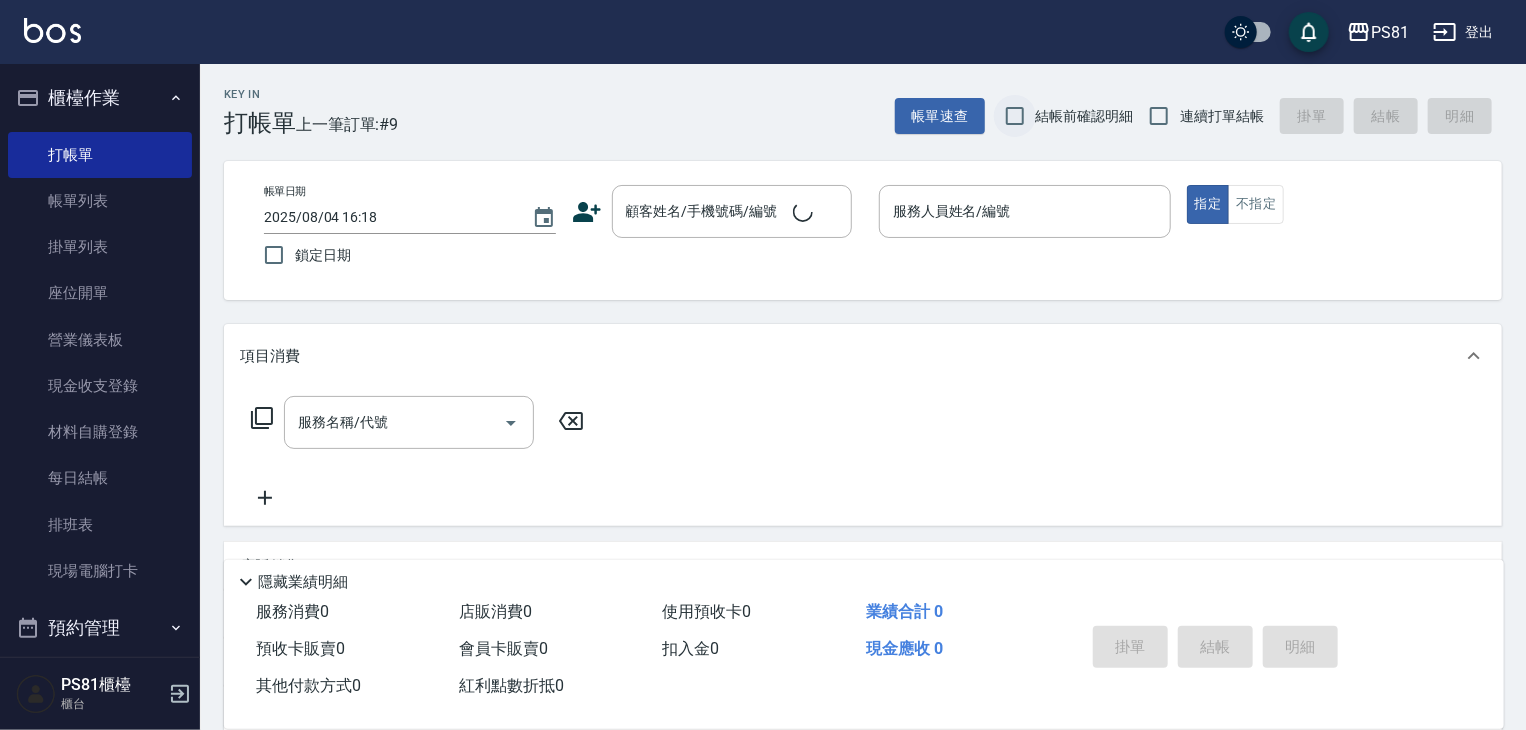 drag, startPoint x: 1196, startPoint y: 132, endPoint x: 1009, endPoint y: 125, distance: 187.13097 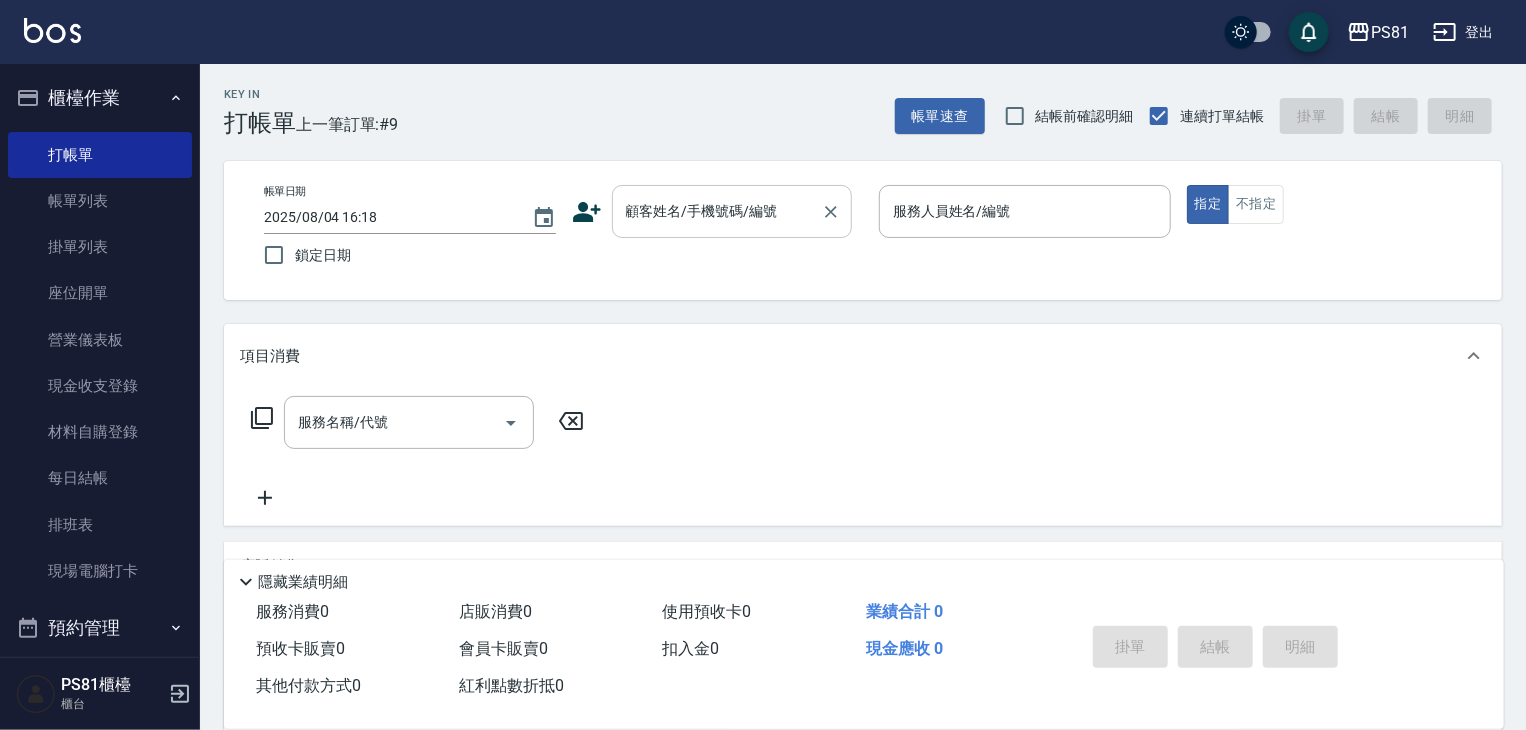 click on "顧客姓名/手機號碼/編號" at bounding box center (717, 211) 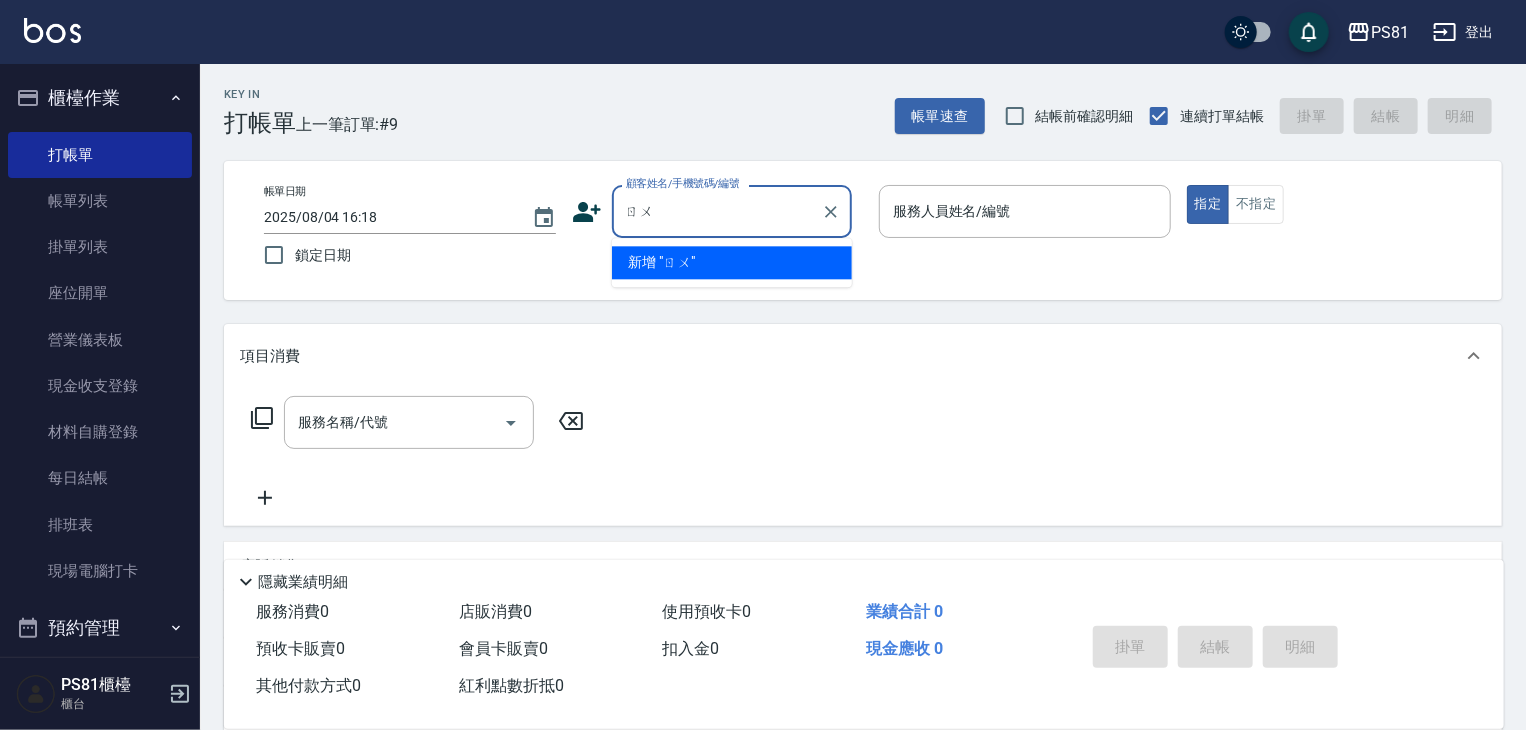 type on "ㄖ" 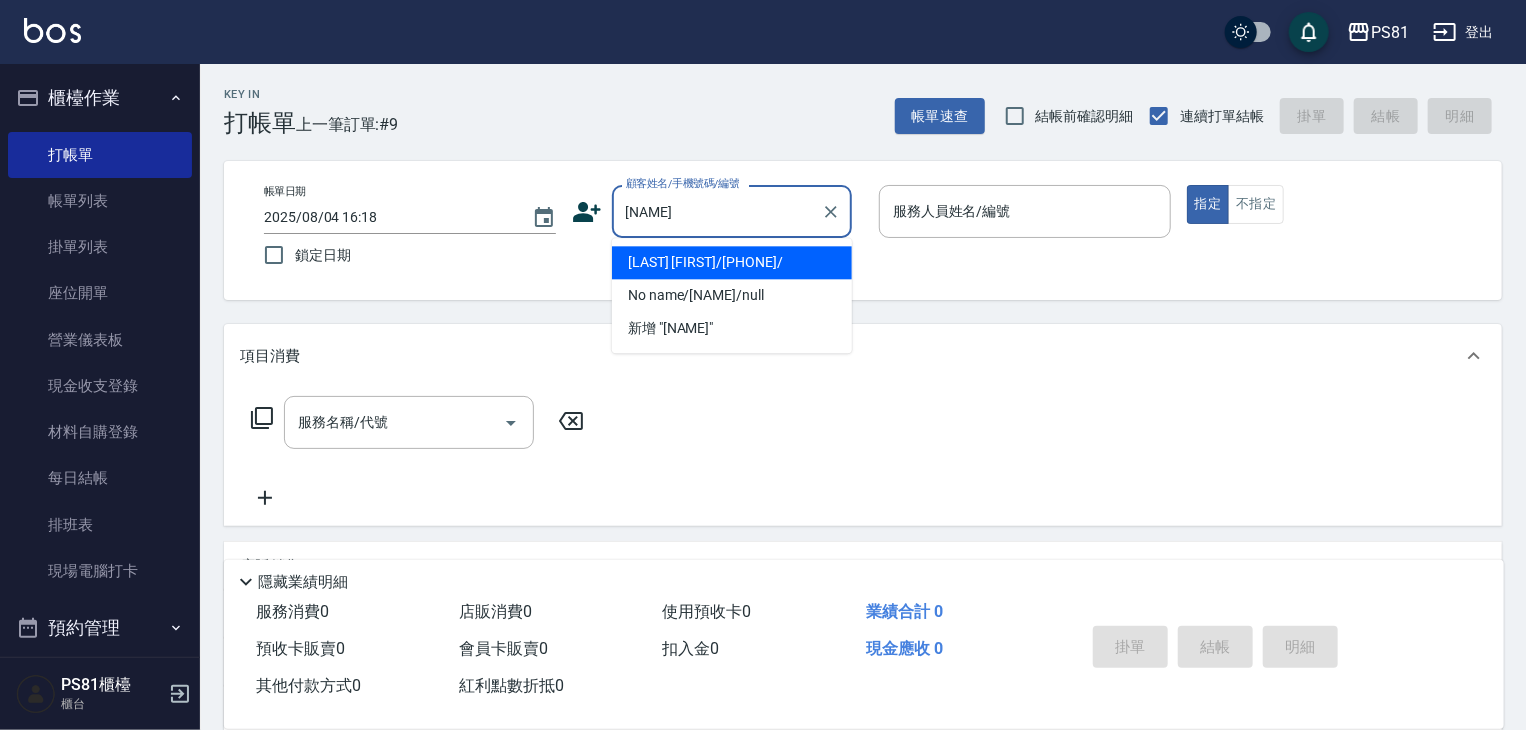 click on "[LAST] [FIRST]/[PHONE]/" at bounding box center [732, 262] 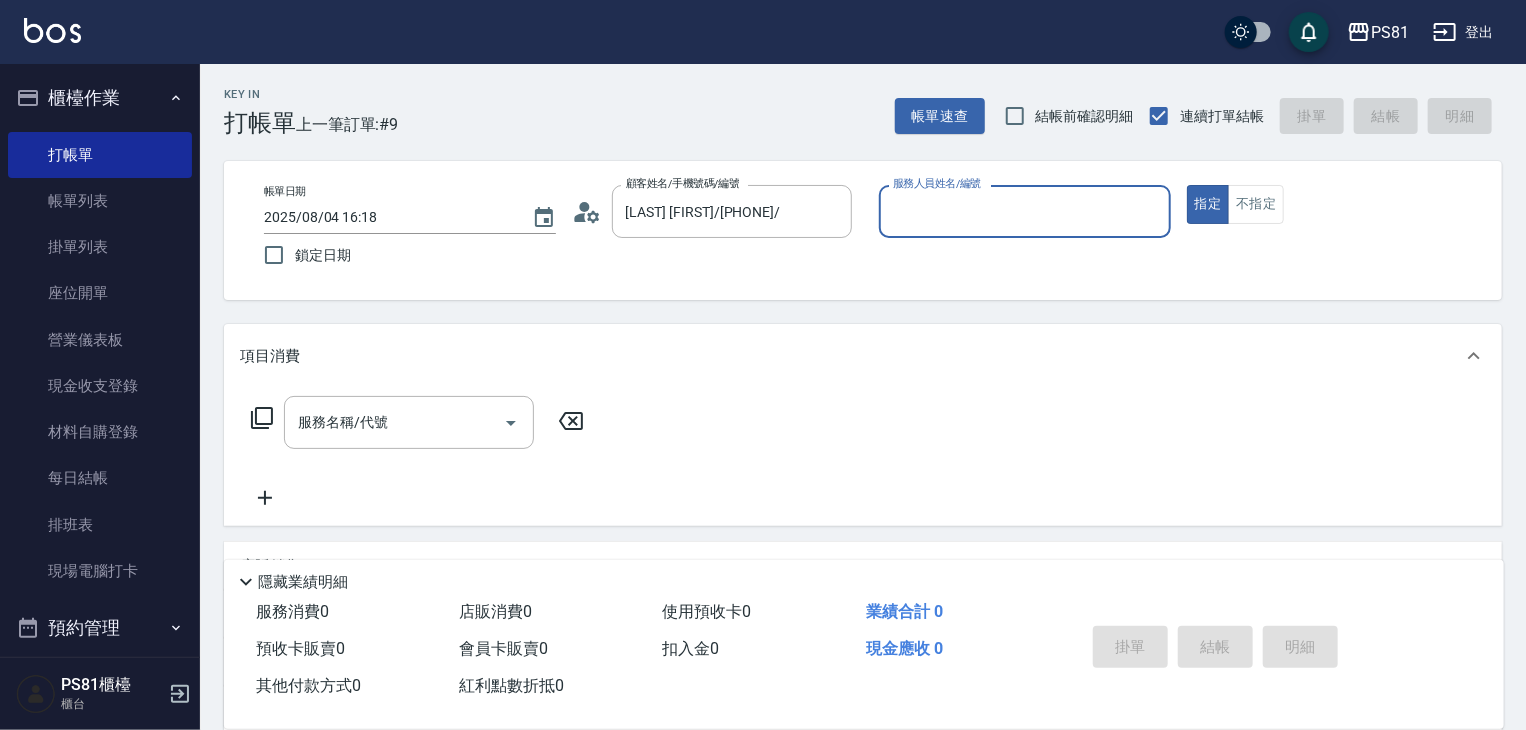 click on "服務人員姓名/編號" at bounding box center [1025, 211] 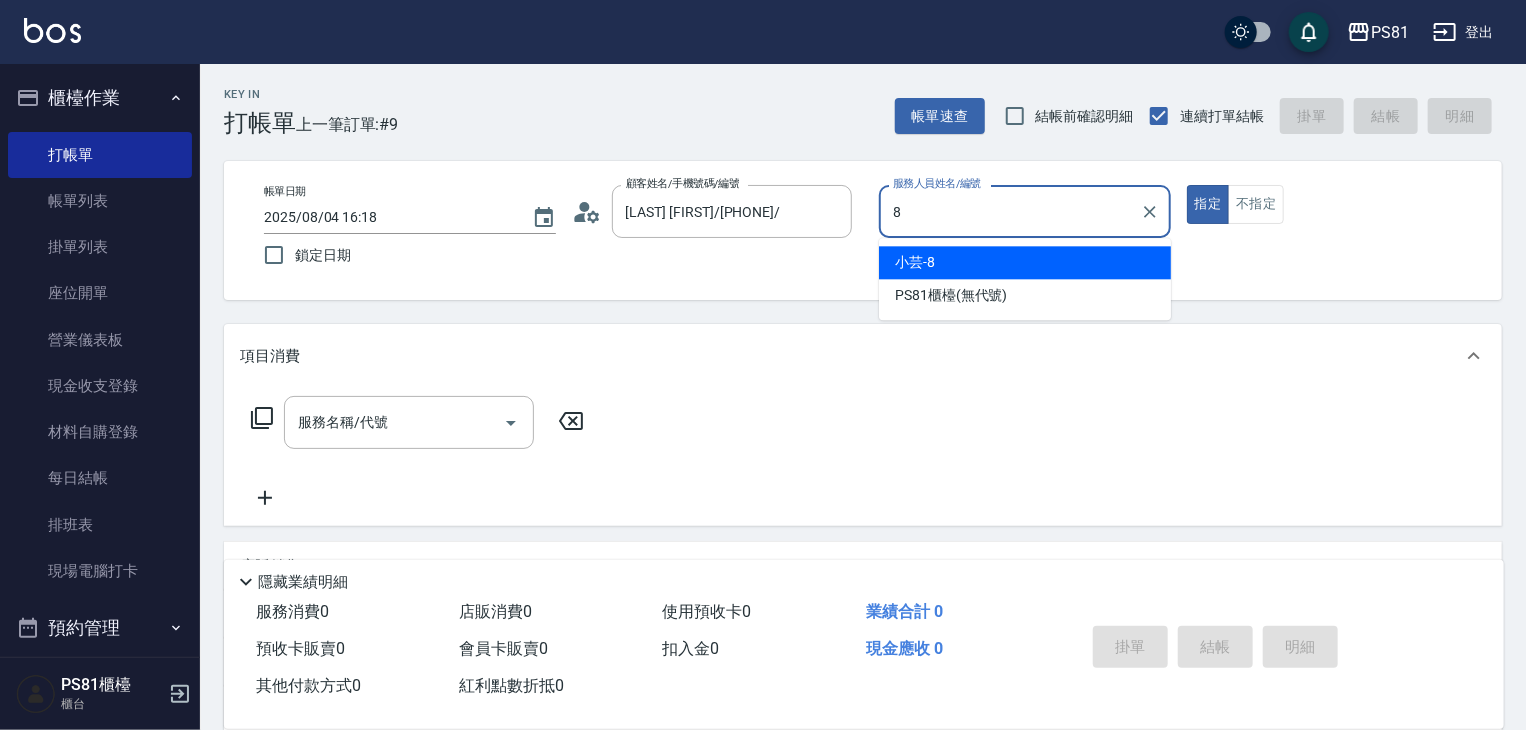 type on "小芸-8" 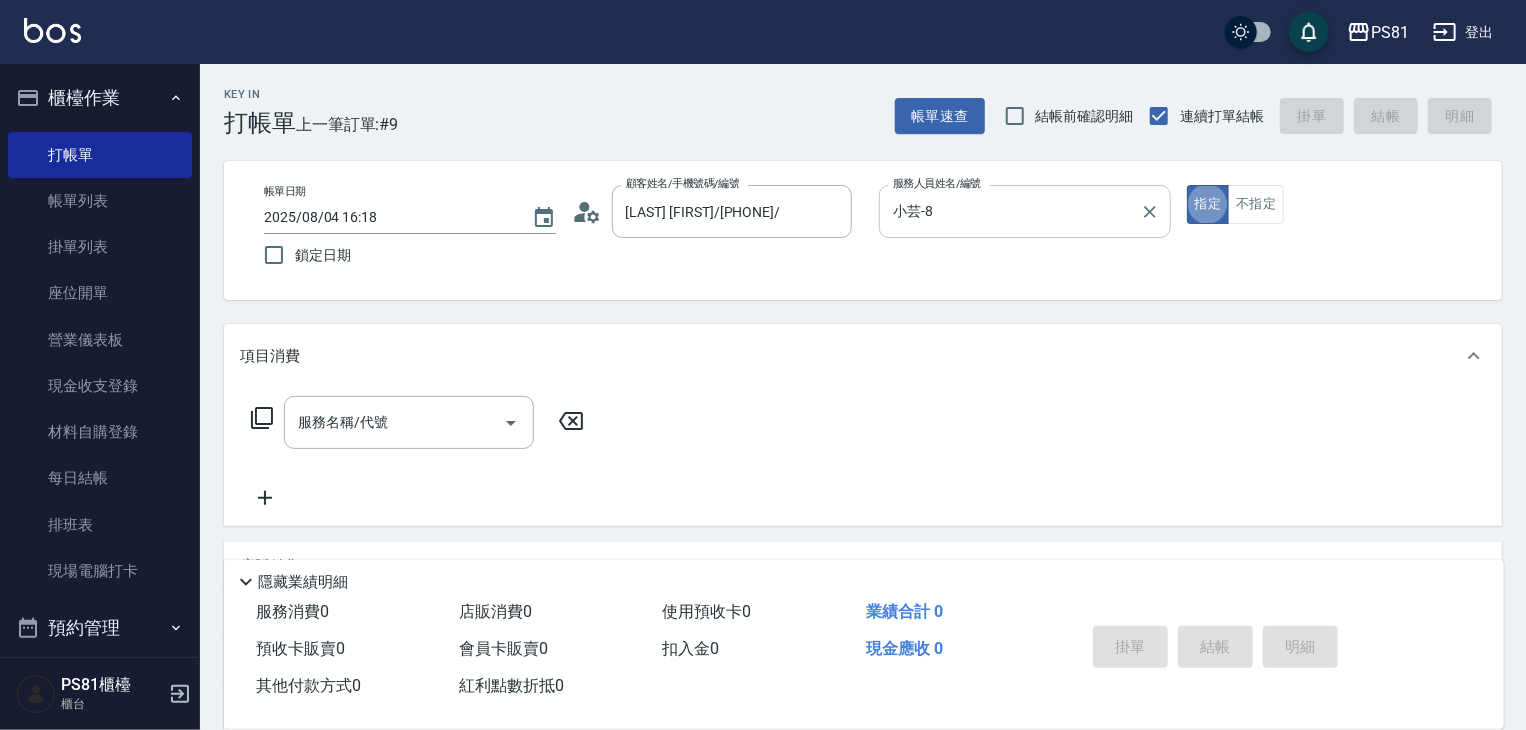 type on "true" 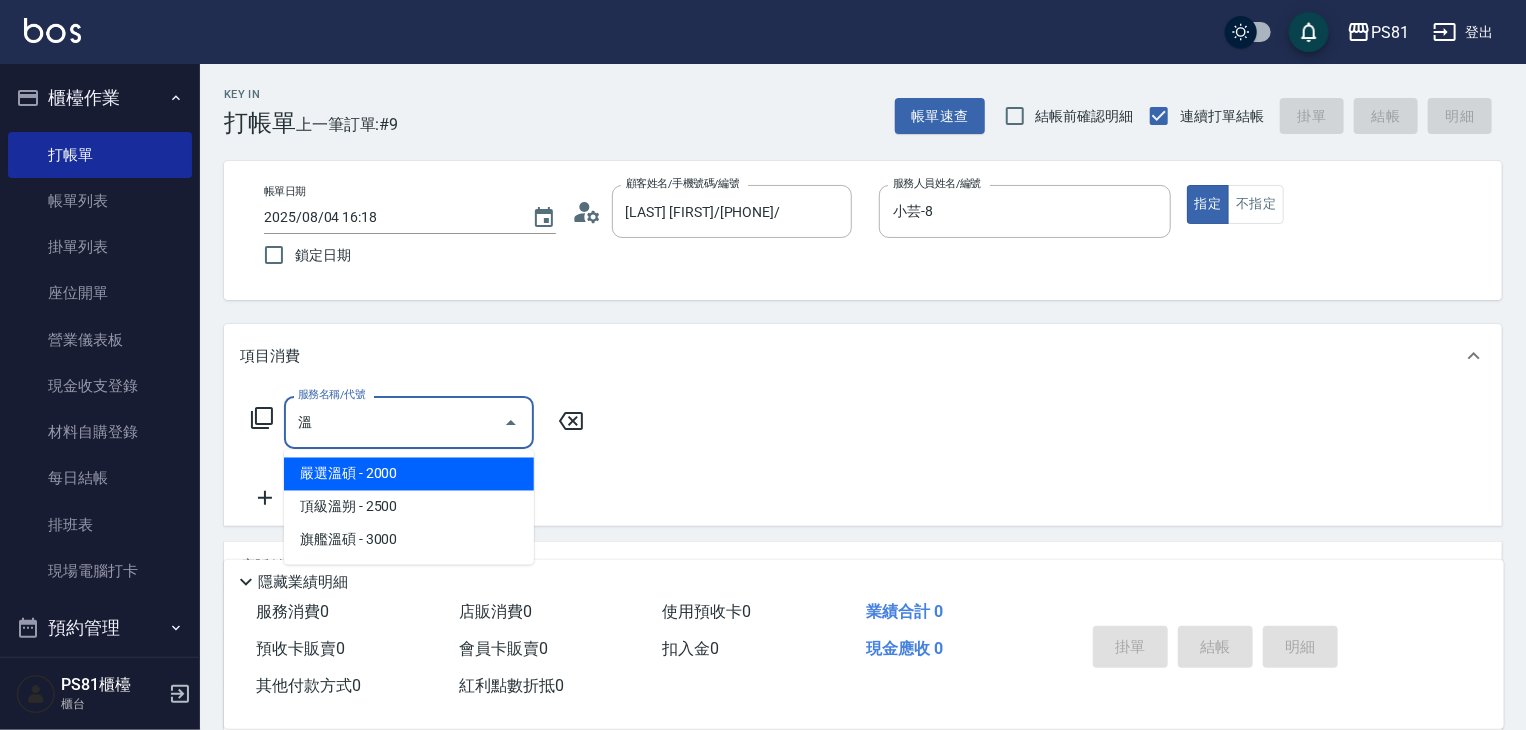 click on "嚴選溫碩 - 2000" at bounding box center (409, 474) 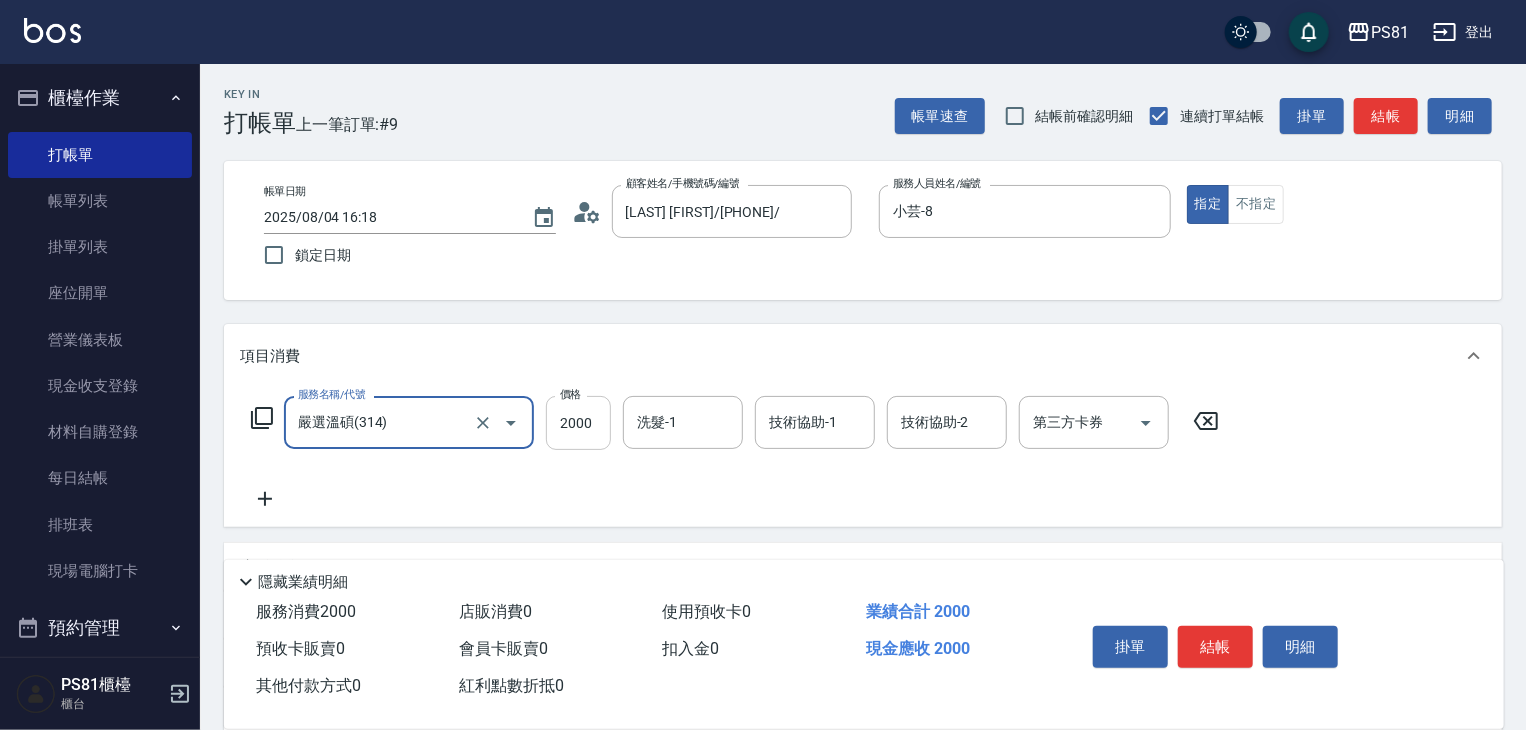 type on "嚴選溫碩(314)" 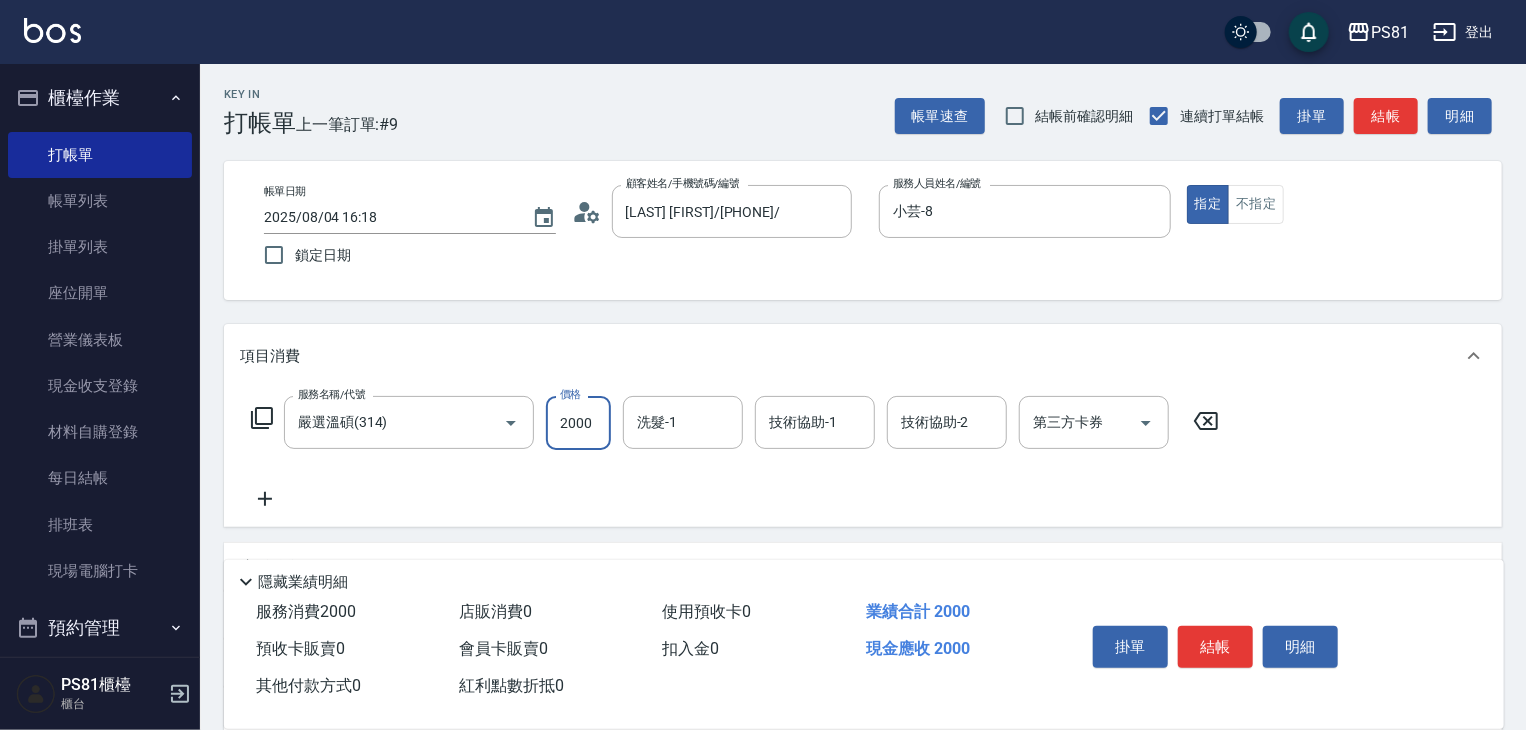 click on "2000" at bounding box center (578, 423) 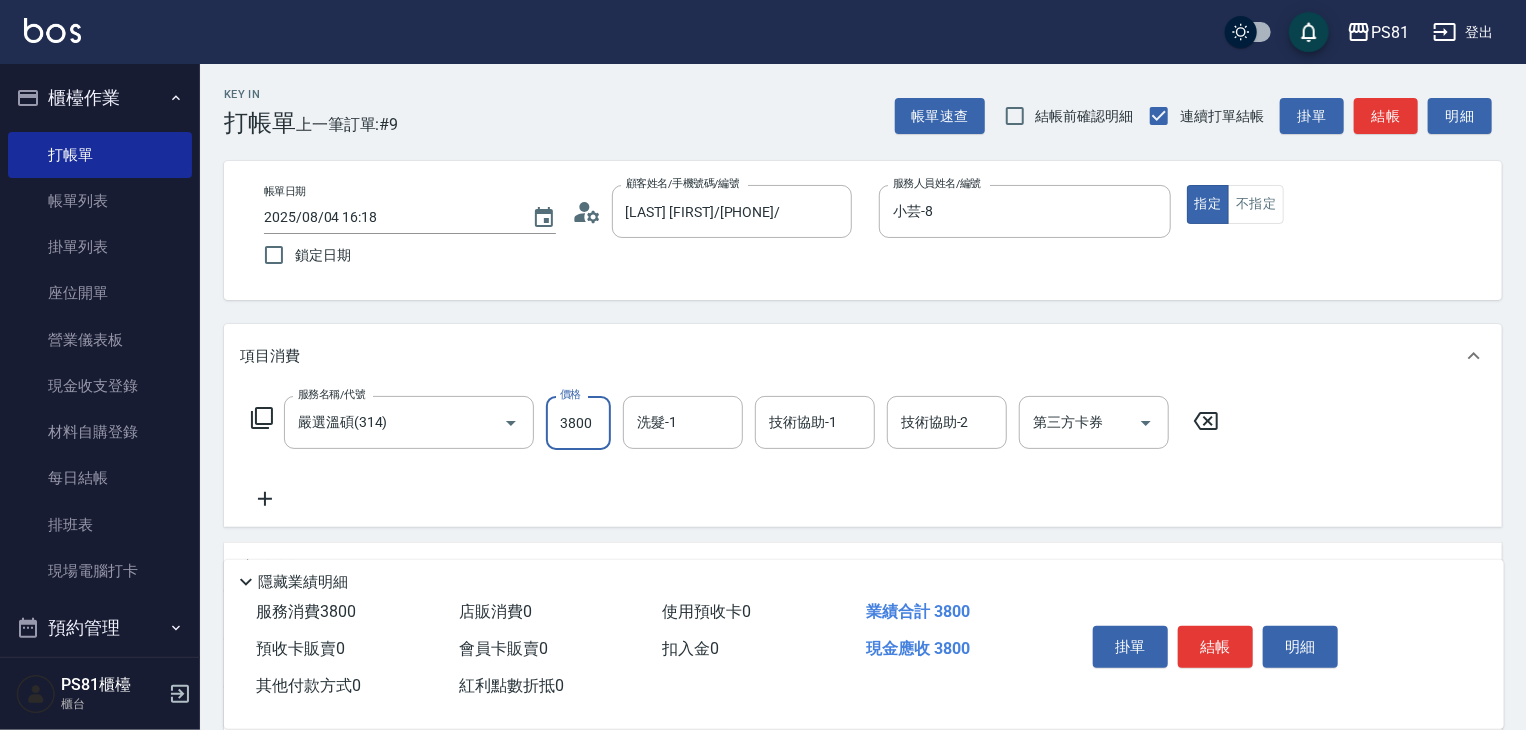 type on "3800" 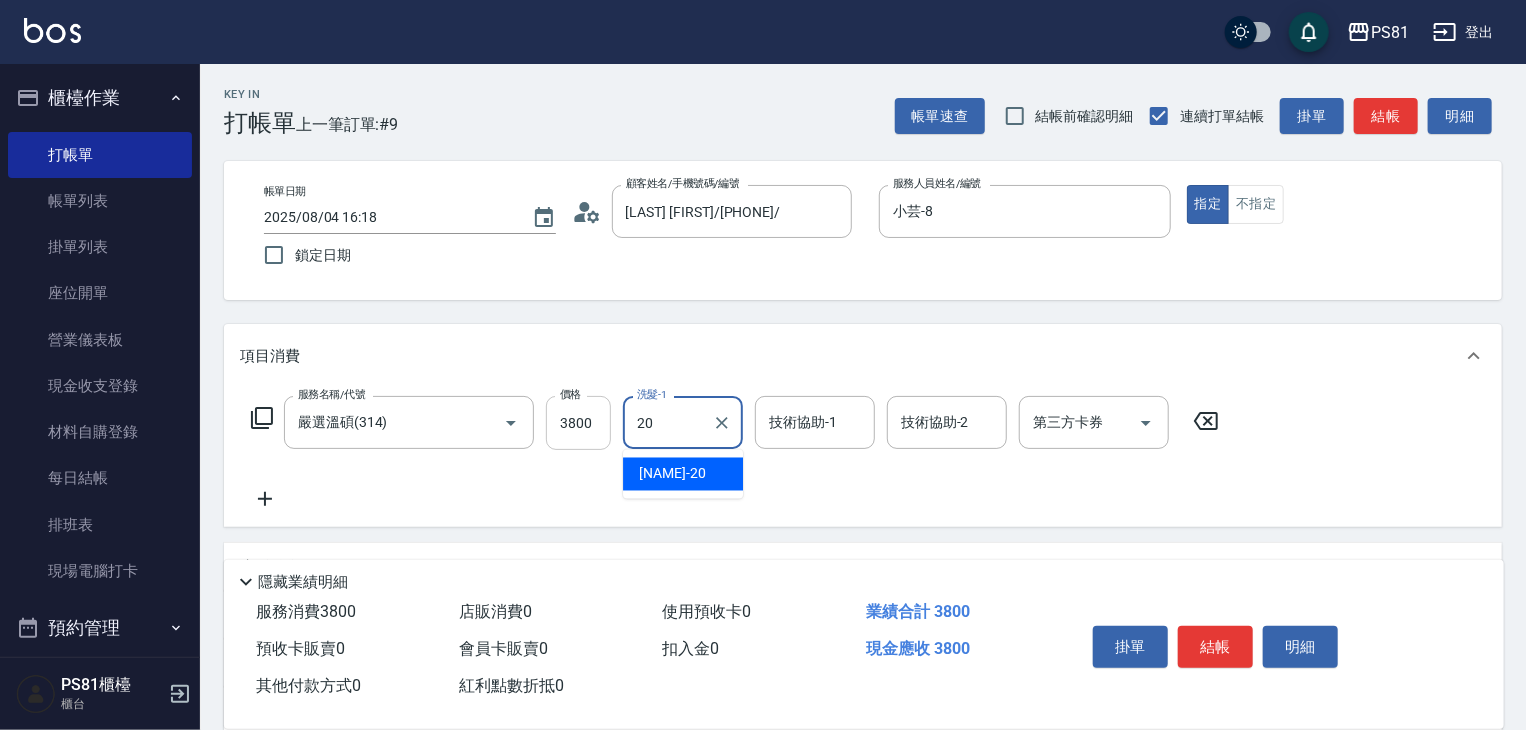 type on "妍妍-20" 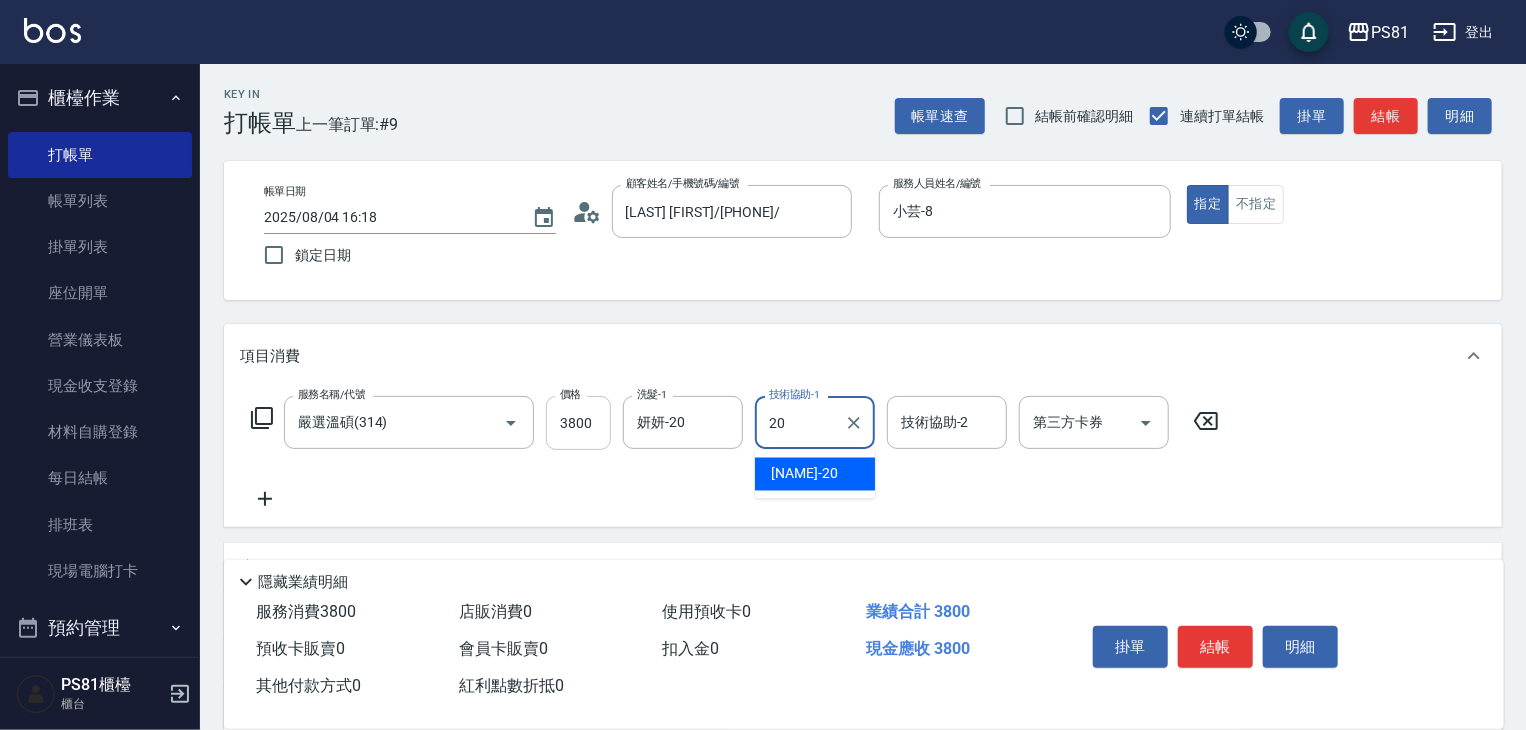 type on "妍妍-20" 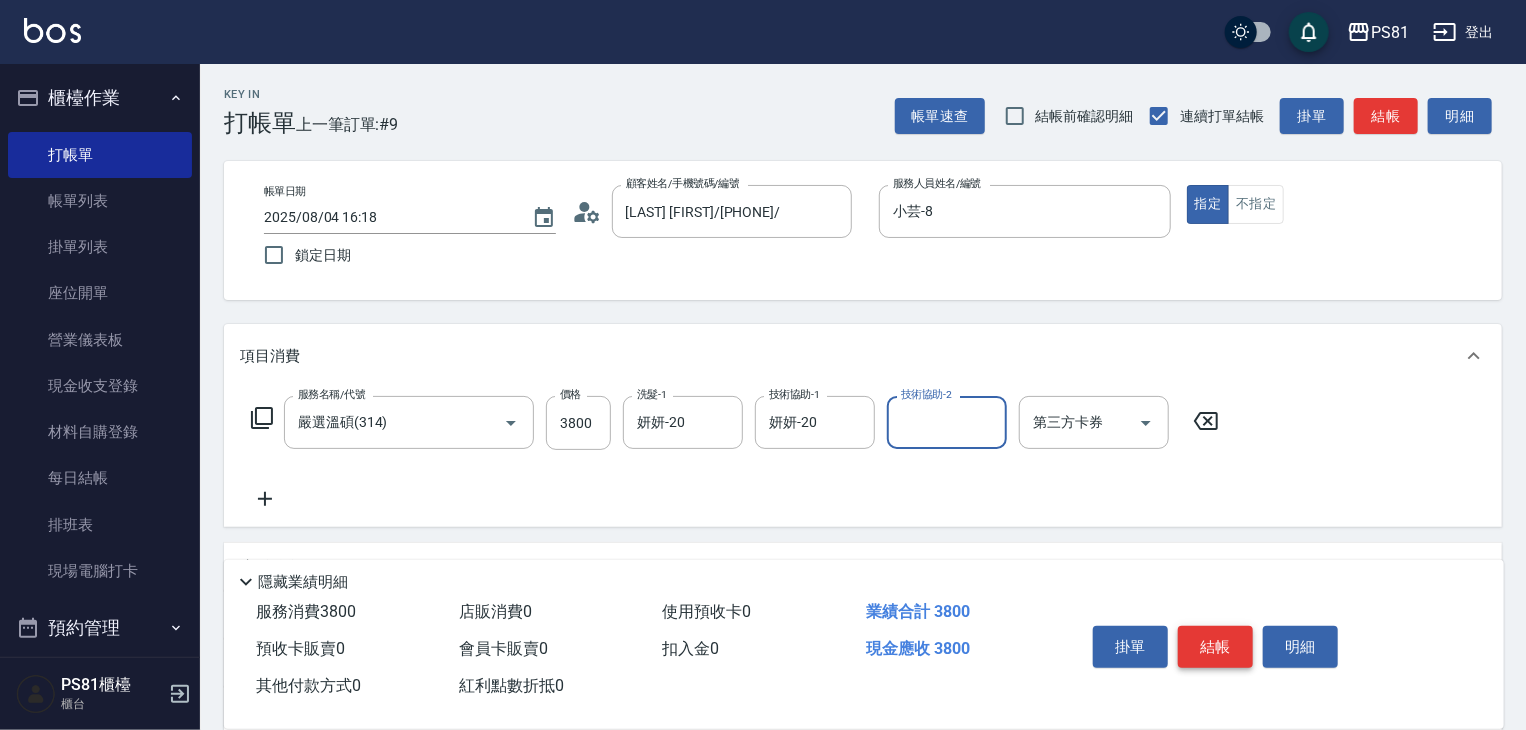 click on "結帳" at bounding box center (1215, 647) 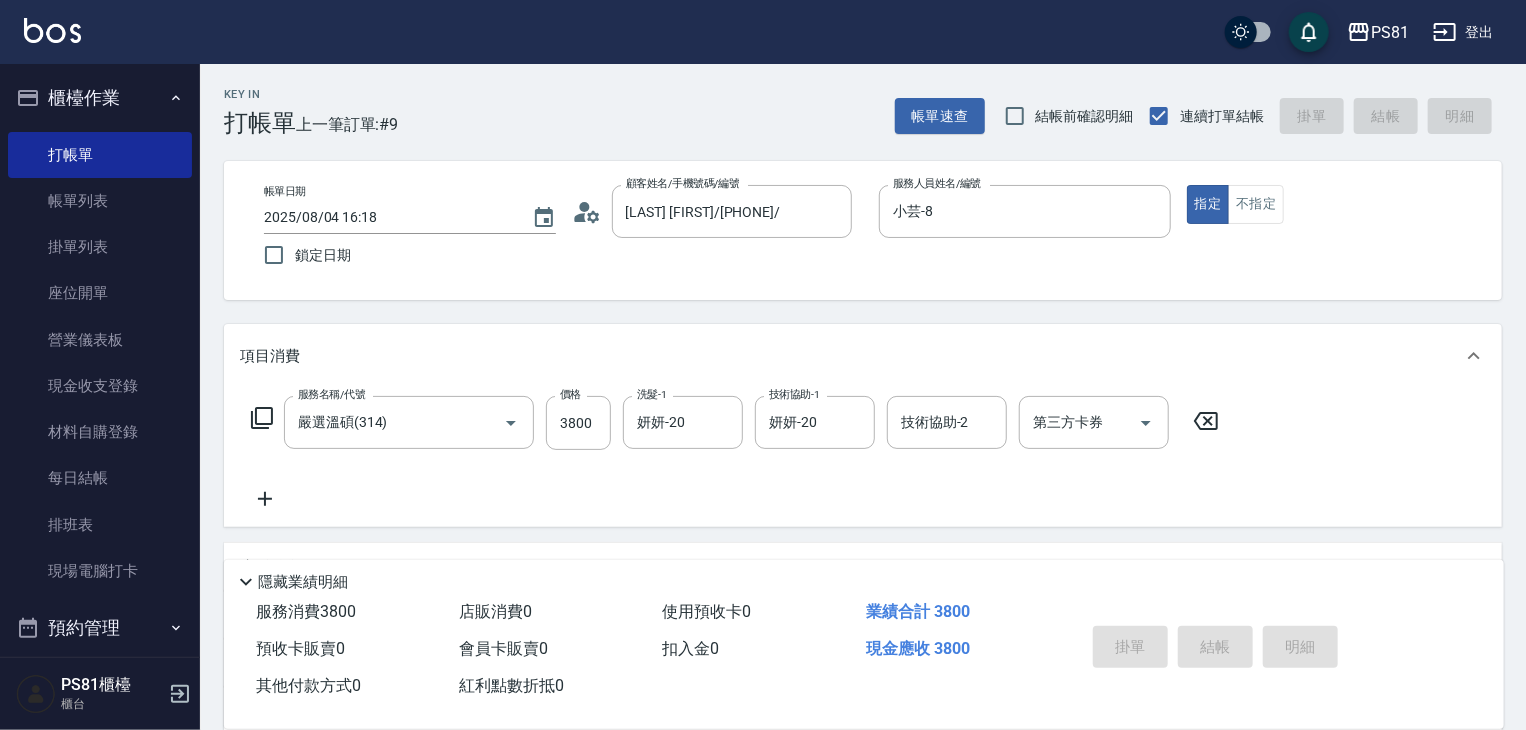 type 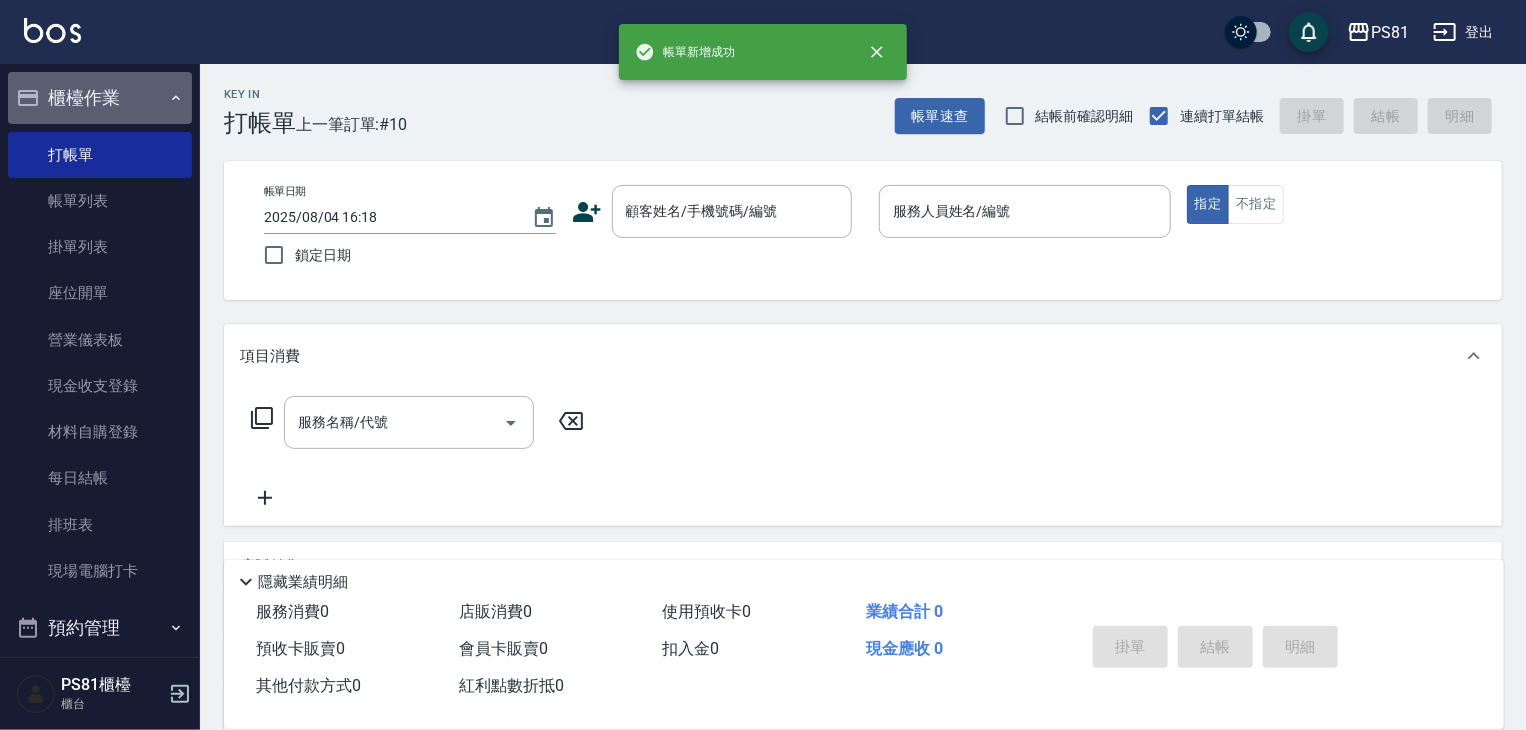 click on "櫃檯作業" at bounding box center (100, 98) 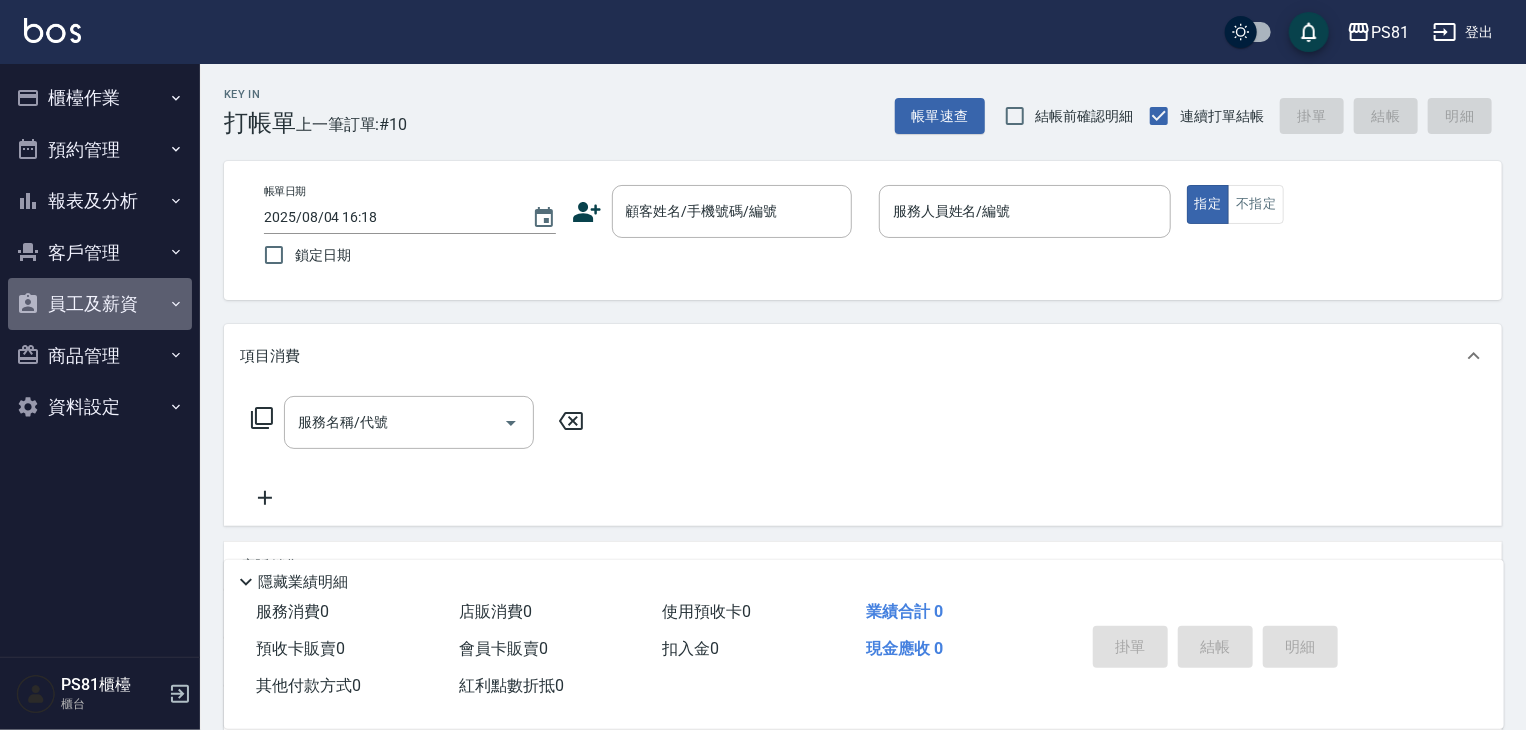 click on "員工及薪資" at bounding box center [100, 304] 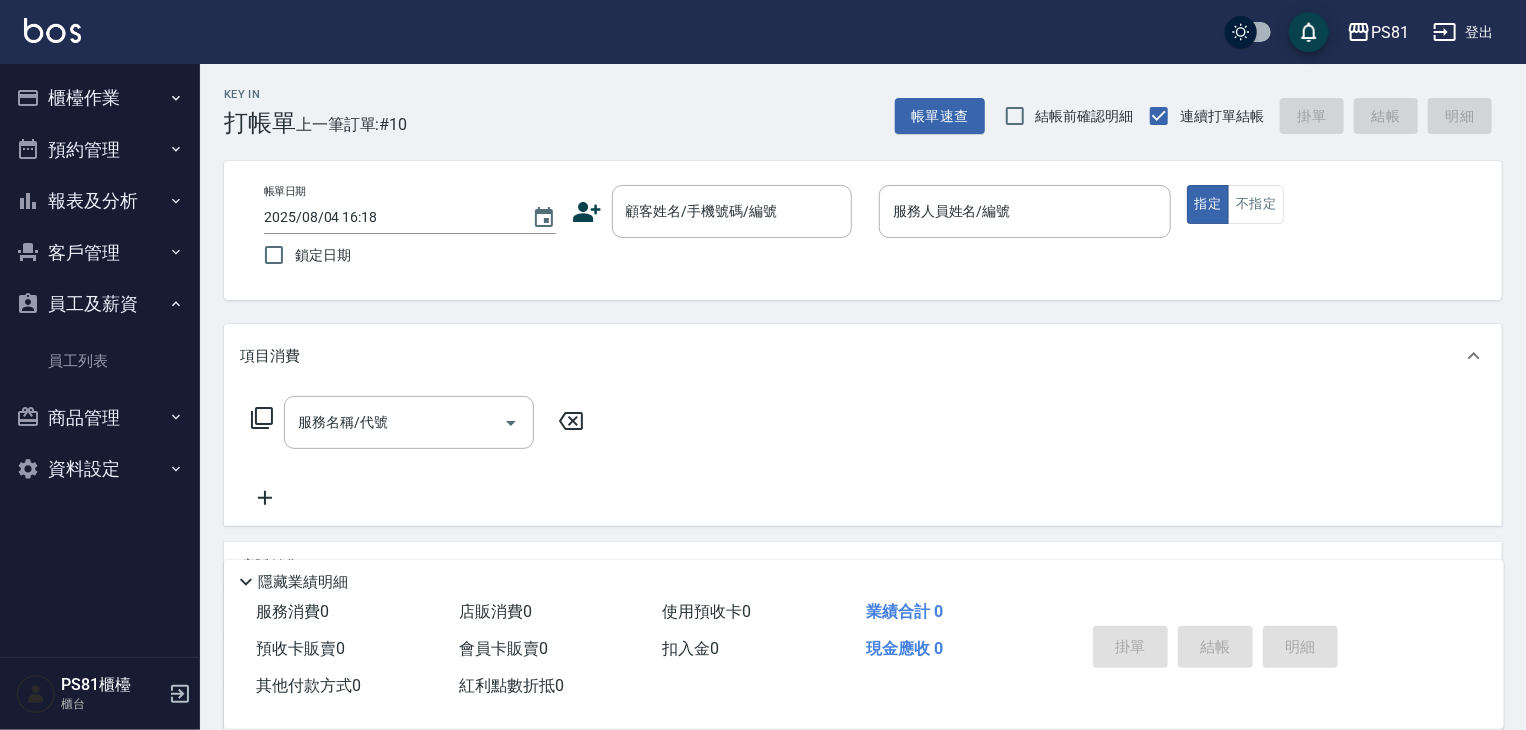 click on "員工及薪資" at bounding box center [100, 304] 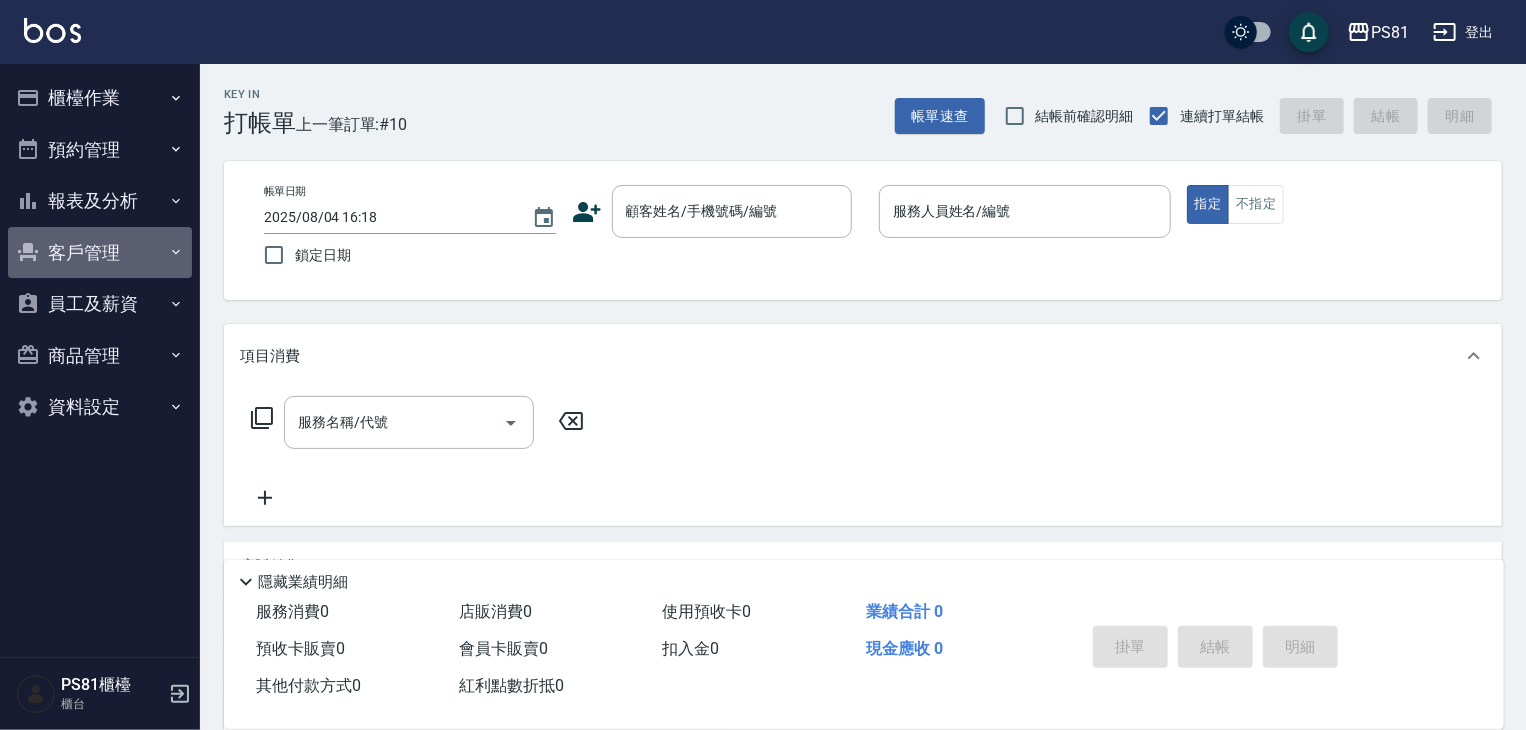 click on "客戶管理" at bounding box center (100, 253) 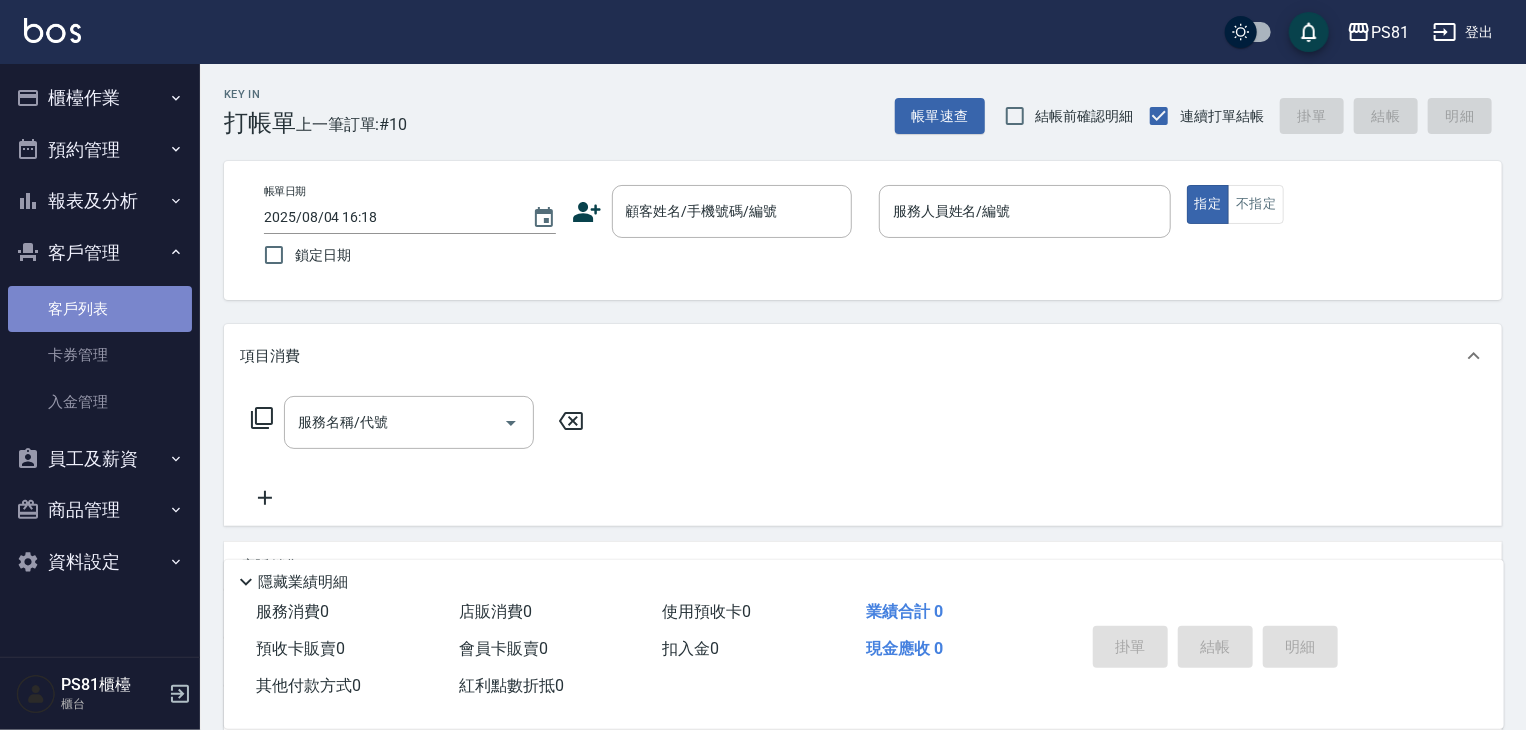 click on "客戶列表" at bounding box center (100, 309) 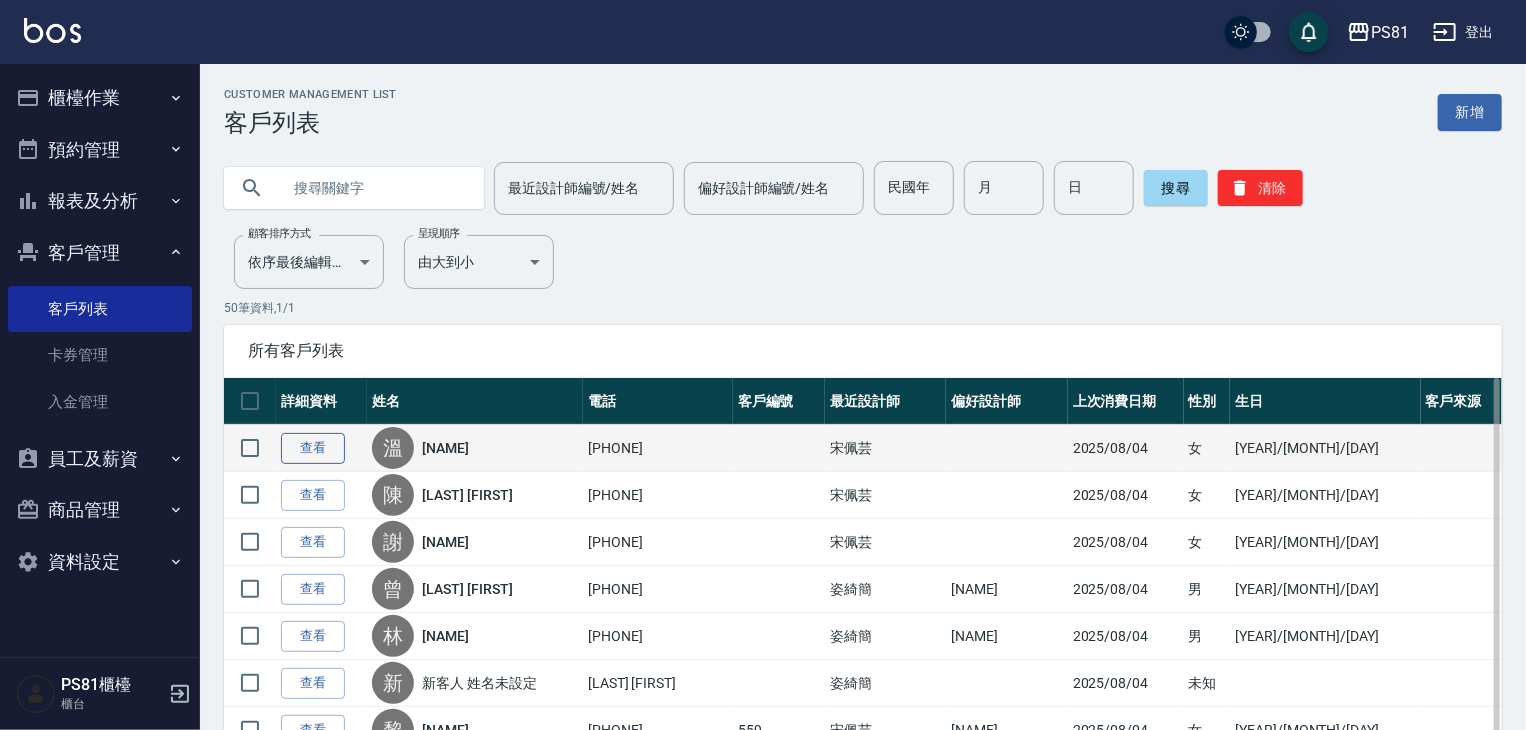 click on "查看" at bounding box center [313, 448] 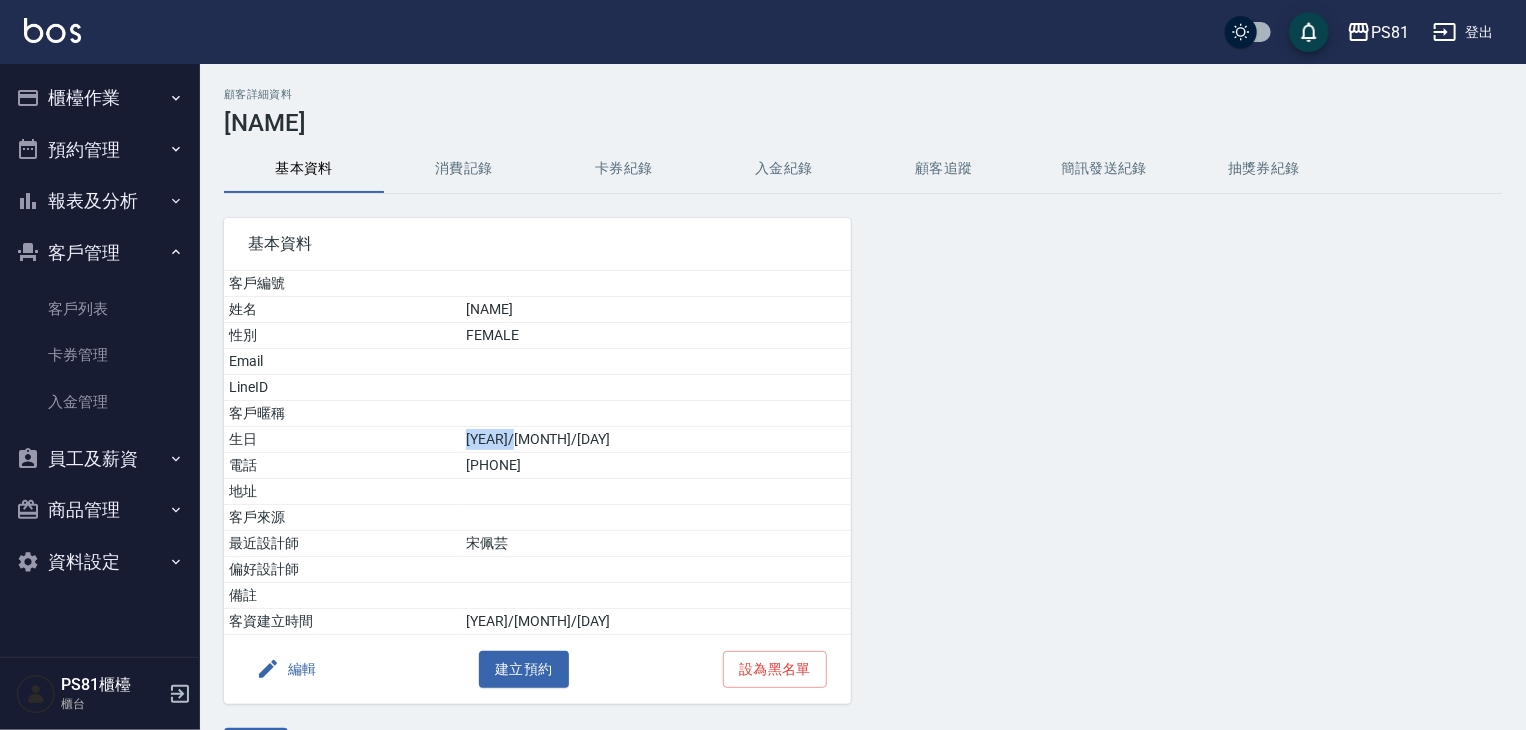 drag, startPoint x: 432, startPoint y: 445, endPoint x: 514, endPoint y: 430, distance: 83.360664 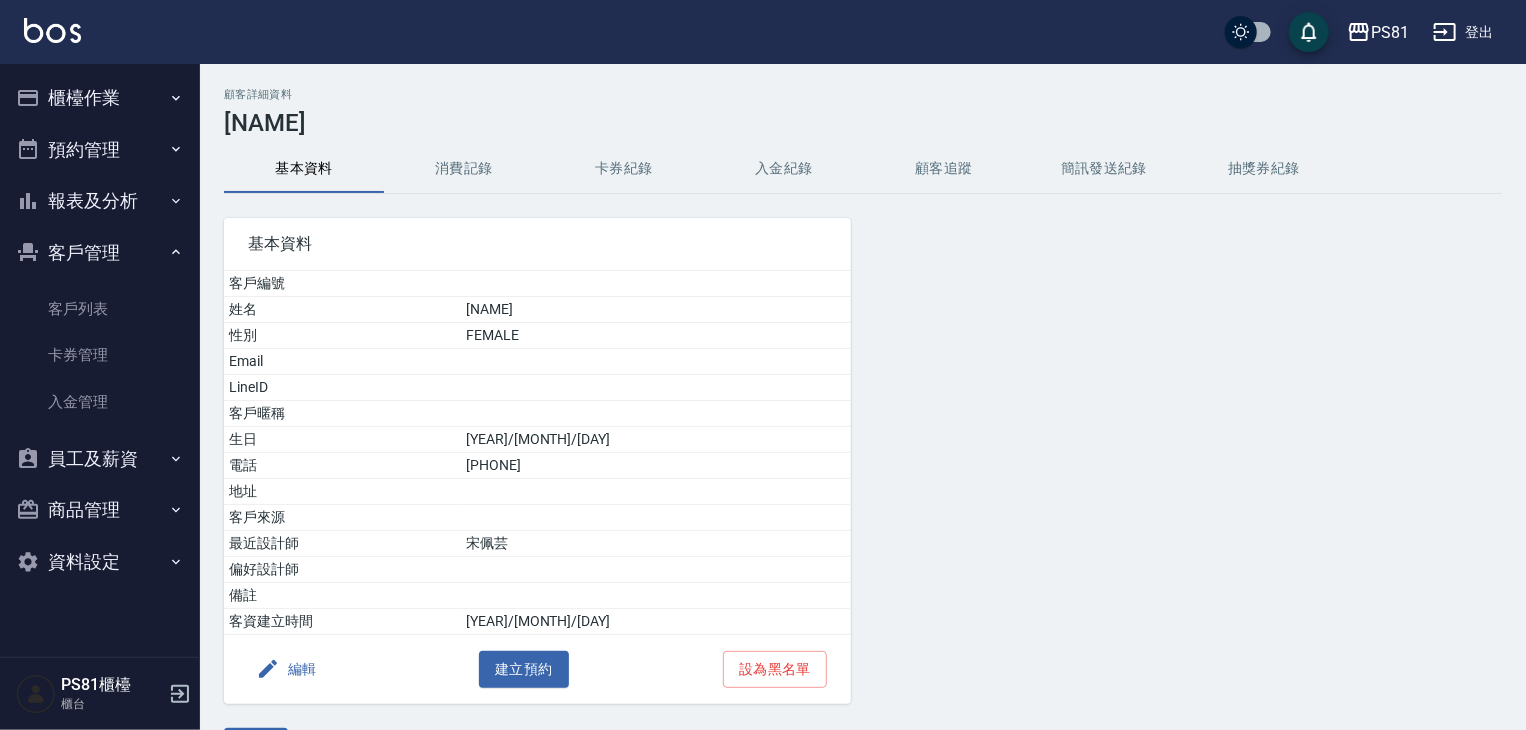 click on "客戶管理" at bounding box center (100, 253) 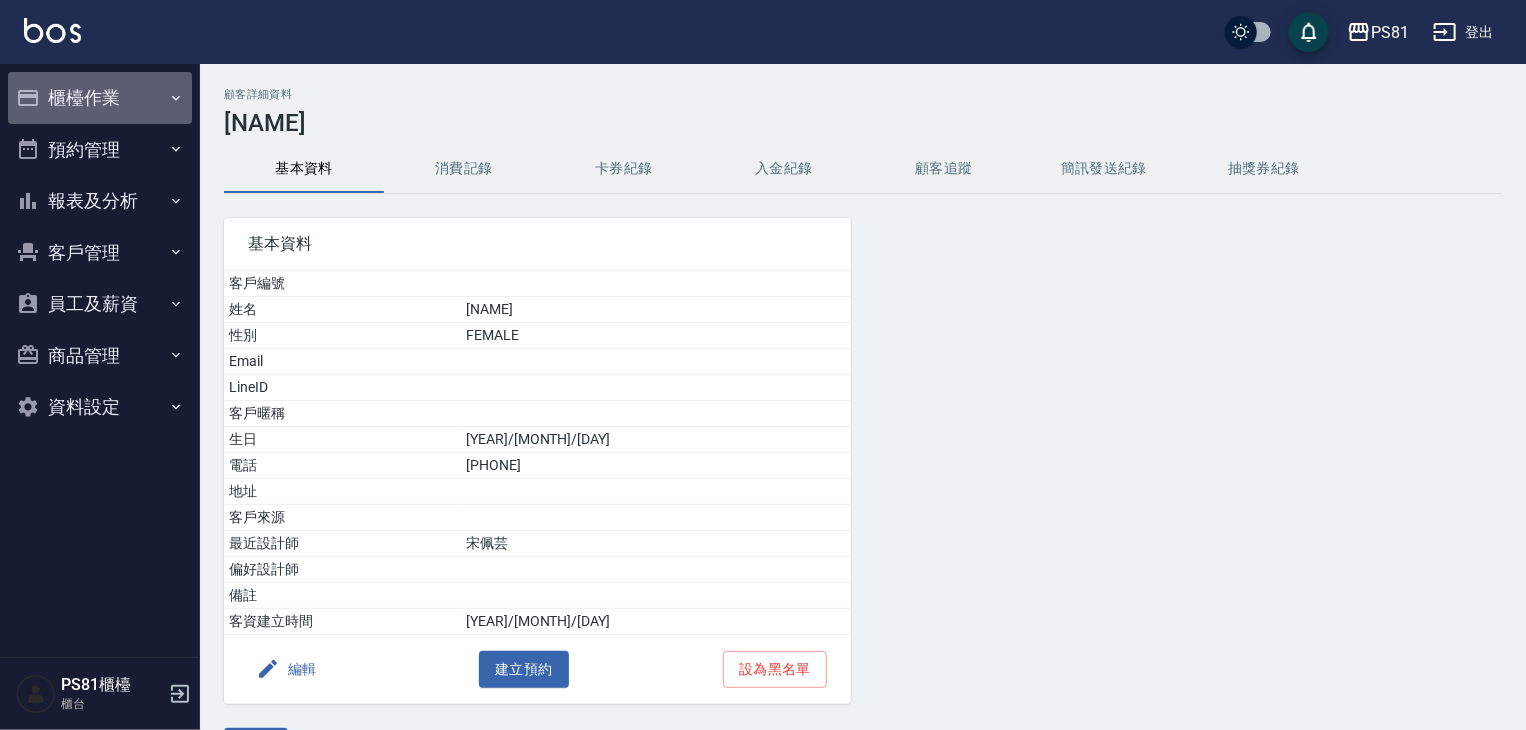 click on "櫃檯作業" at bounding box center (100, 98) 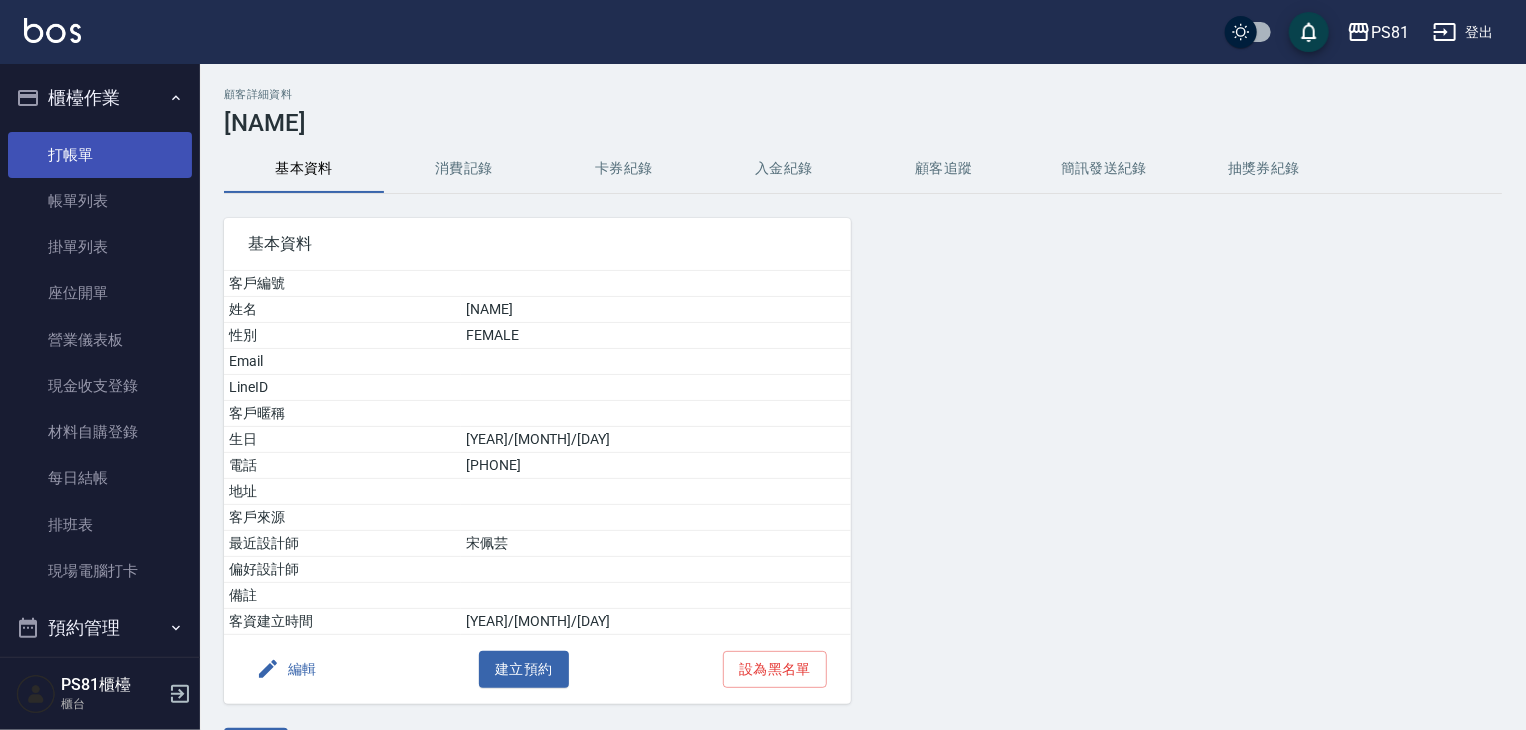 drag, startPoint x: 95, startPoint y: 151, endPoint x: 70, endPoint y: 139, distance: 27.730848 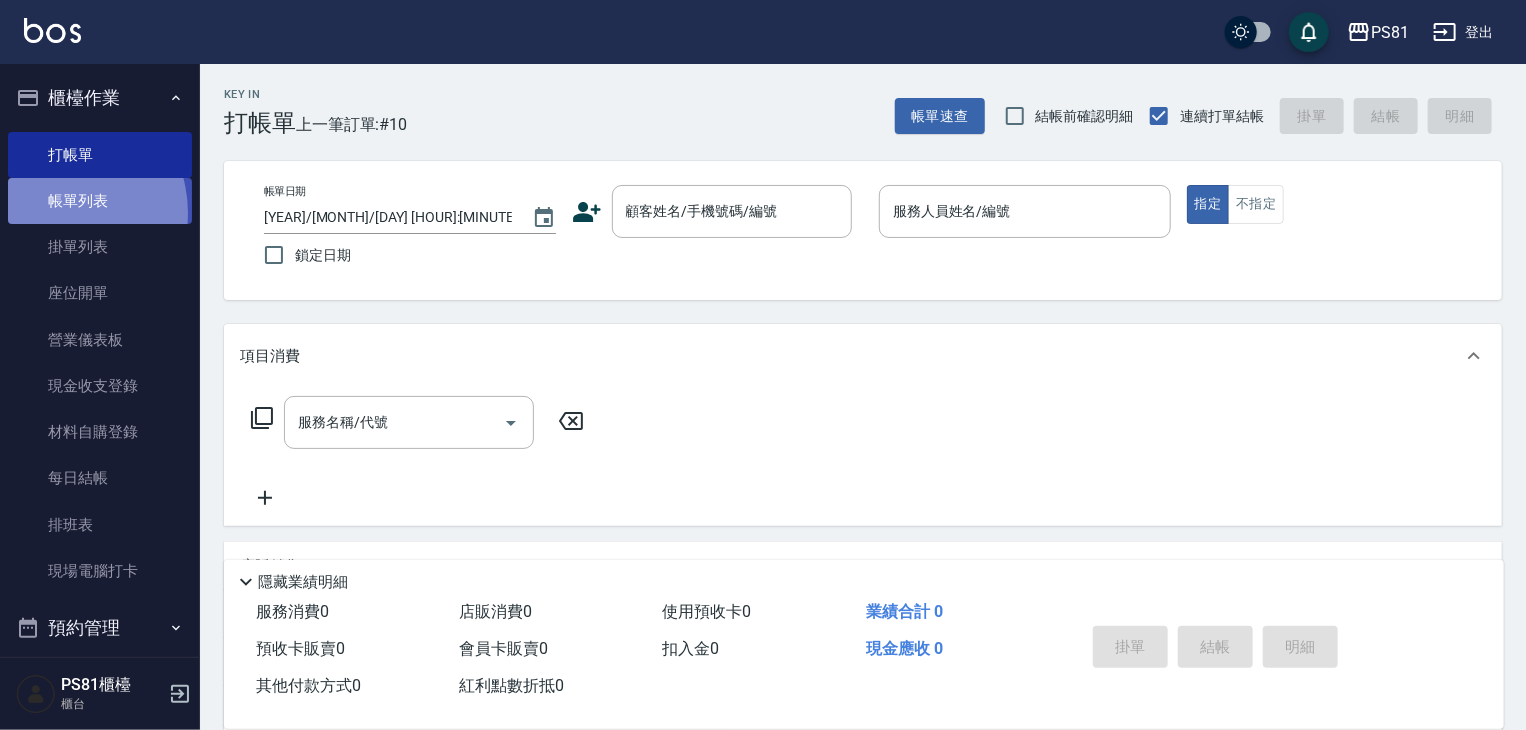 click on "帳單列表" at bounding box center (100, 201) 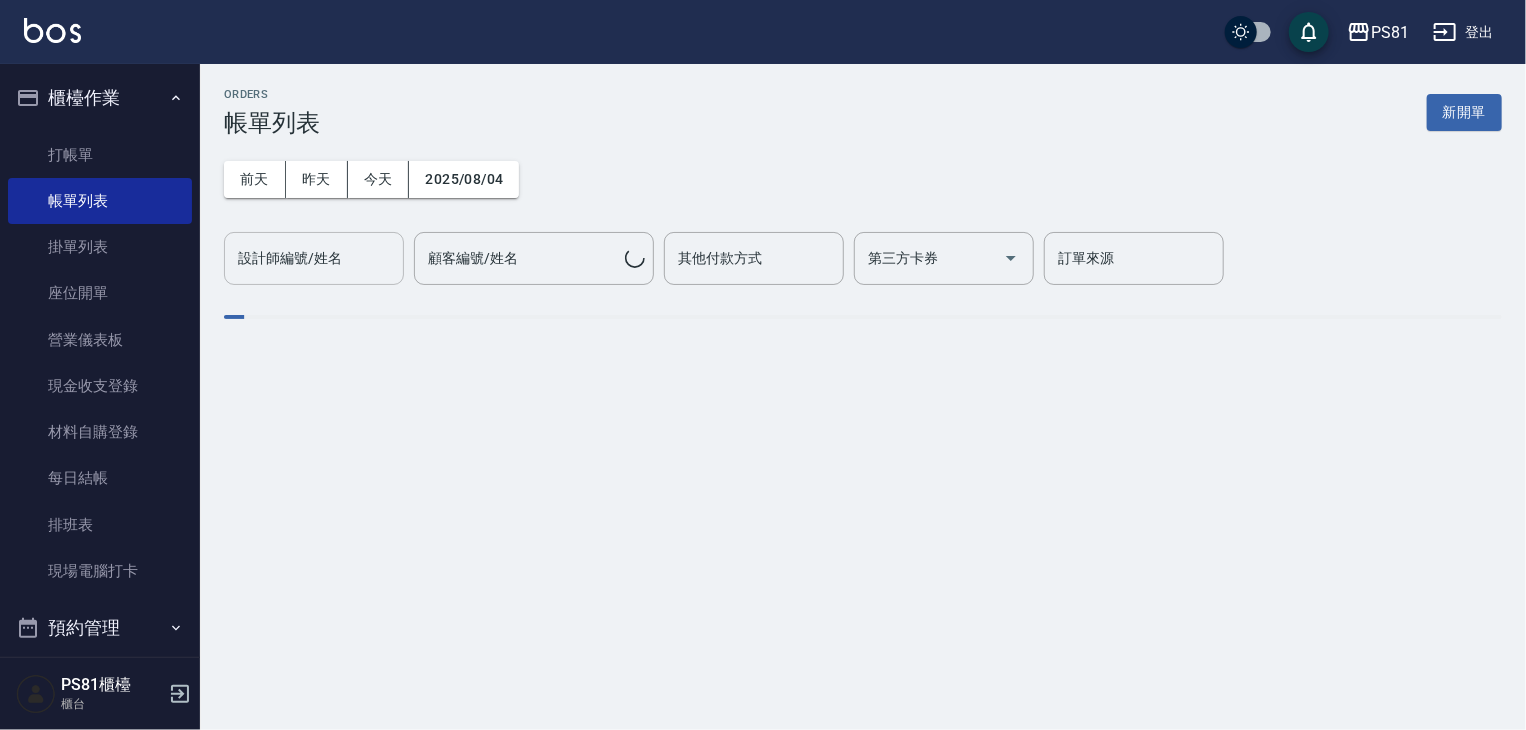 drag, startPoint x: 340, startPoint y: 244, endPoint x: 338, endPoint y: 255, distance: 11.18034 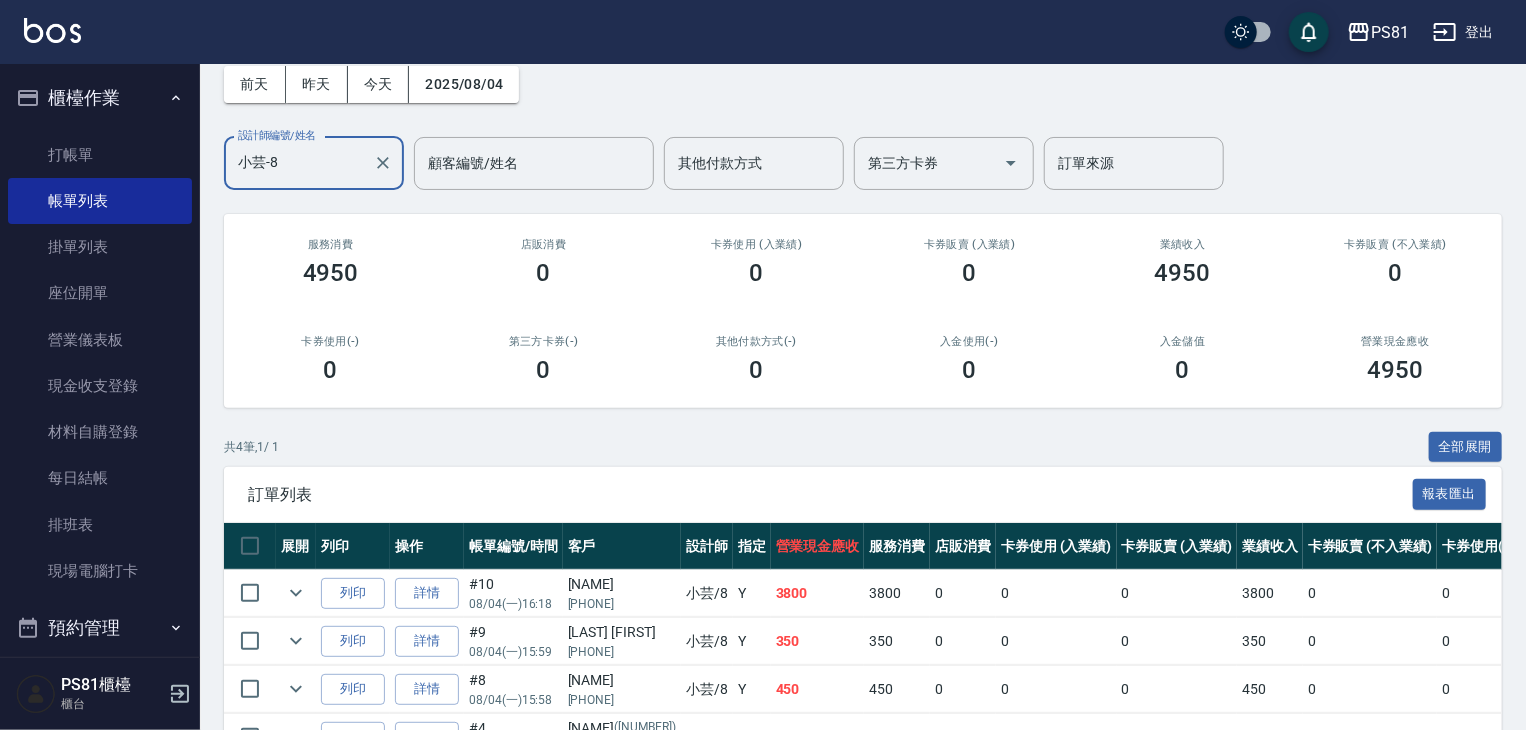 scroll, scrollTop: 219, scrollLeft: 0, axis: vertical 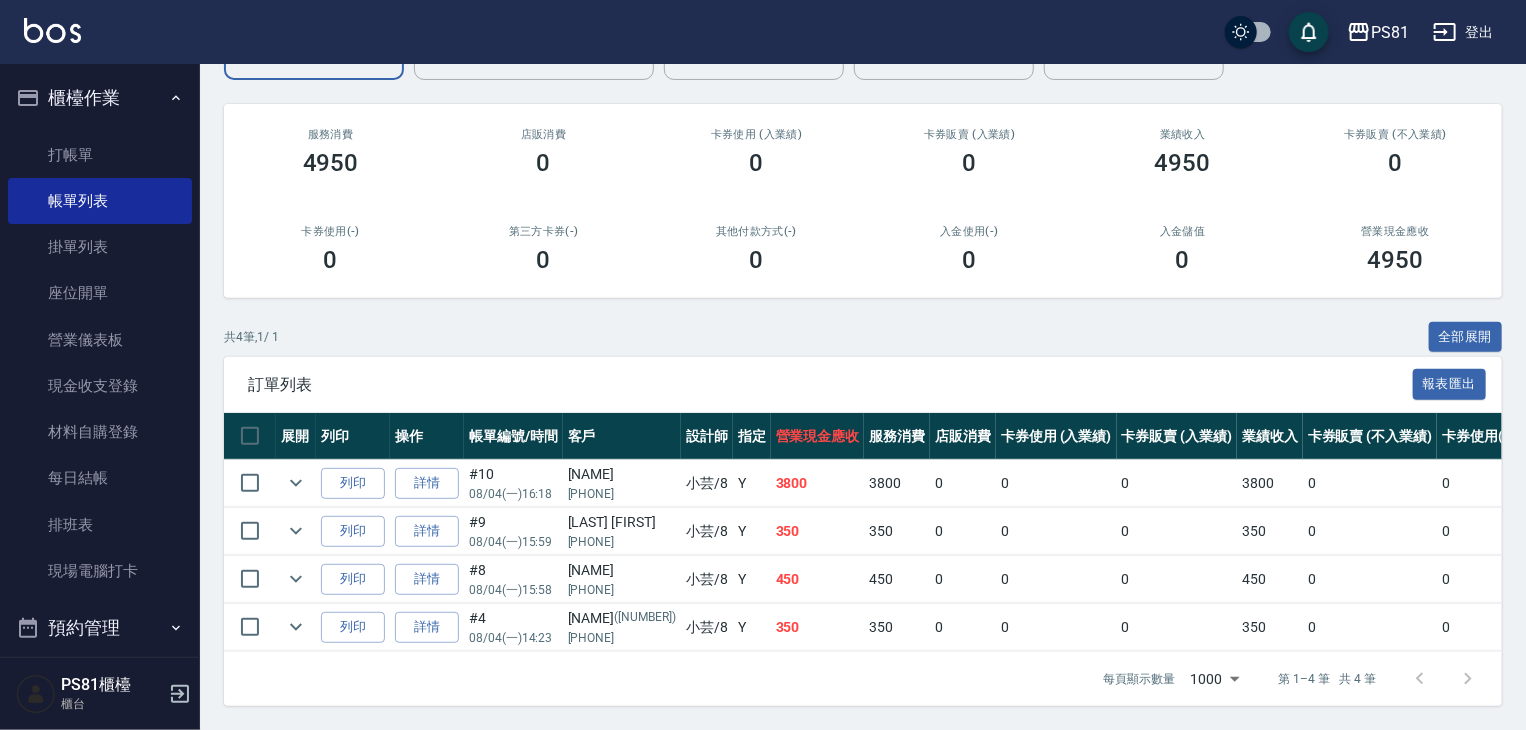 type on "小芸-8" 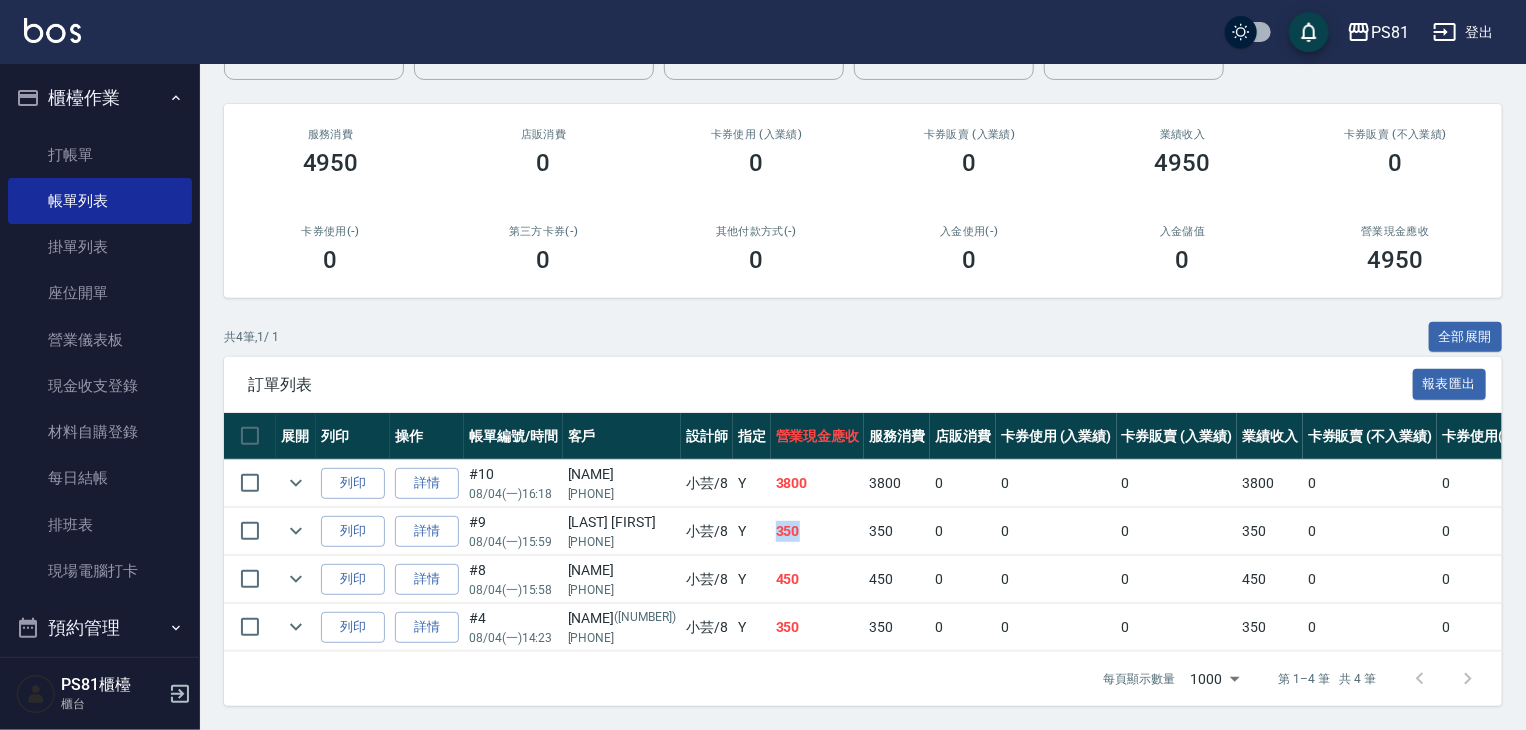 drag, startPoint x: 712, startPoint y: 518, endPoint x: 785, endPoint y: 517, distance: 73.00685 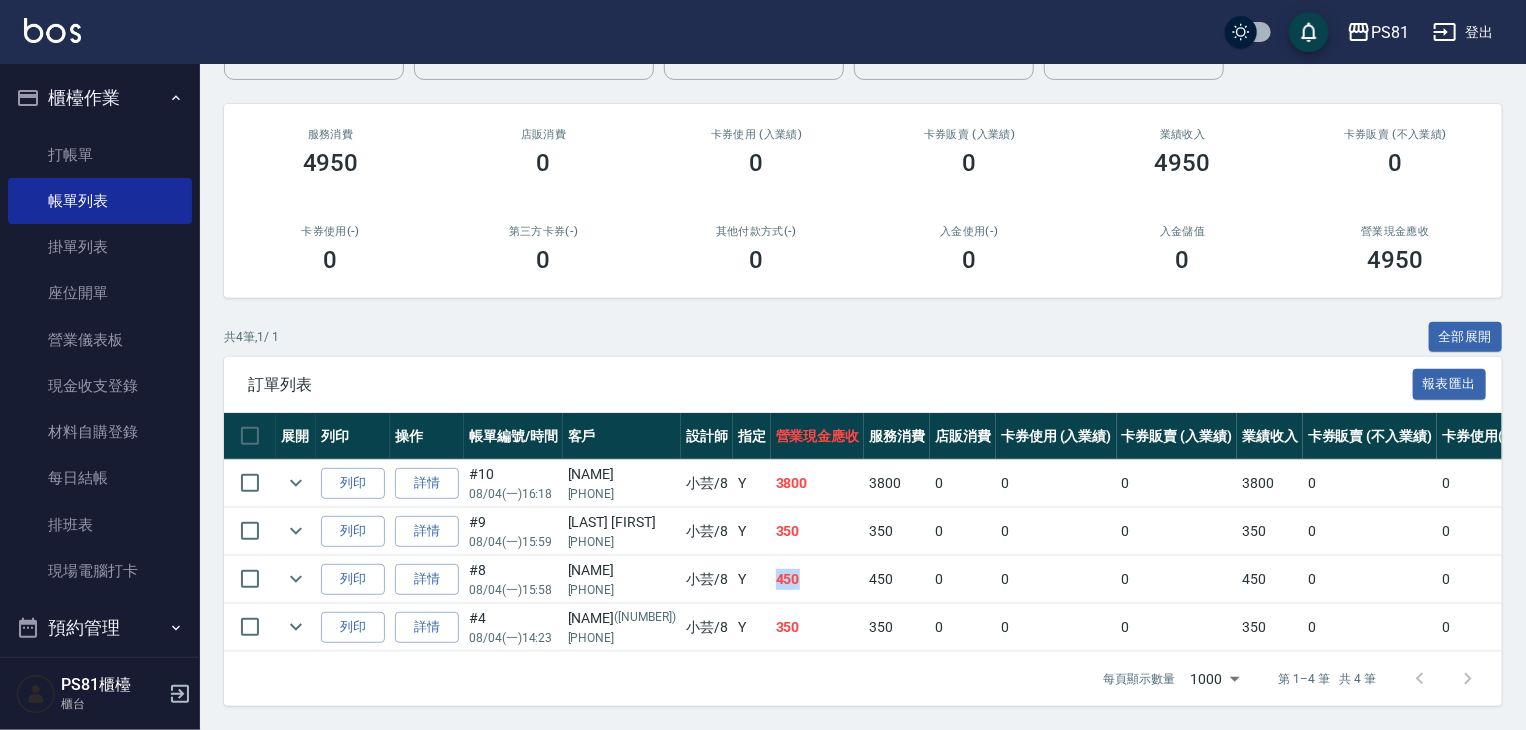 drag, startPoint x: 732, startPoint y: 562, endPoint x: 795, endPoint y: 579, distance: 65.25335 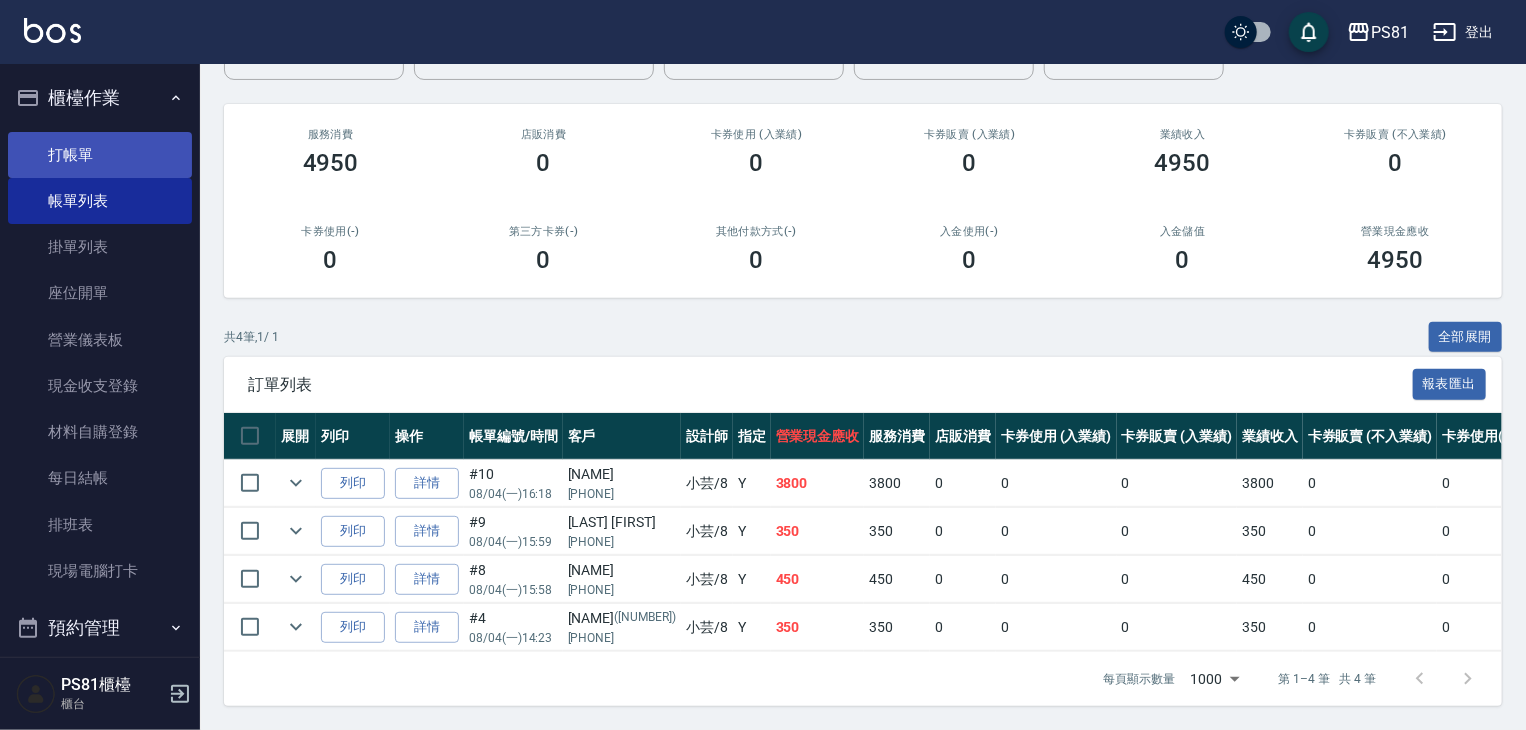 click on "打帳單" at bounding box center (100, 155) 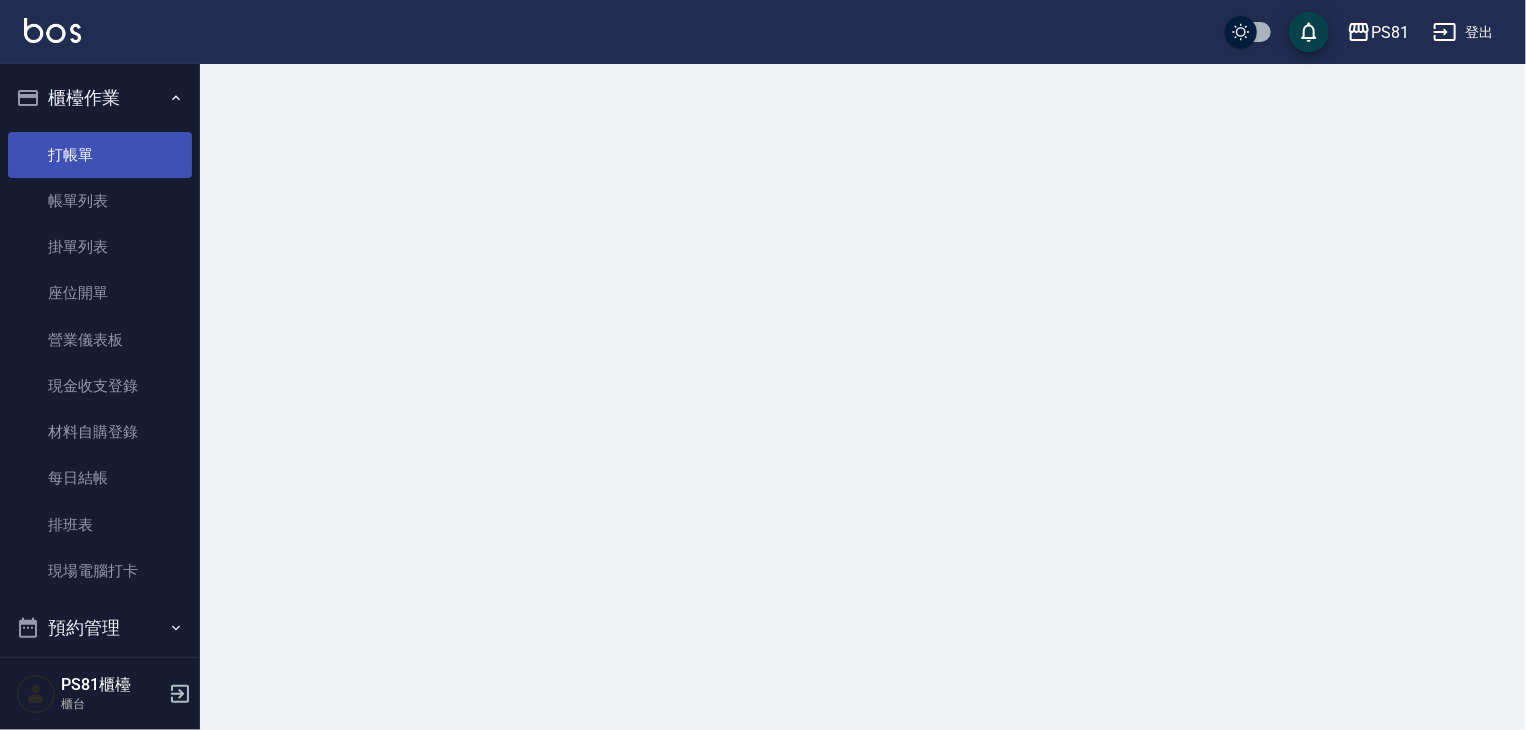 scroll, scrollTop: 0, scrollLeft: 0, axis: both 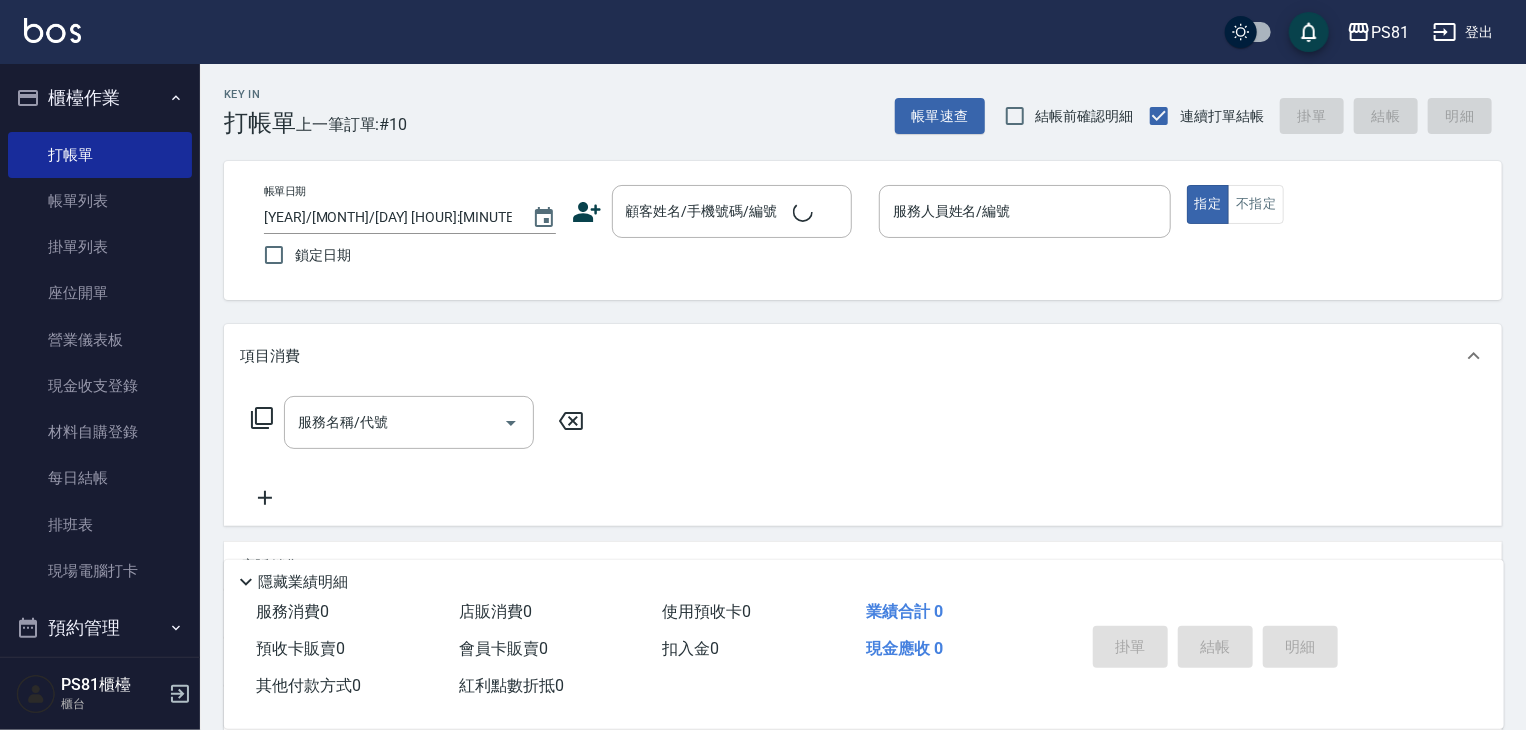 click on "上一筆訂單:#10" at bounding box center [352, 124] 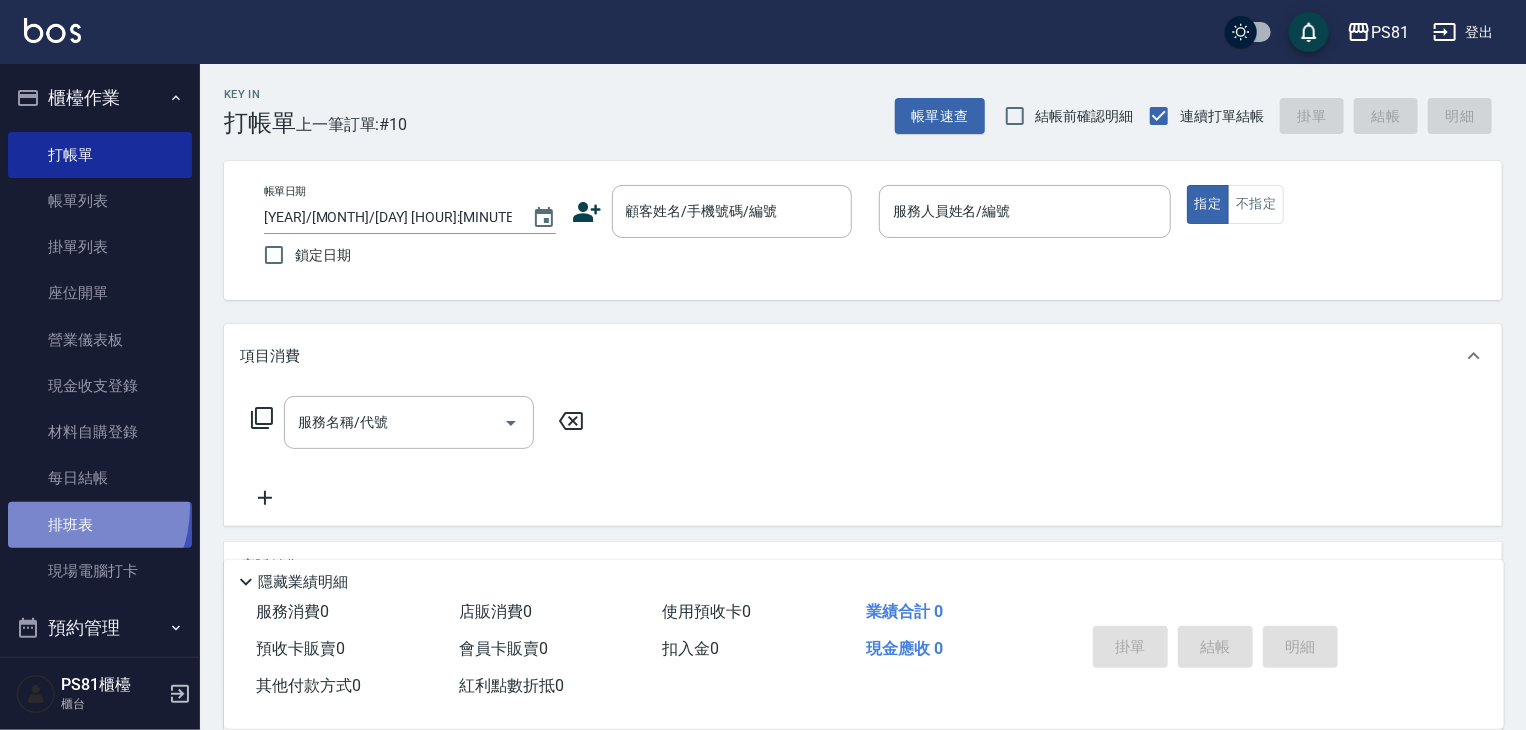 click on "排班表" at bounding box center (100, 525) 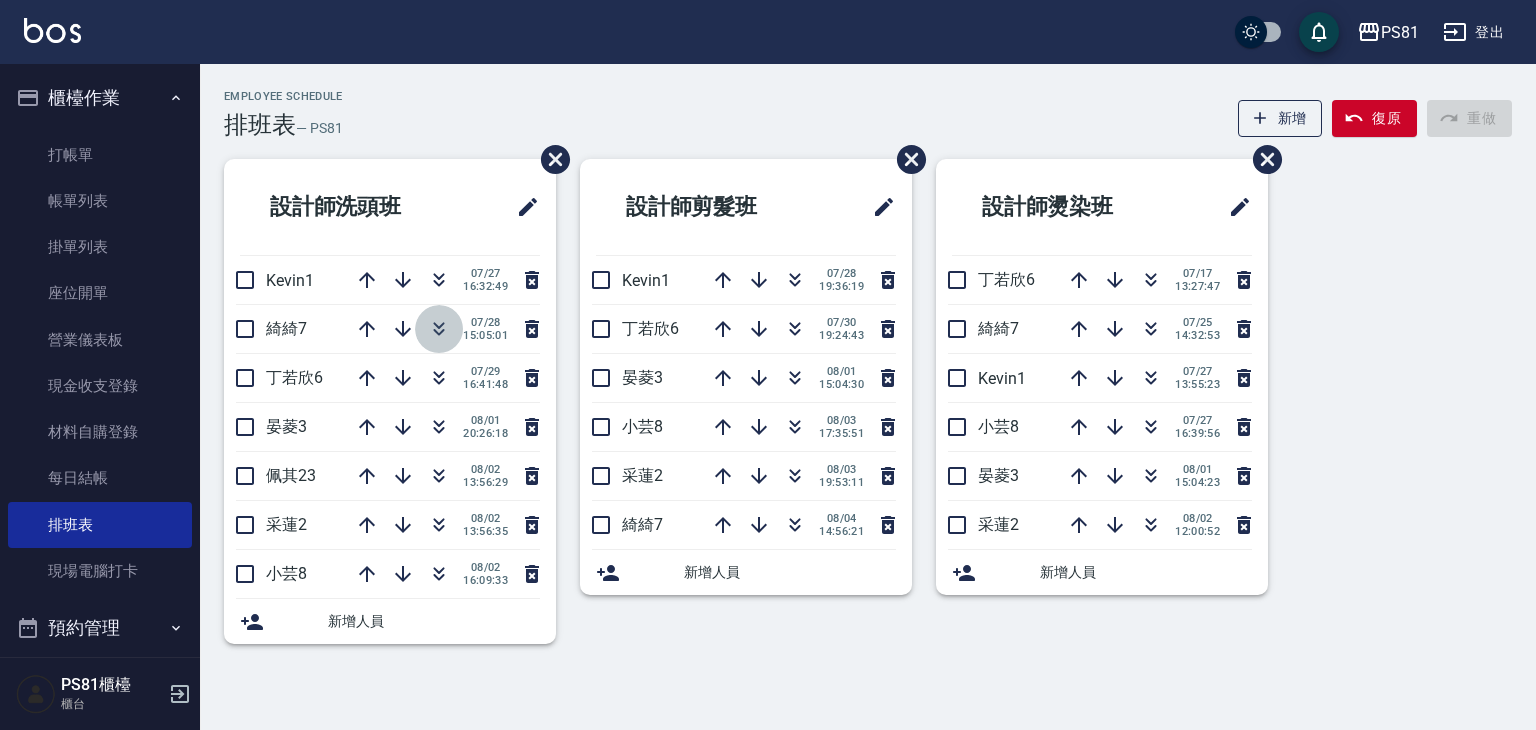 click 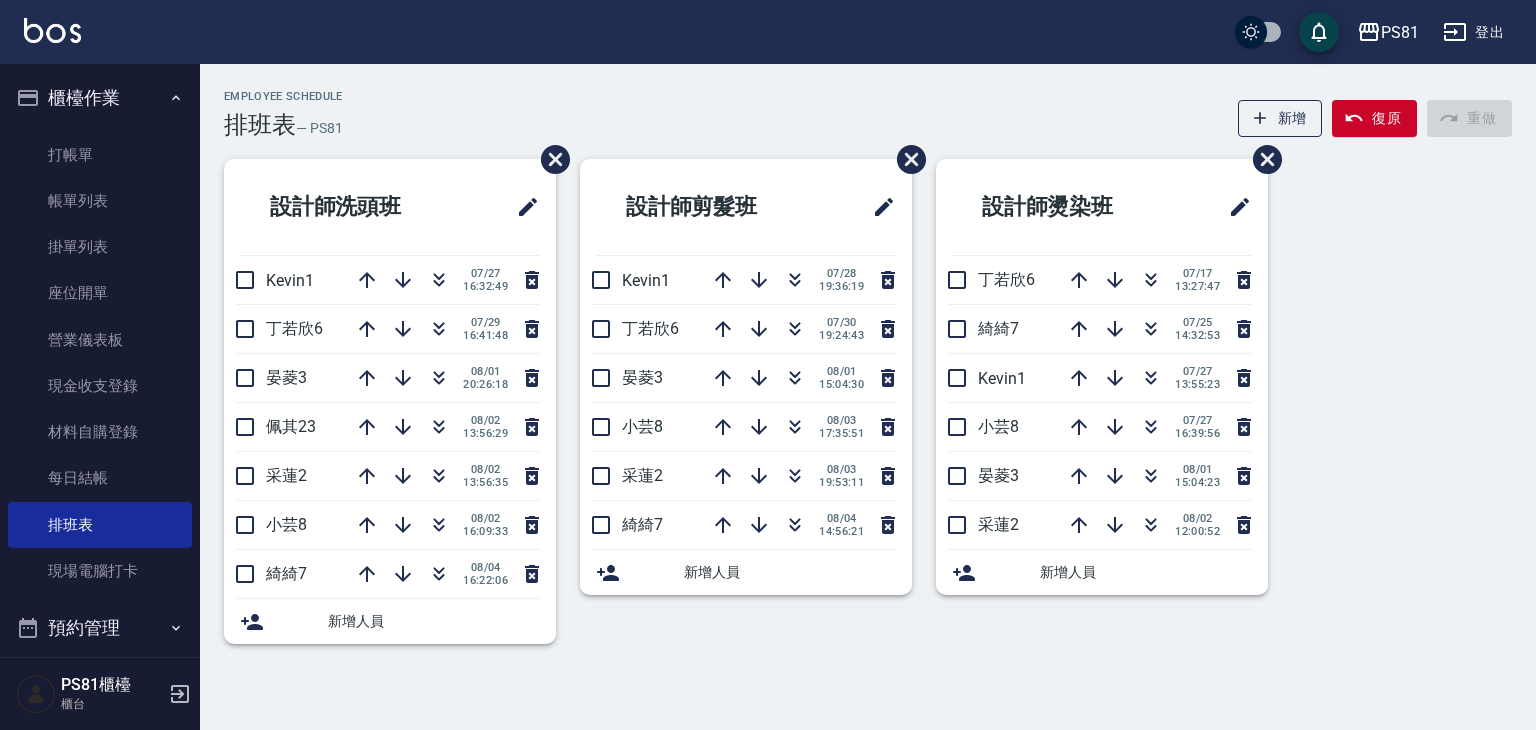 click on "Employee Schedule 排班表   —  PS81 新增 復原 重做" at bounding box center (868, 114) 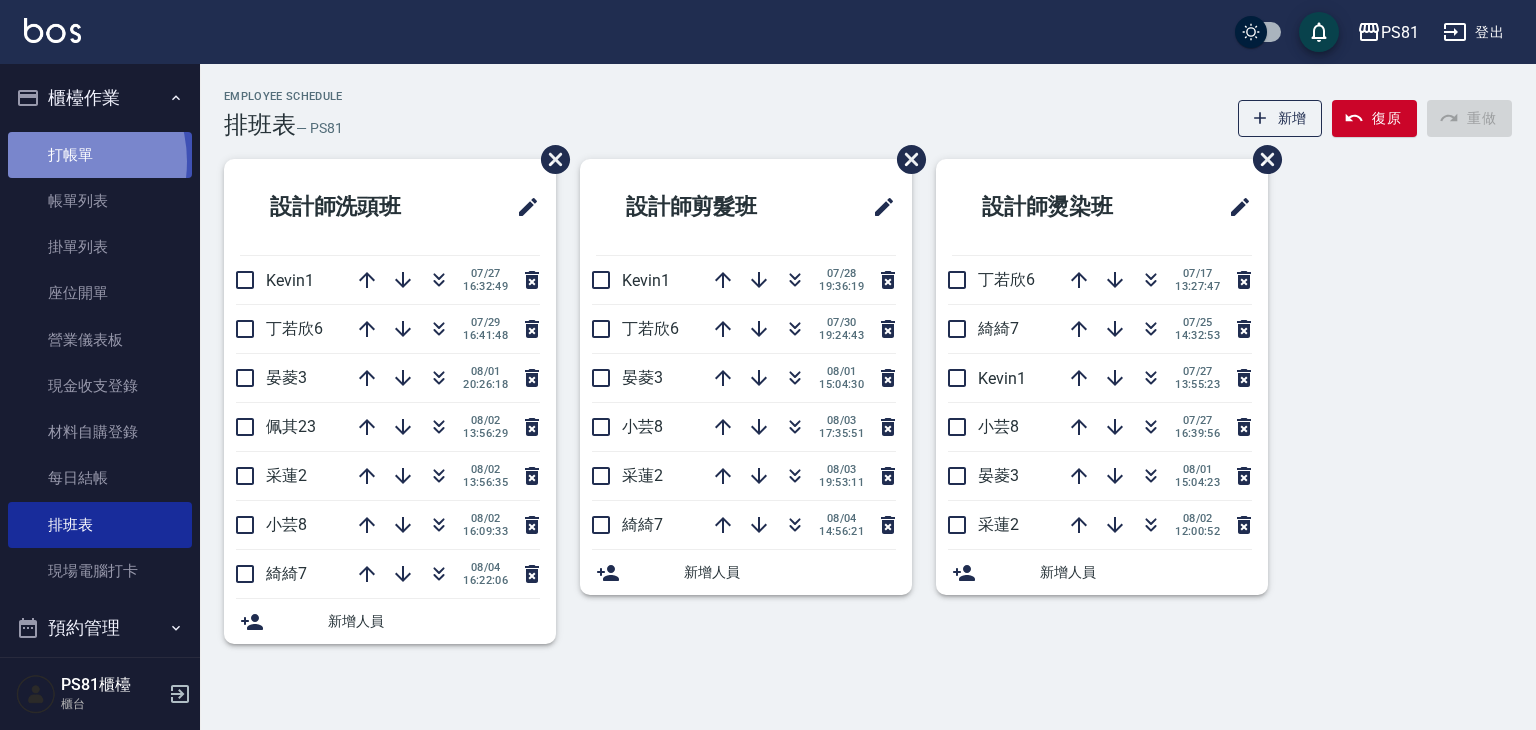 click on "打帳單" at bounding box center (100, 155) 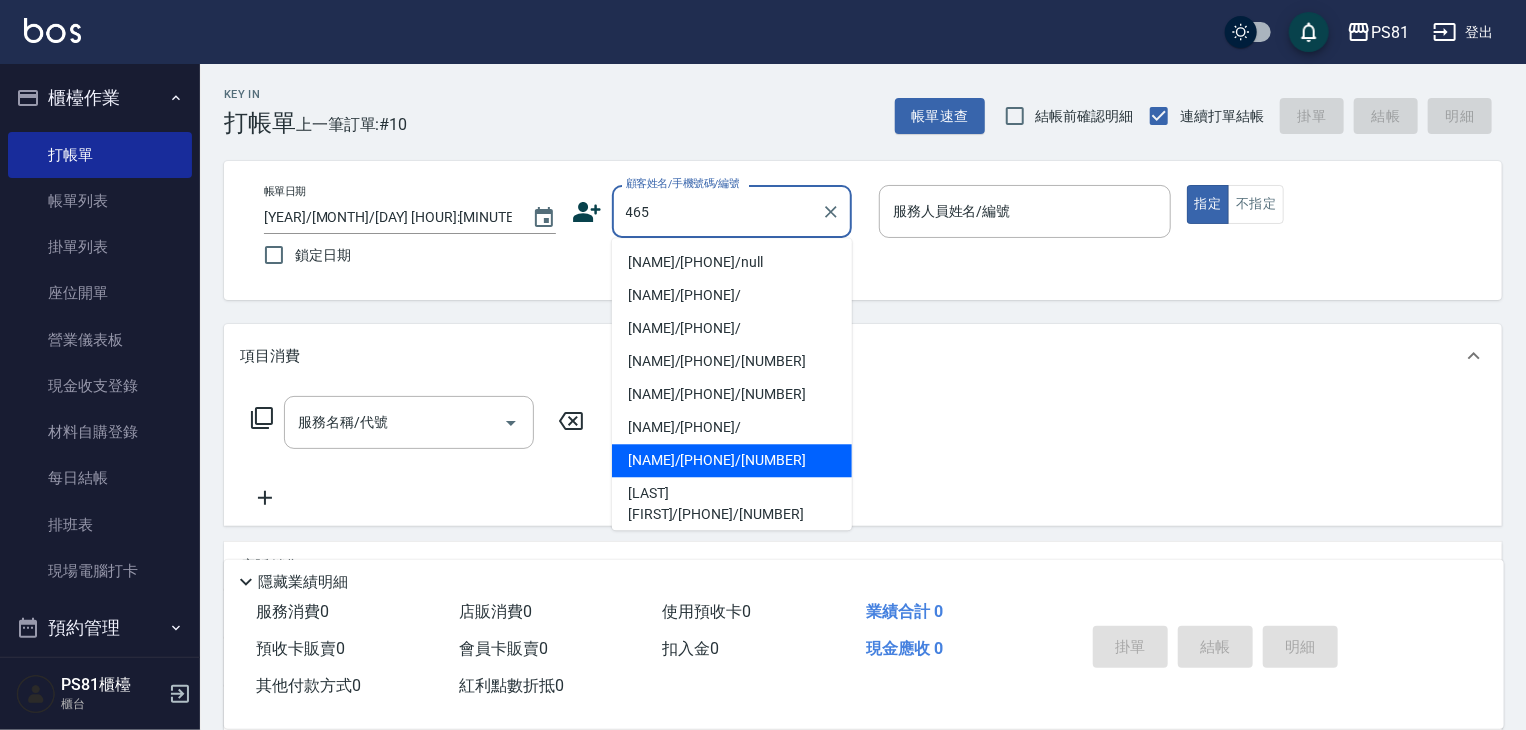 click on "[NAME]/[PHONE]/[NUMBER]" at bounding box center (732, 460) 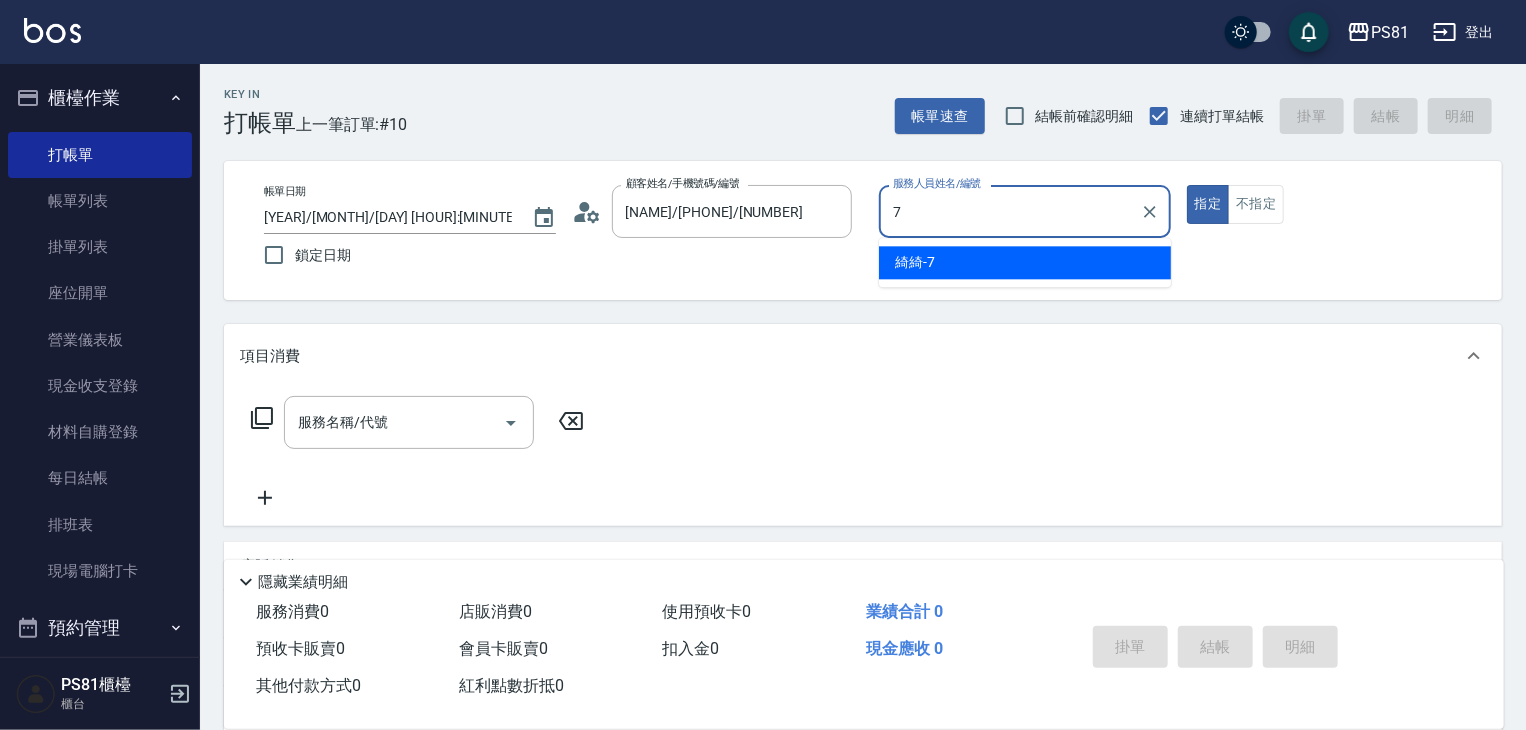 drag, startPoint x: 943, startPoint y: 257, endPoint x: 654, endPoint y: 374, distance: 311.7852 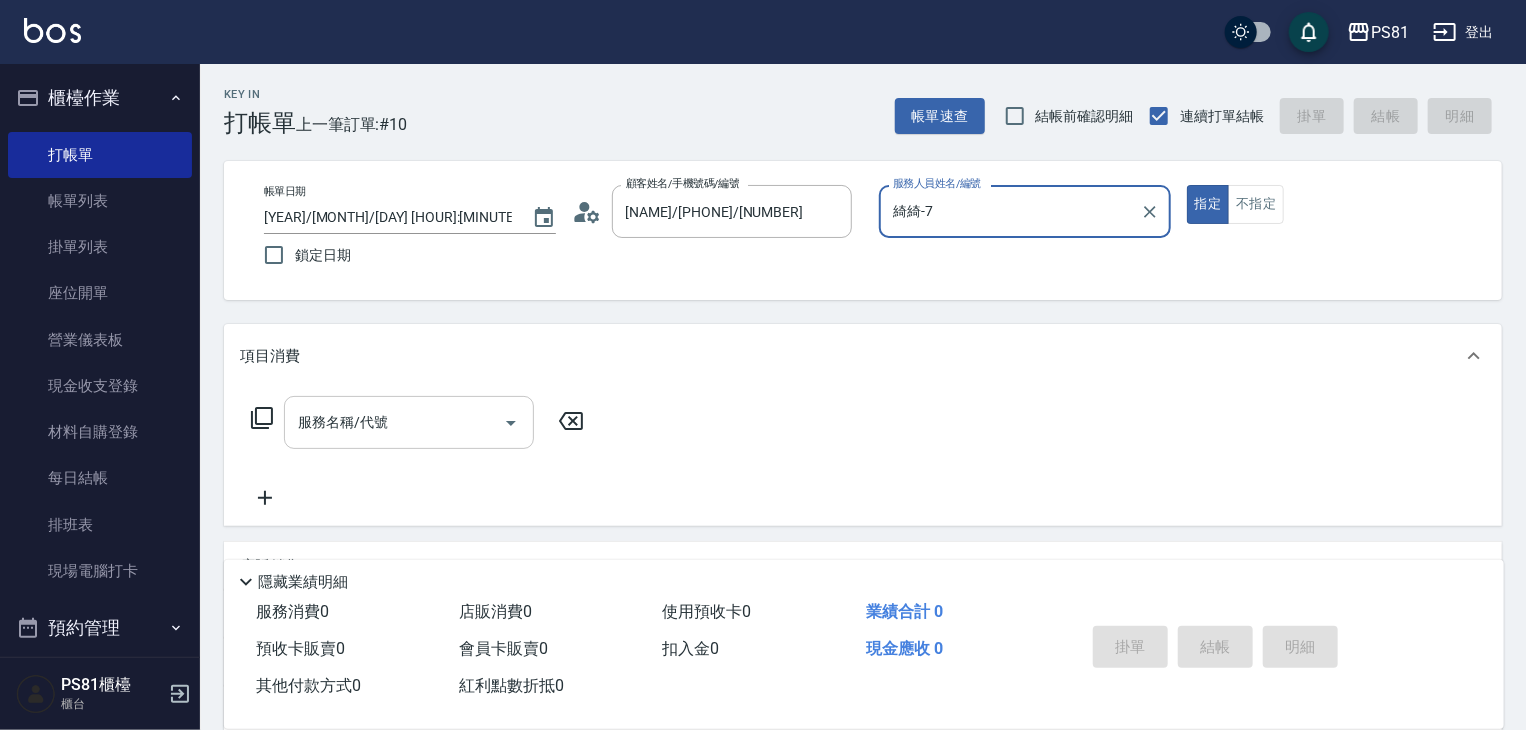 type on "綺綺-7" 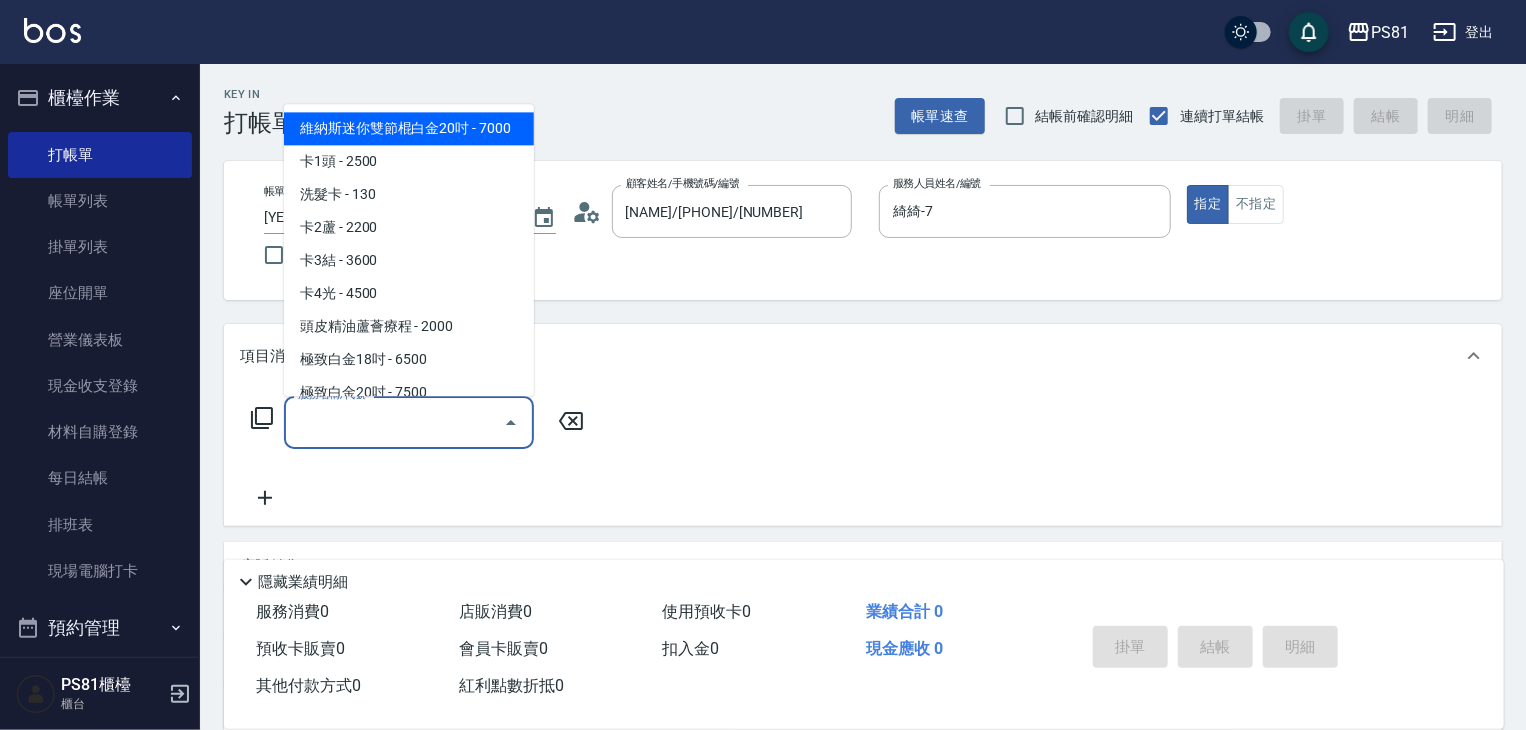click on "服務名稱/代號" at bounding box center [394, 422] 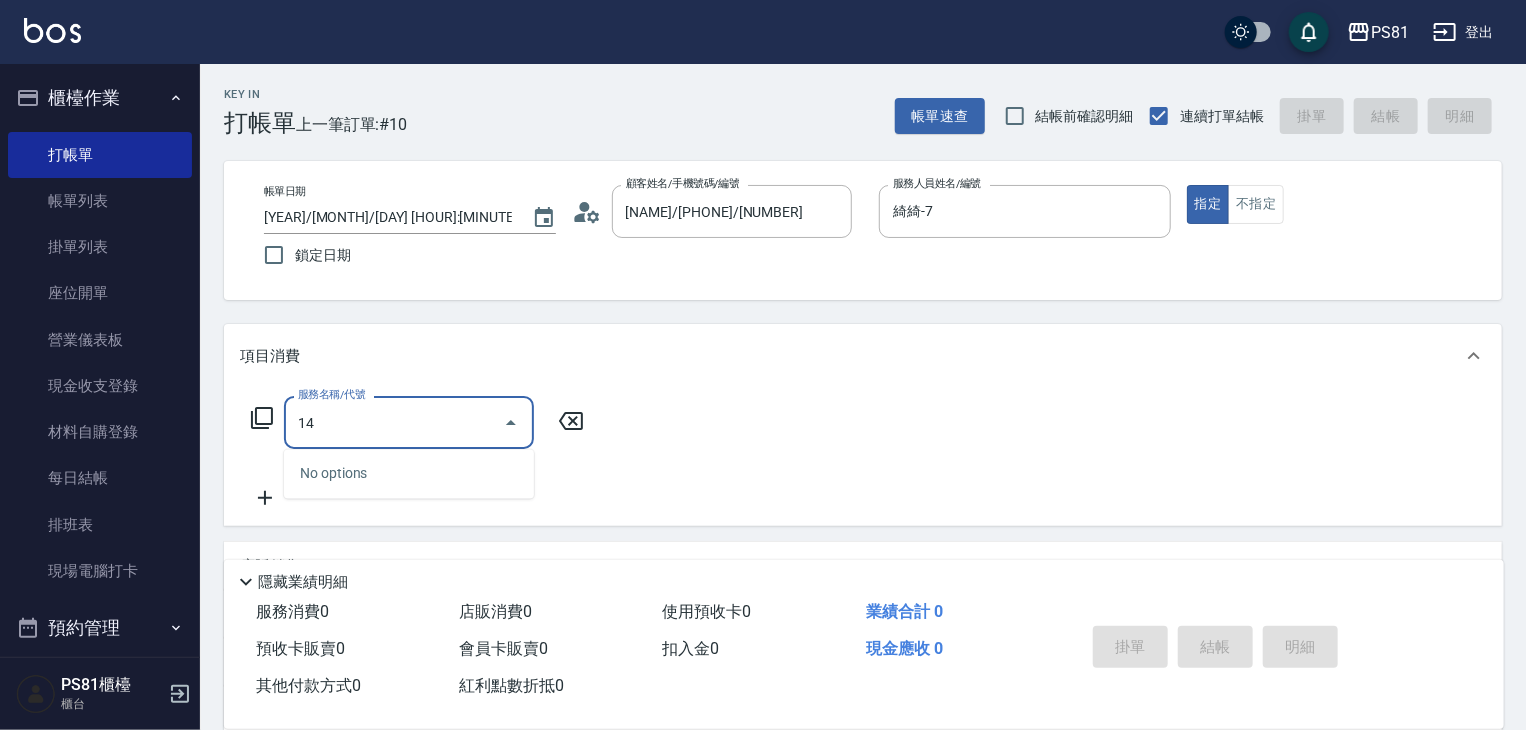 click on "14" at bounding box center [394, 422] 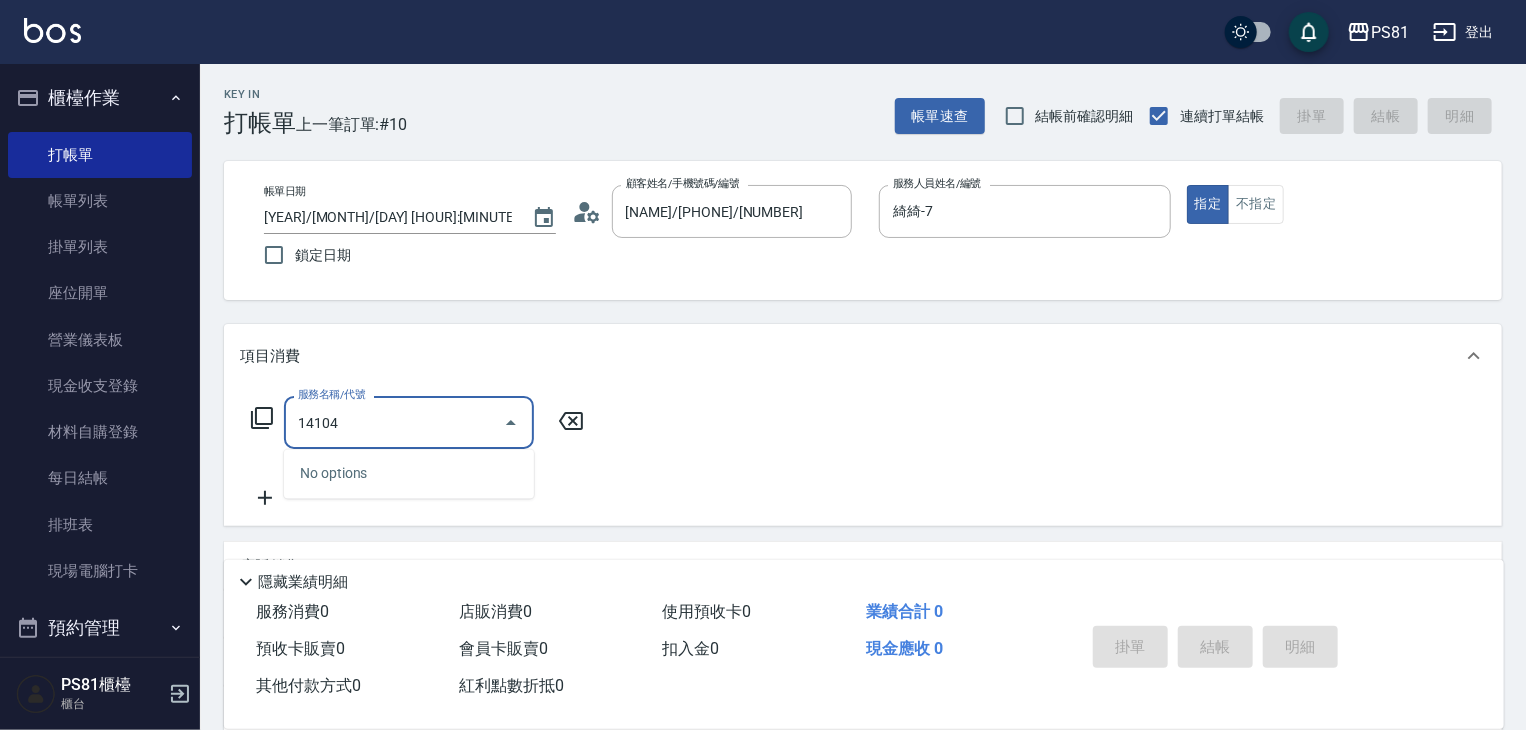 click on "14104" at bounding box center (394, 422) 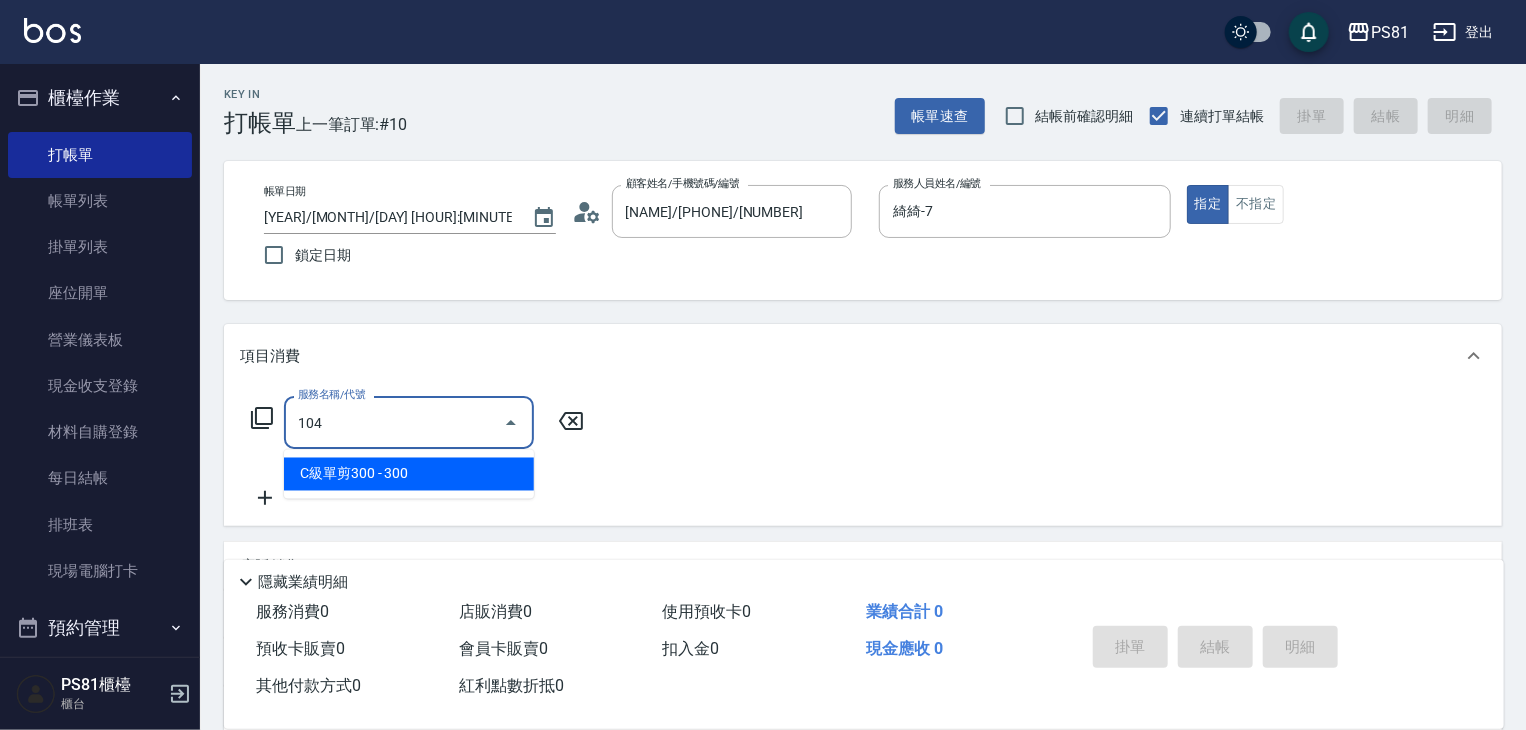drag, startPoint x: 393, startPoint y: 462, endPoint x: 592, endPoint y: 471, distance: 199.20341 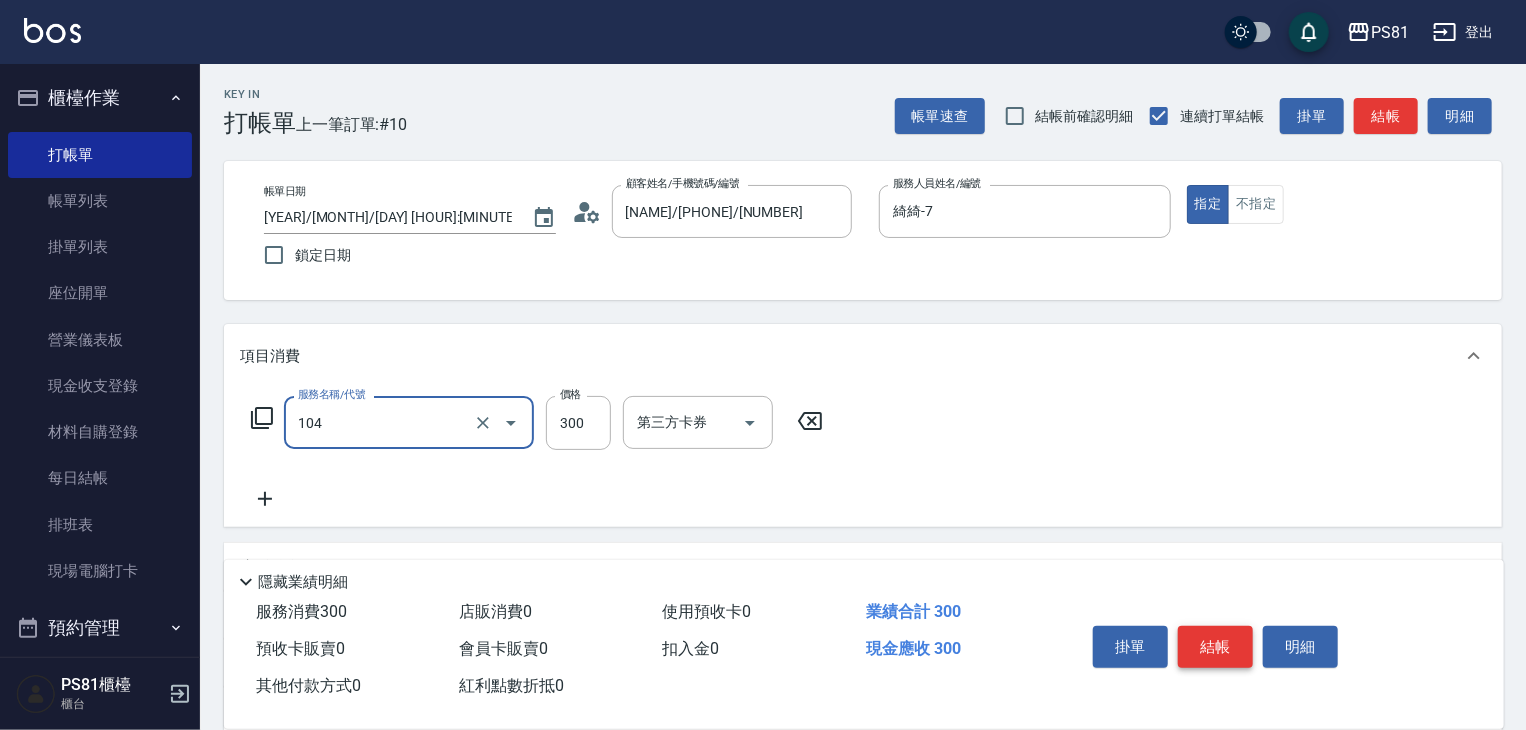 type on "C-level Cut 300 ([NUMBER])" 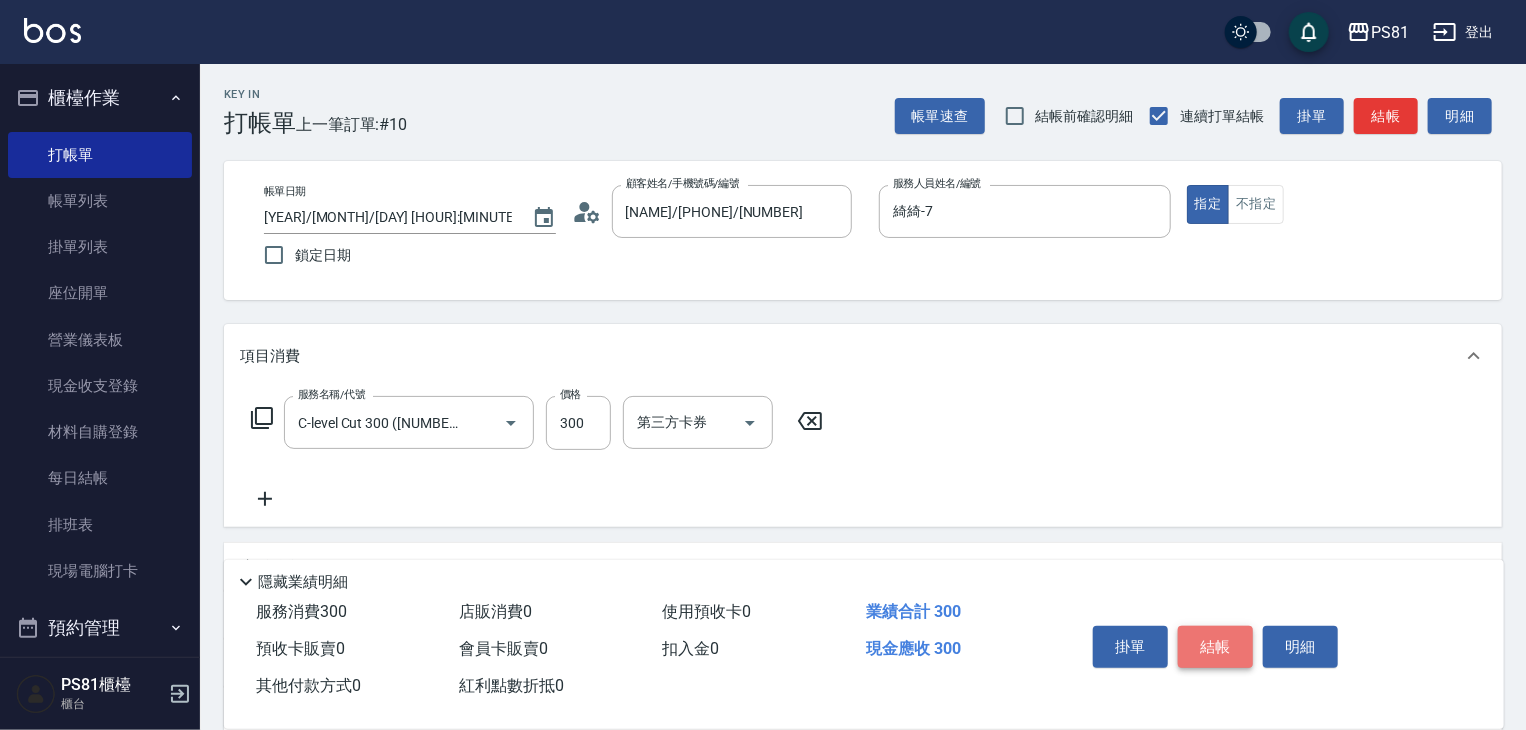 click on "結帳" at bounding box center [1215, 647] 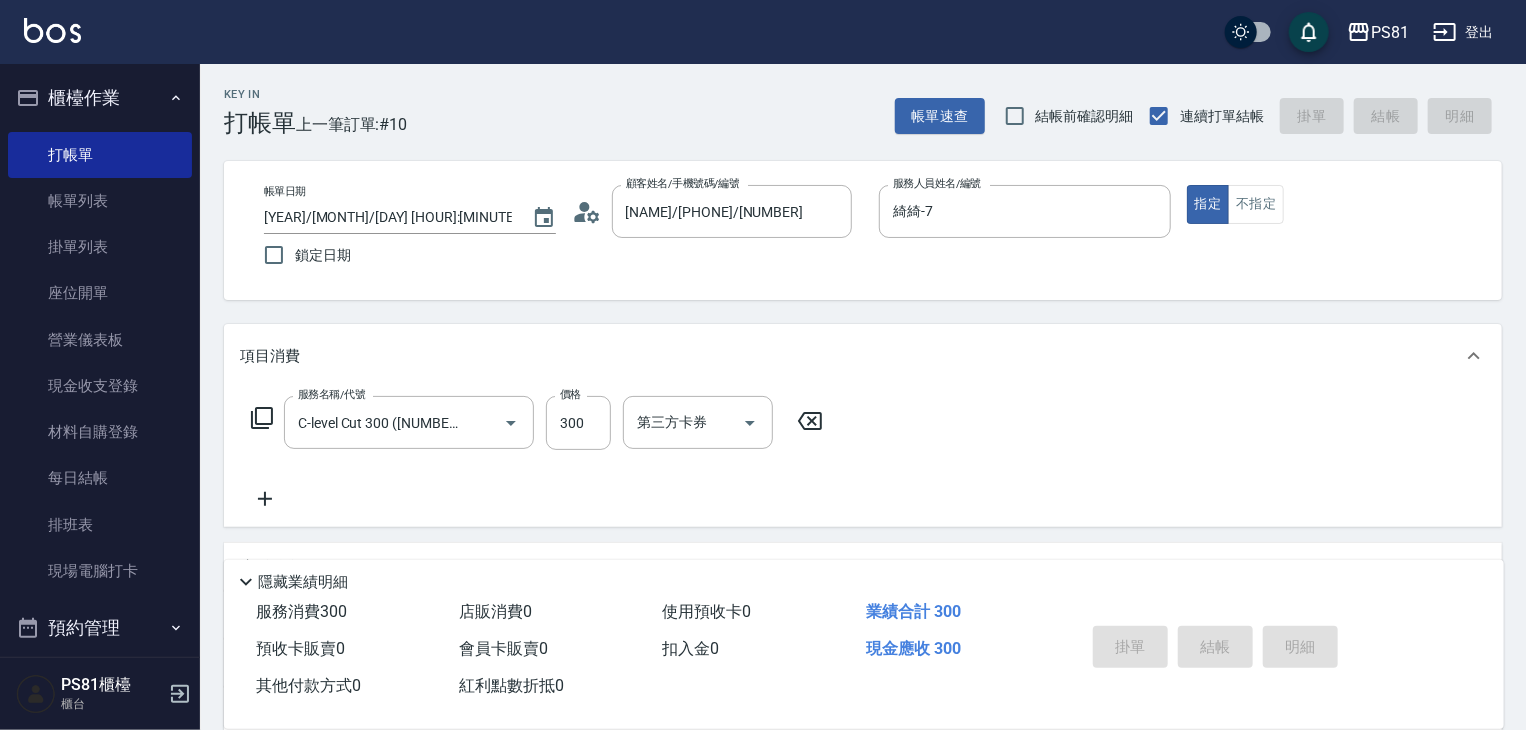 type 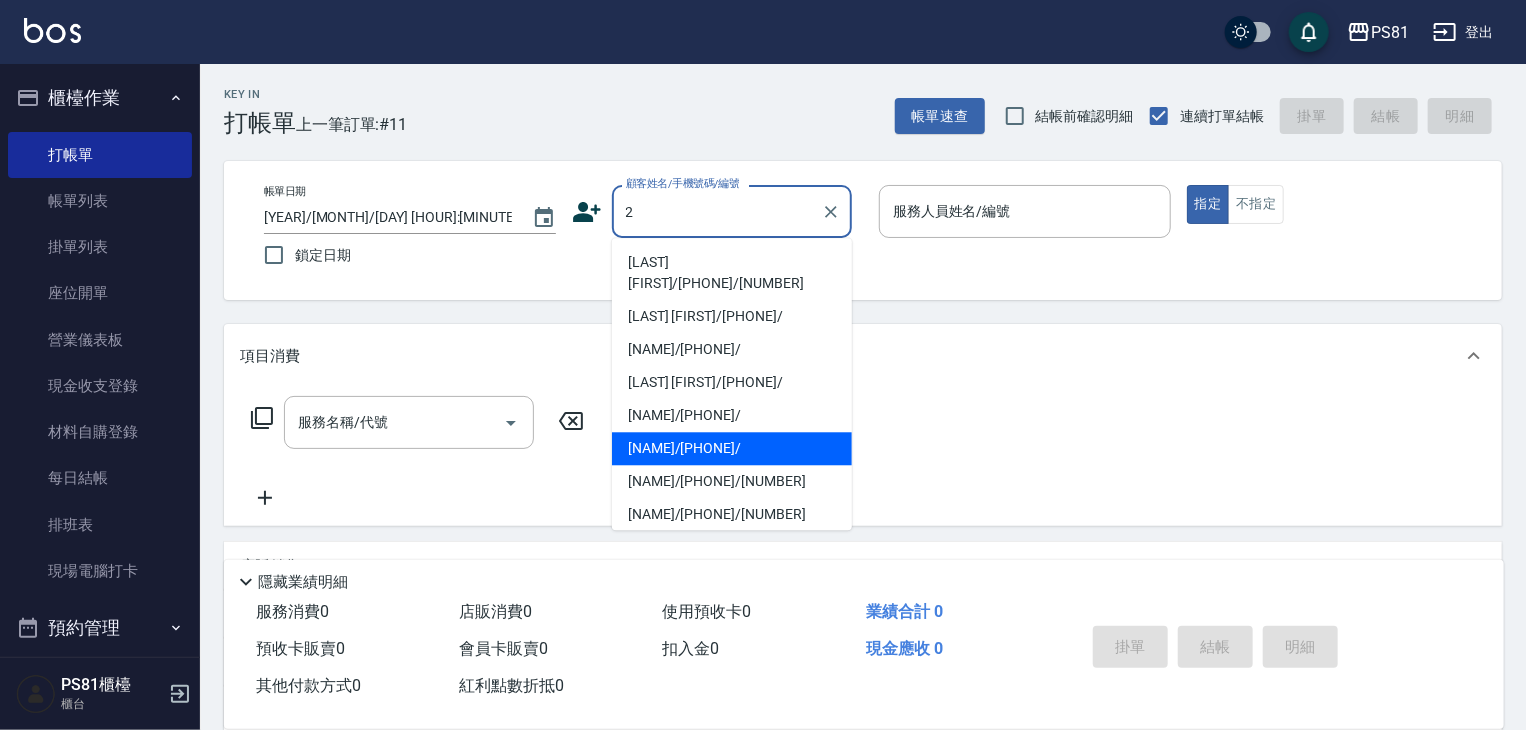 click on "[NAME]/[PHONE]/[NUMBER]" at bounding box center (732, 481) 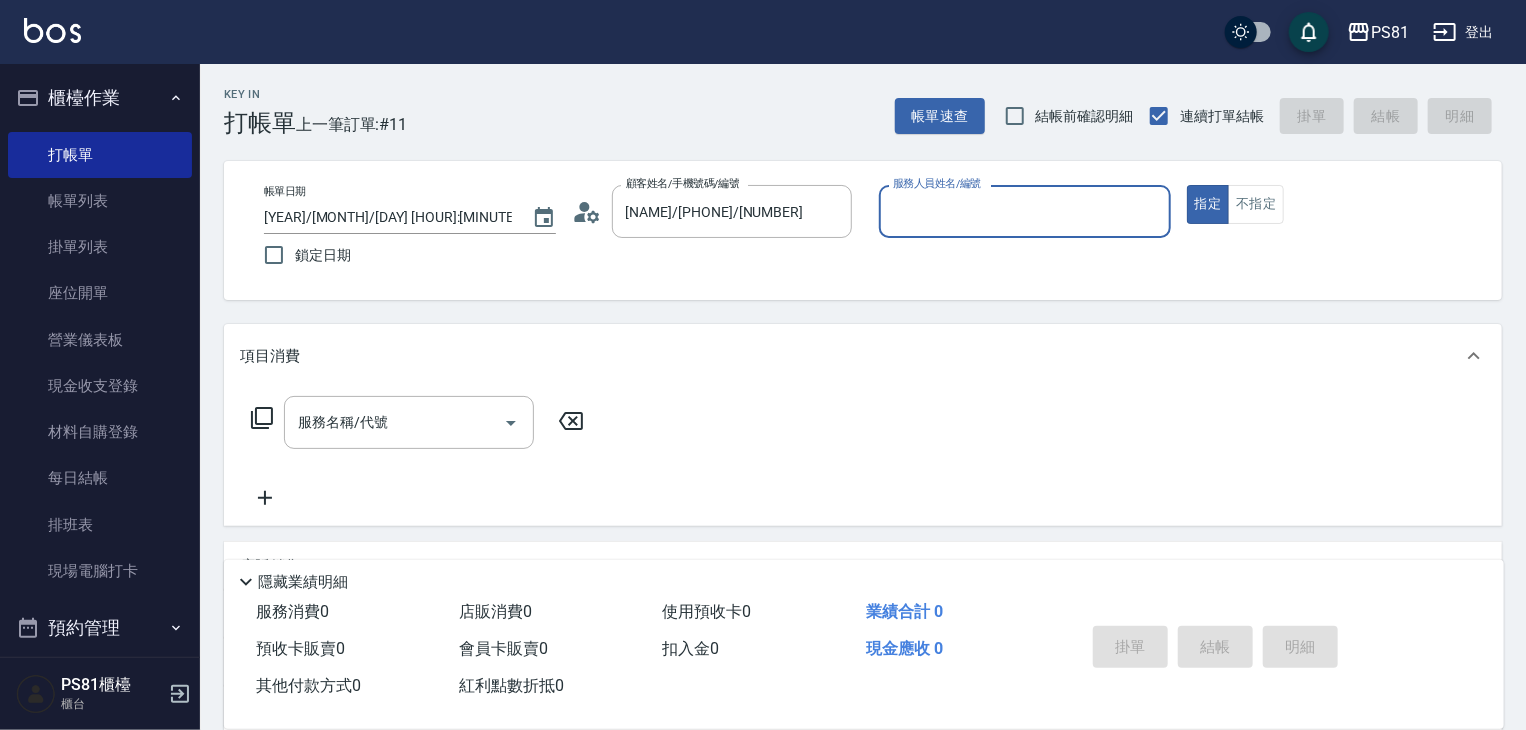 type on "綺綺-7" 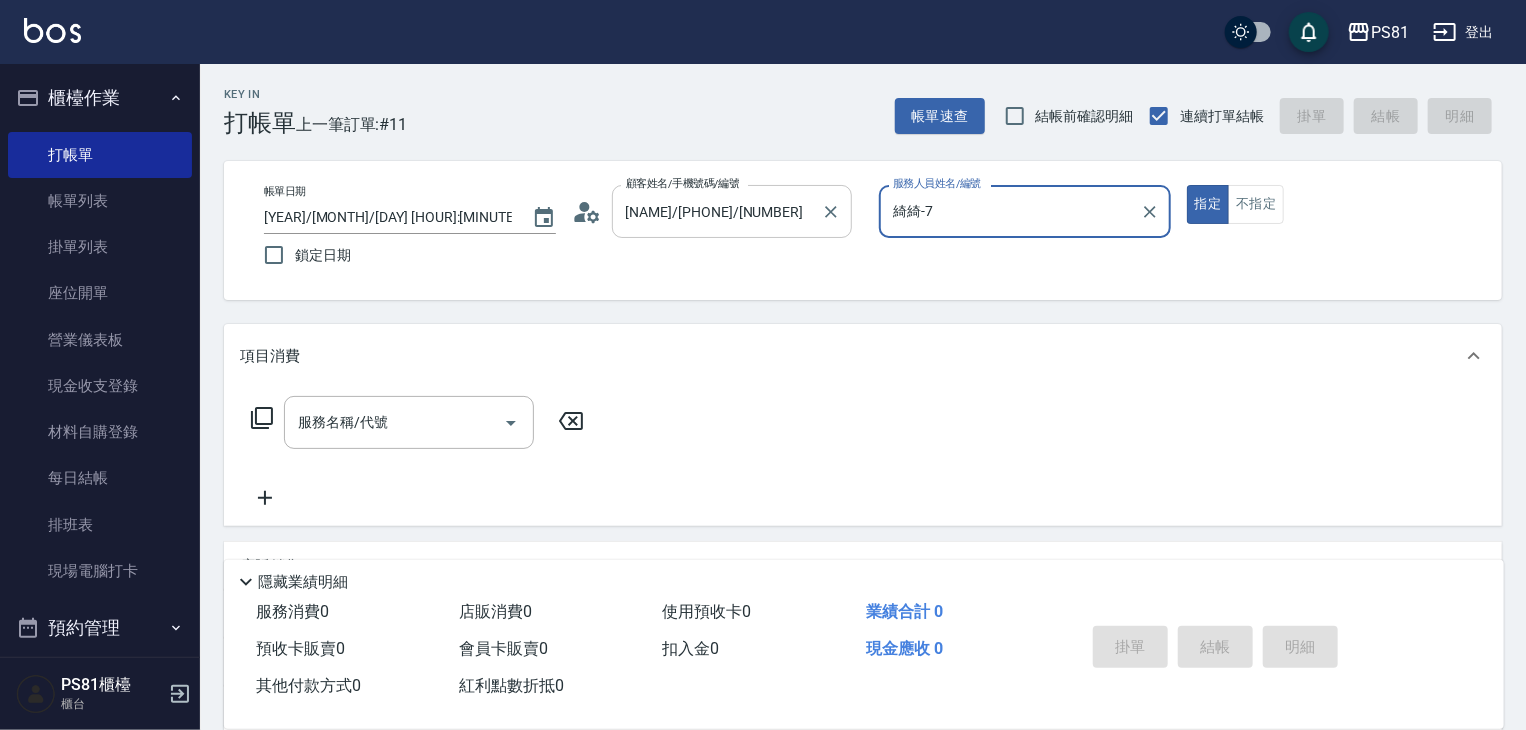 click on "[NAME]/[PHONE]/[NUMBER]" at bounding box center (717, 211) 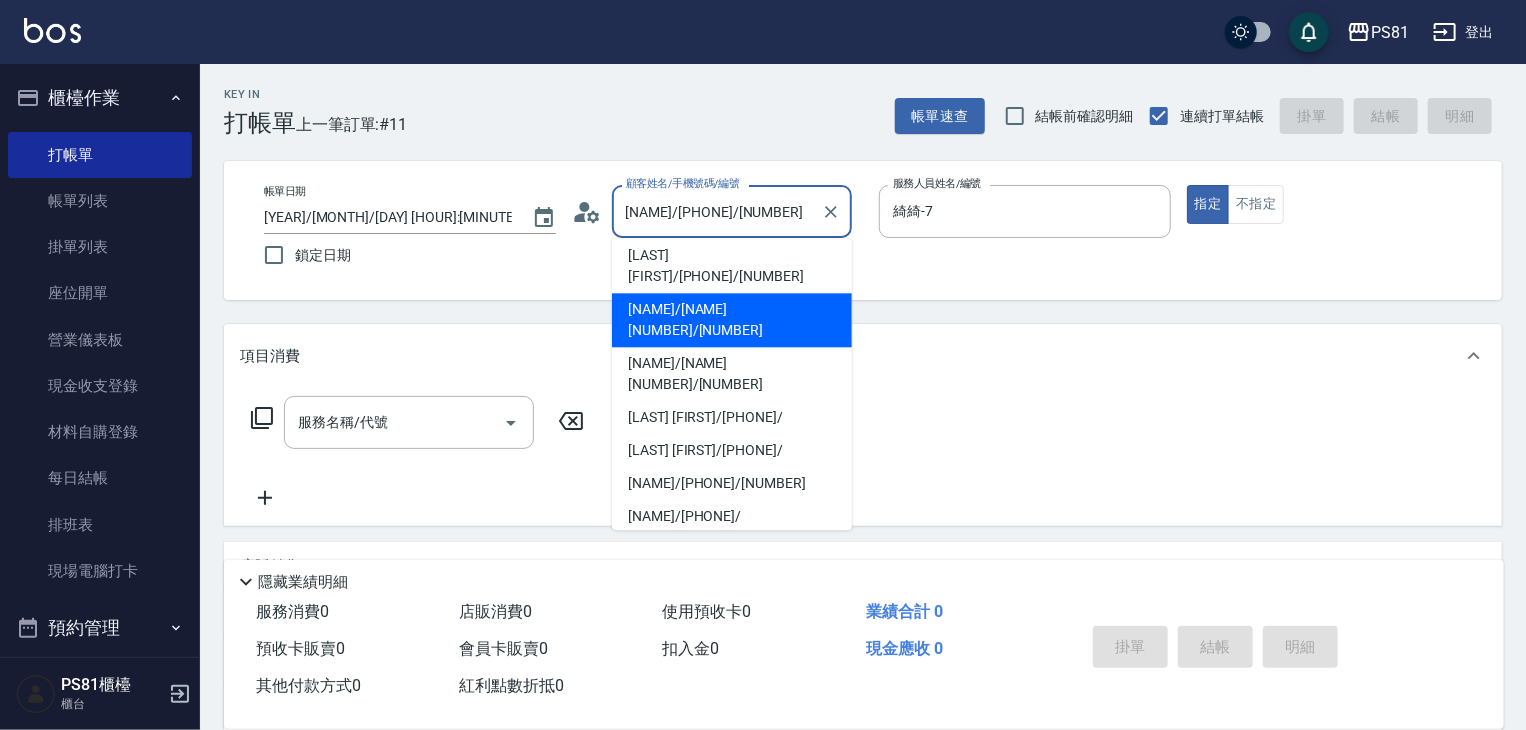 scroll, scrollTop: 300, scrollLeft: 0, axis: vertical 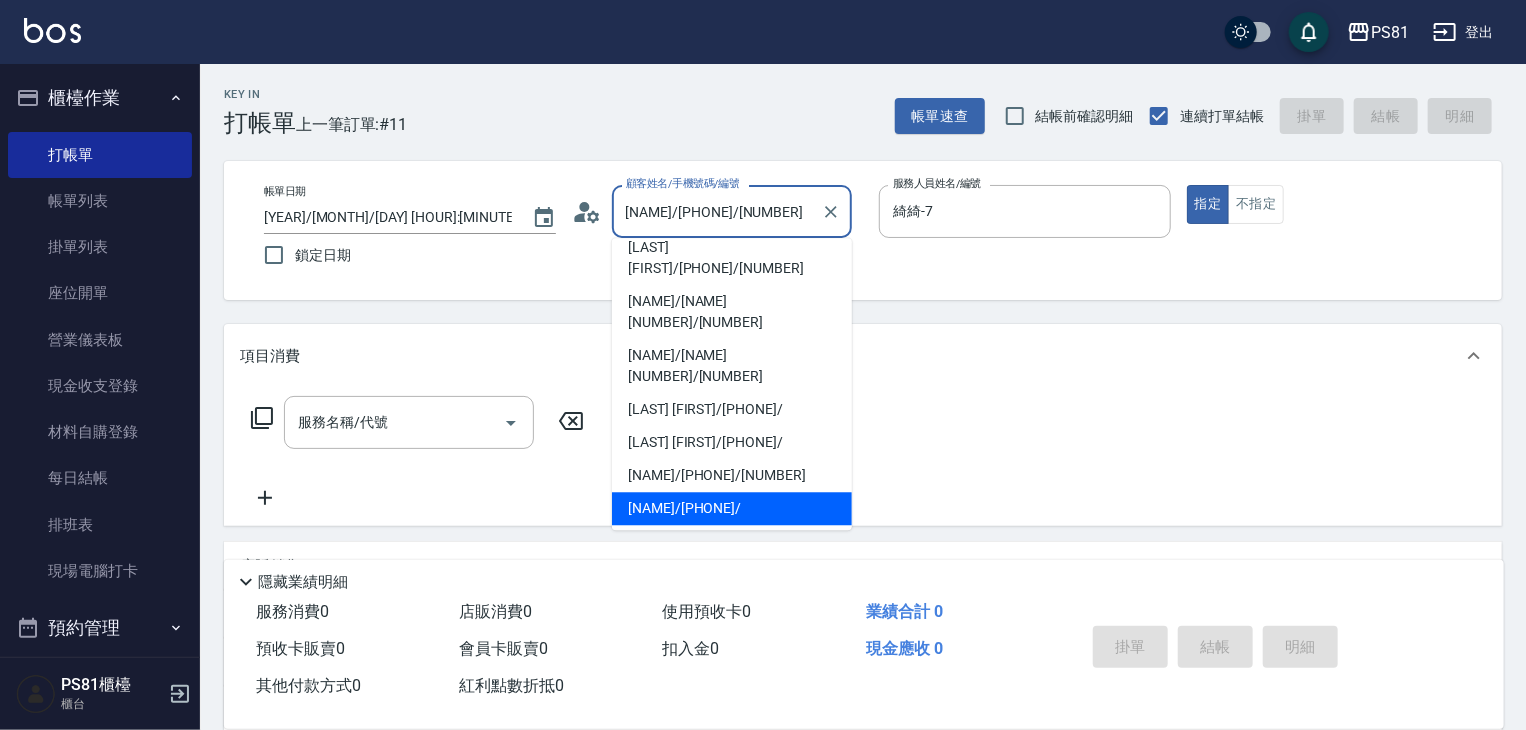 click on "[NAME]/[PHONE]/" at bounding box center (732, 508) 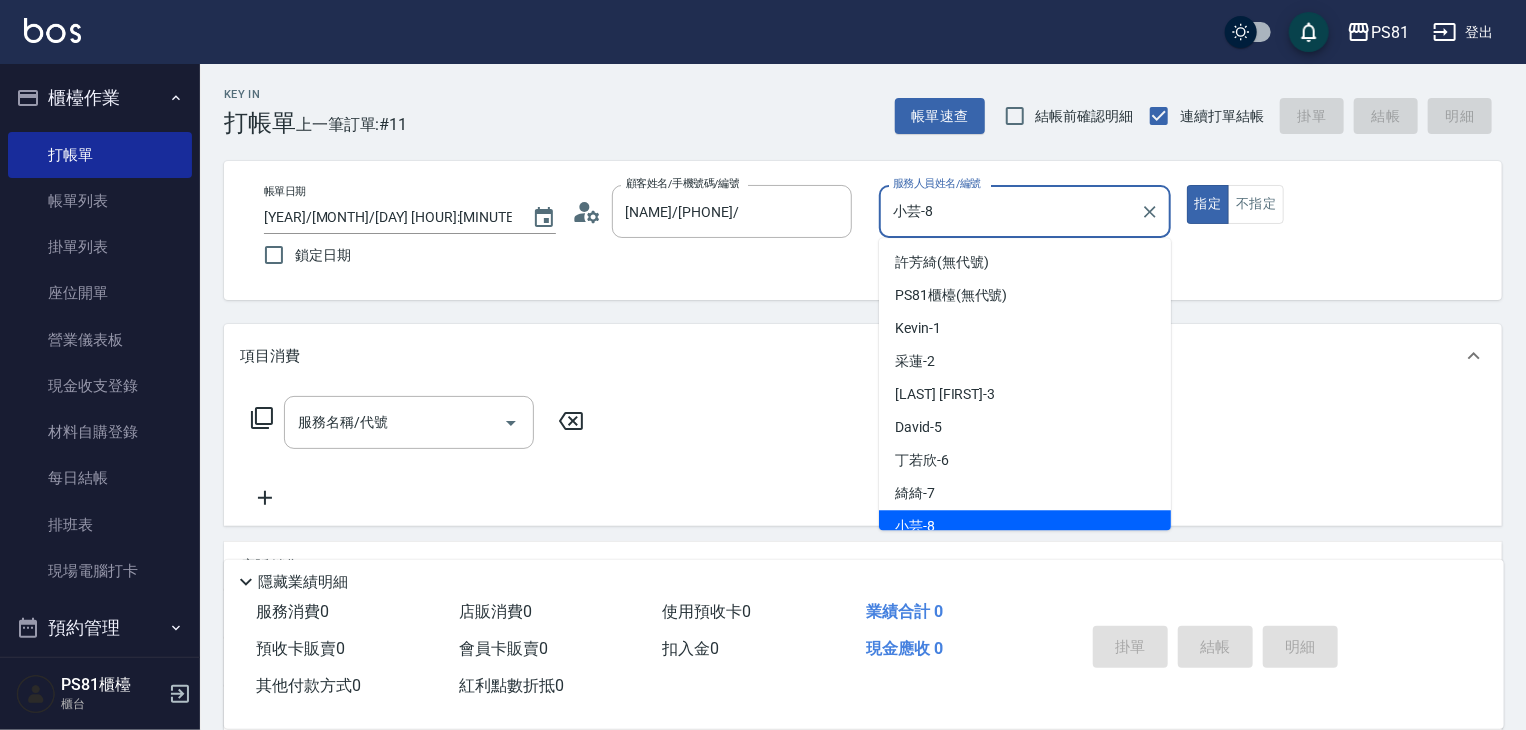 click on "小芸-8" at bounding box center (1010, 211) 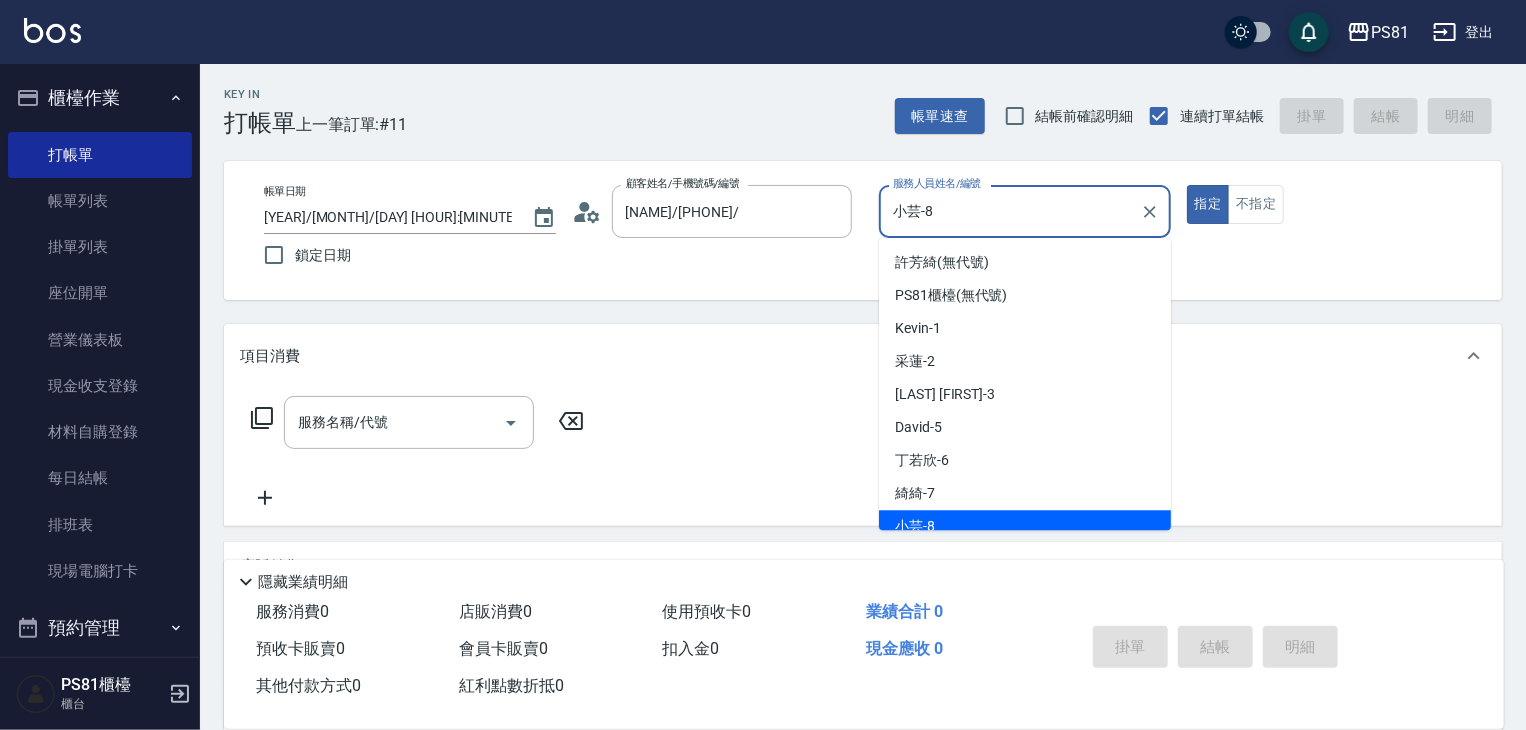 scroll, scrollTop: 12, scrollLeft: 0, axis: vertical 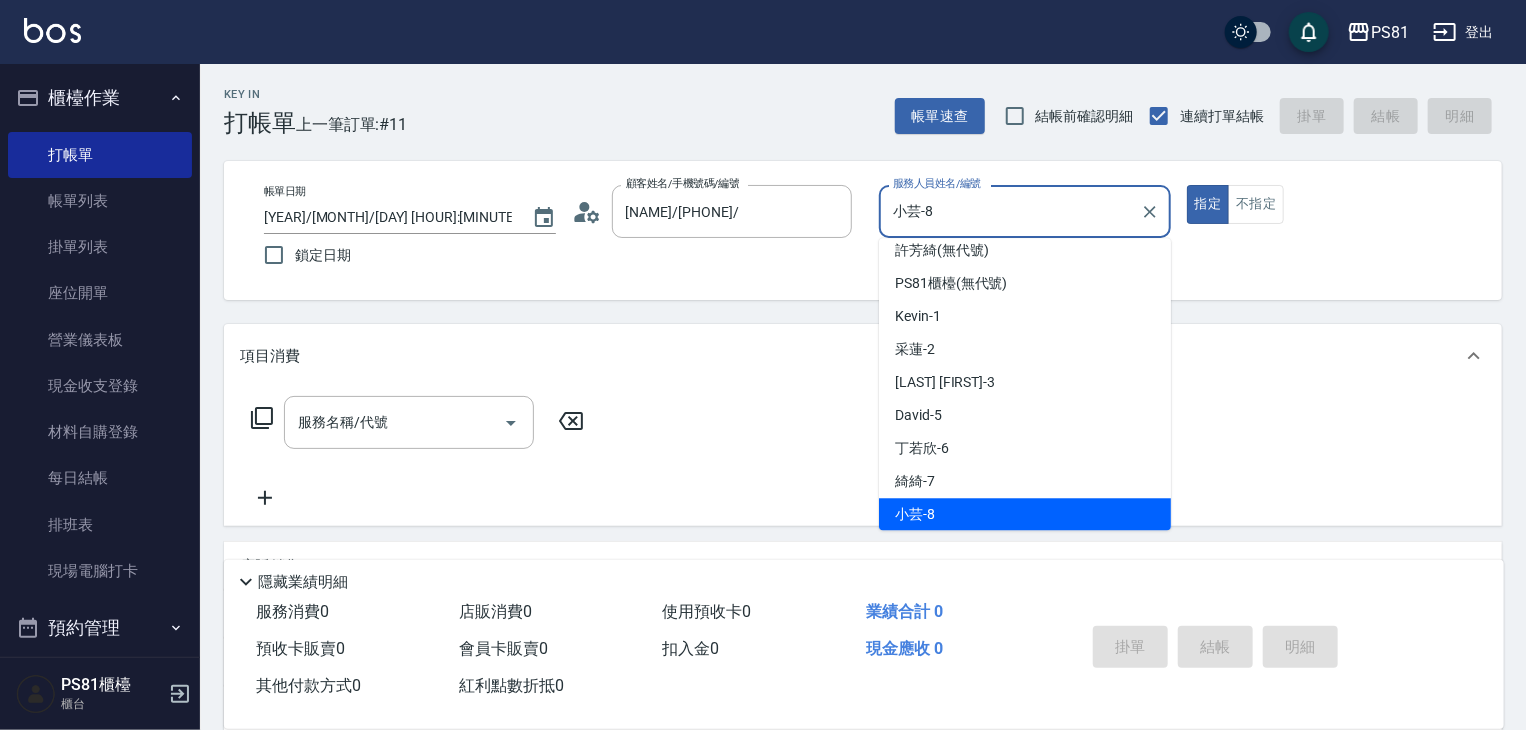 click on "小芸-8" at bounding box center (1010, 211) 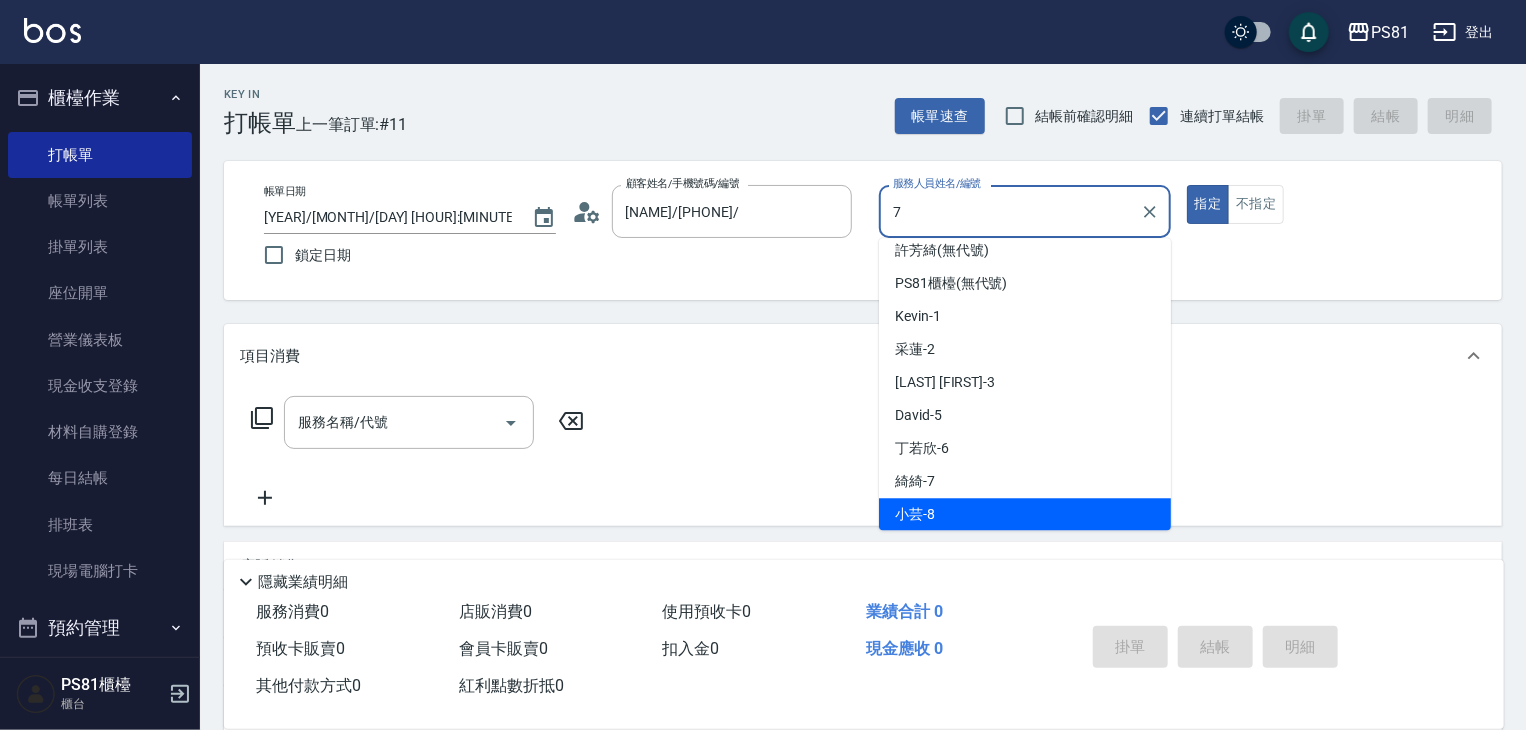scroll, scrollTop: 0, scrollLeft: 0, axis: both 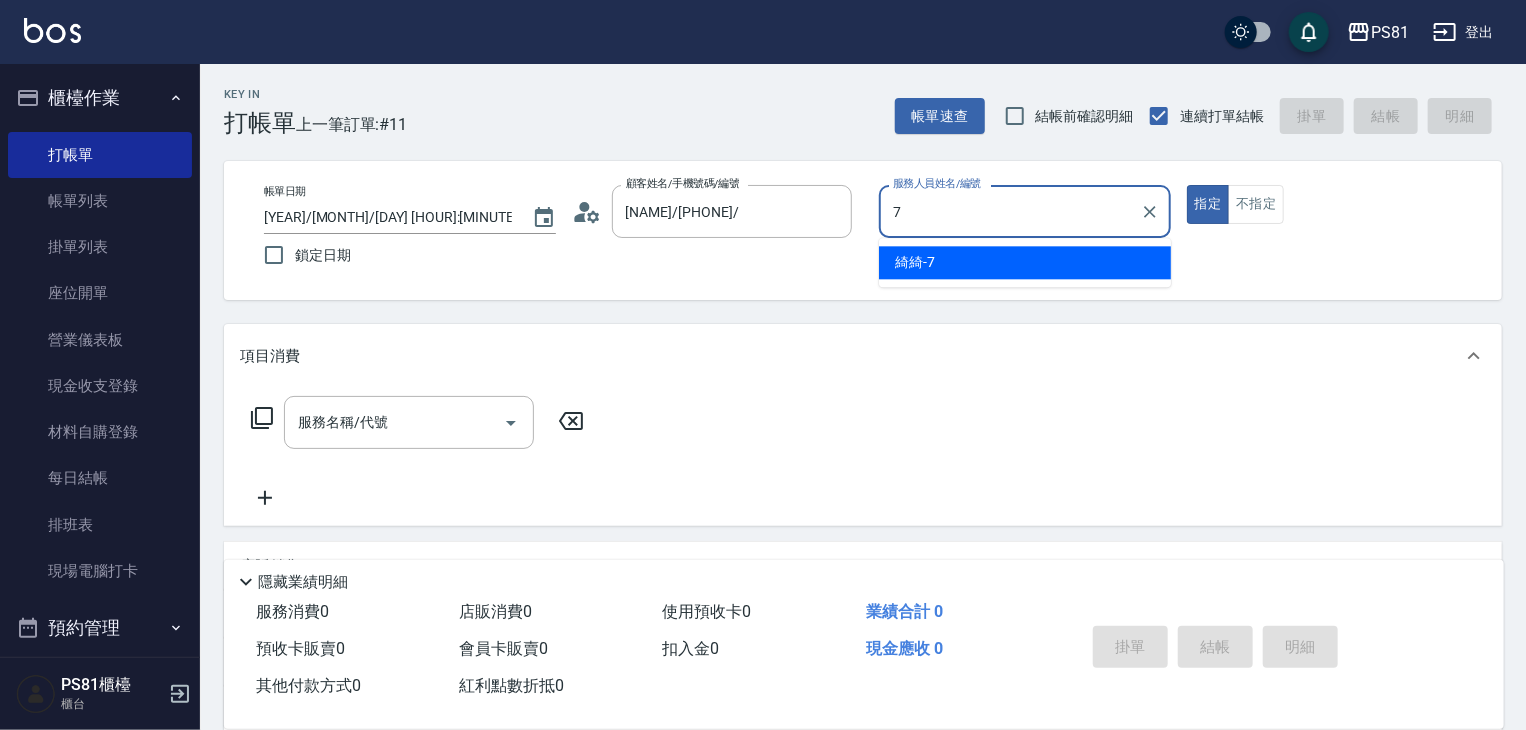 drag, startPoint x: 964, startPoint y: 242, endPoint x: 963, endPoint y: 261, distance: 19.026299 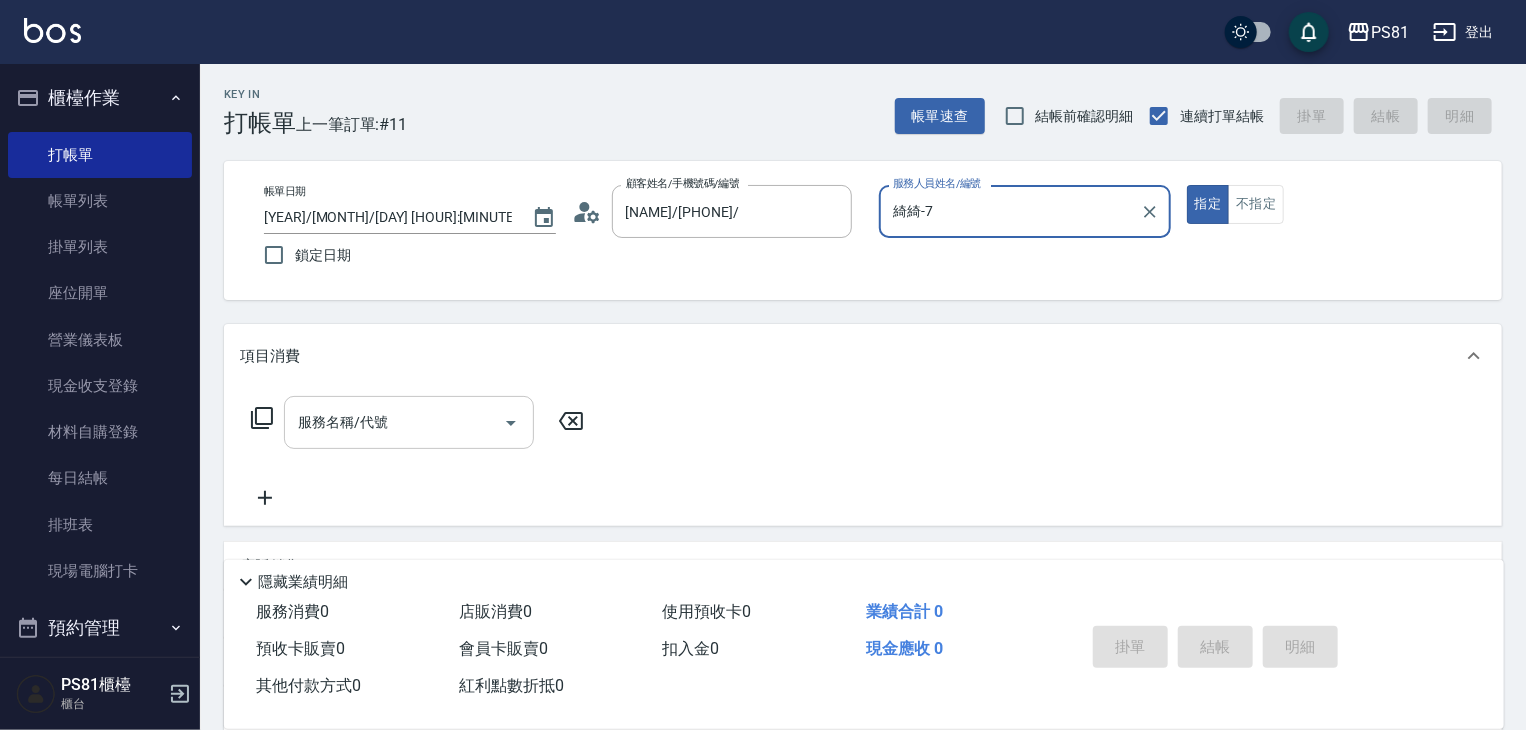 click on "服務名稱/代號" at bounding box center [409, 422] 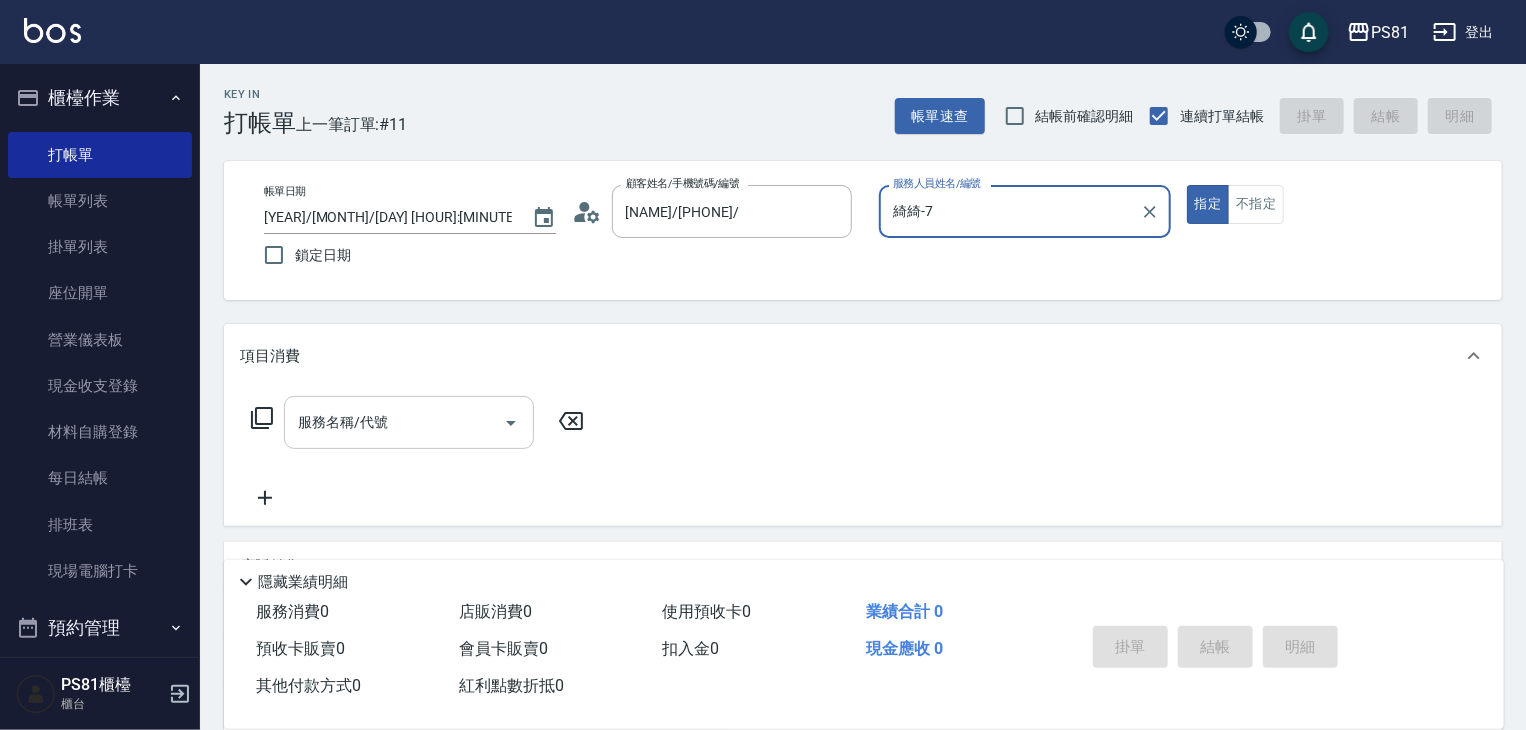 type on "綺綺-7" 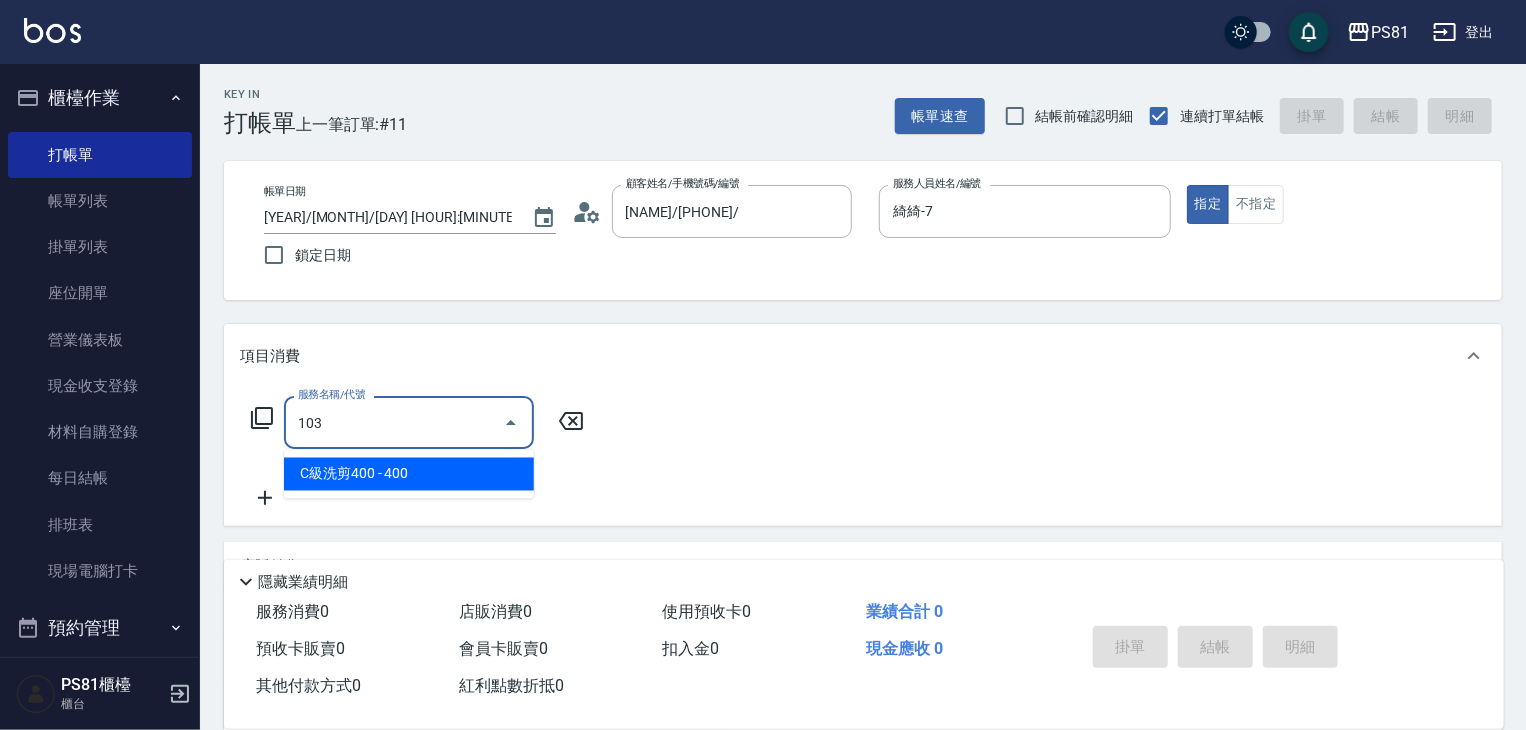 drag, startPoint x: 469, startPoint y: 490, endPoint x: 536, endPoint y: 456, distance: 75.13322 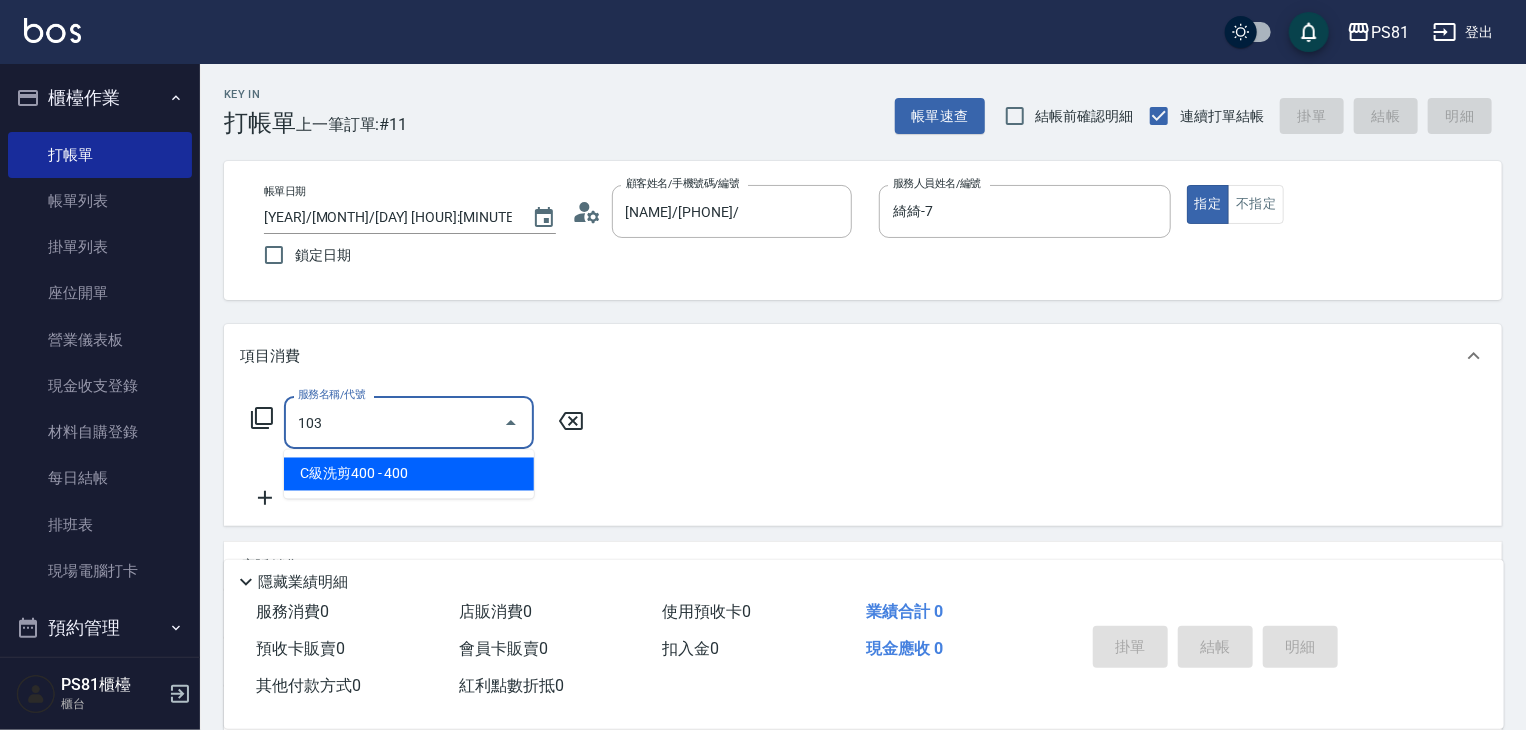click on "C級洗剪400 - 400" at bounding box center [409, 474] 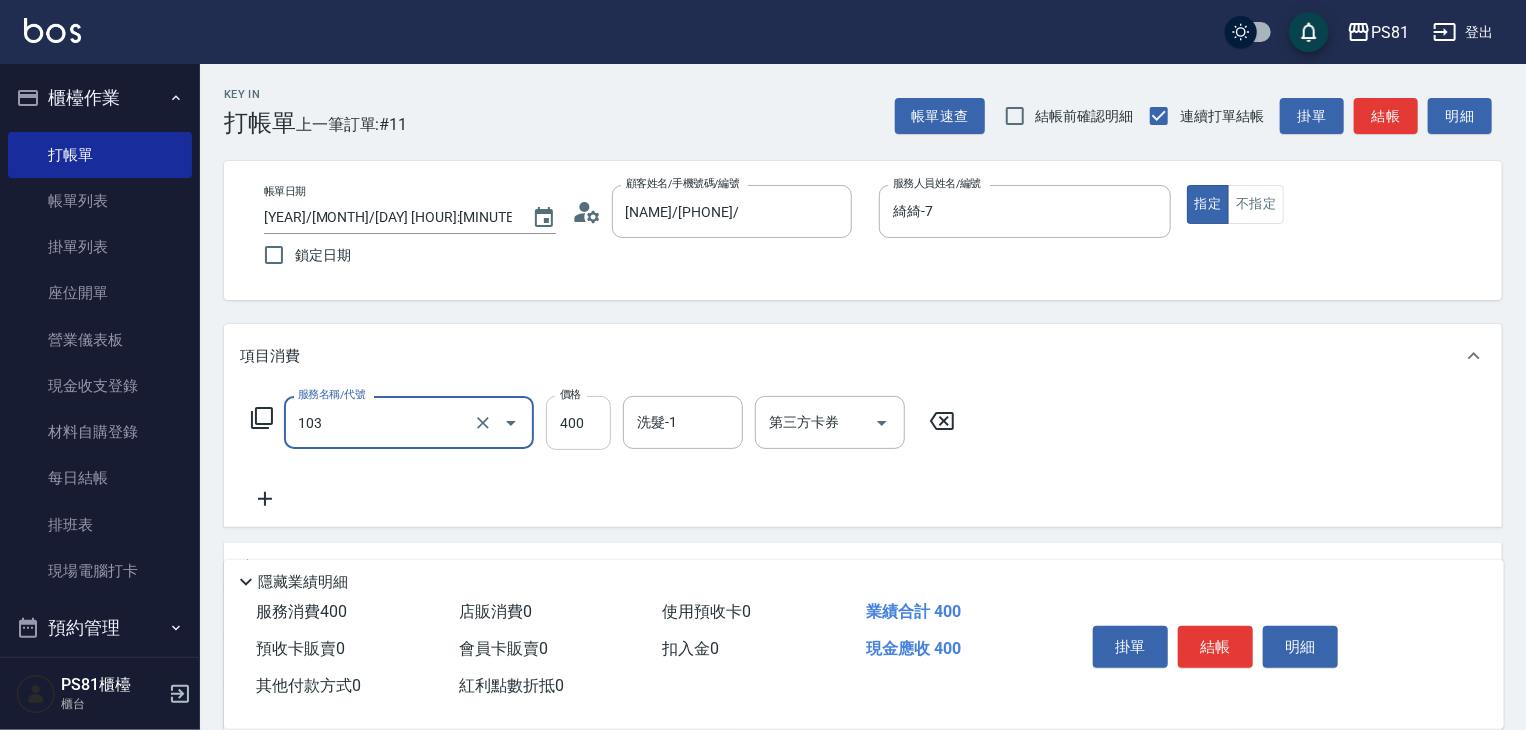 type on "C級洗剪400(103)" 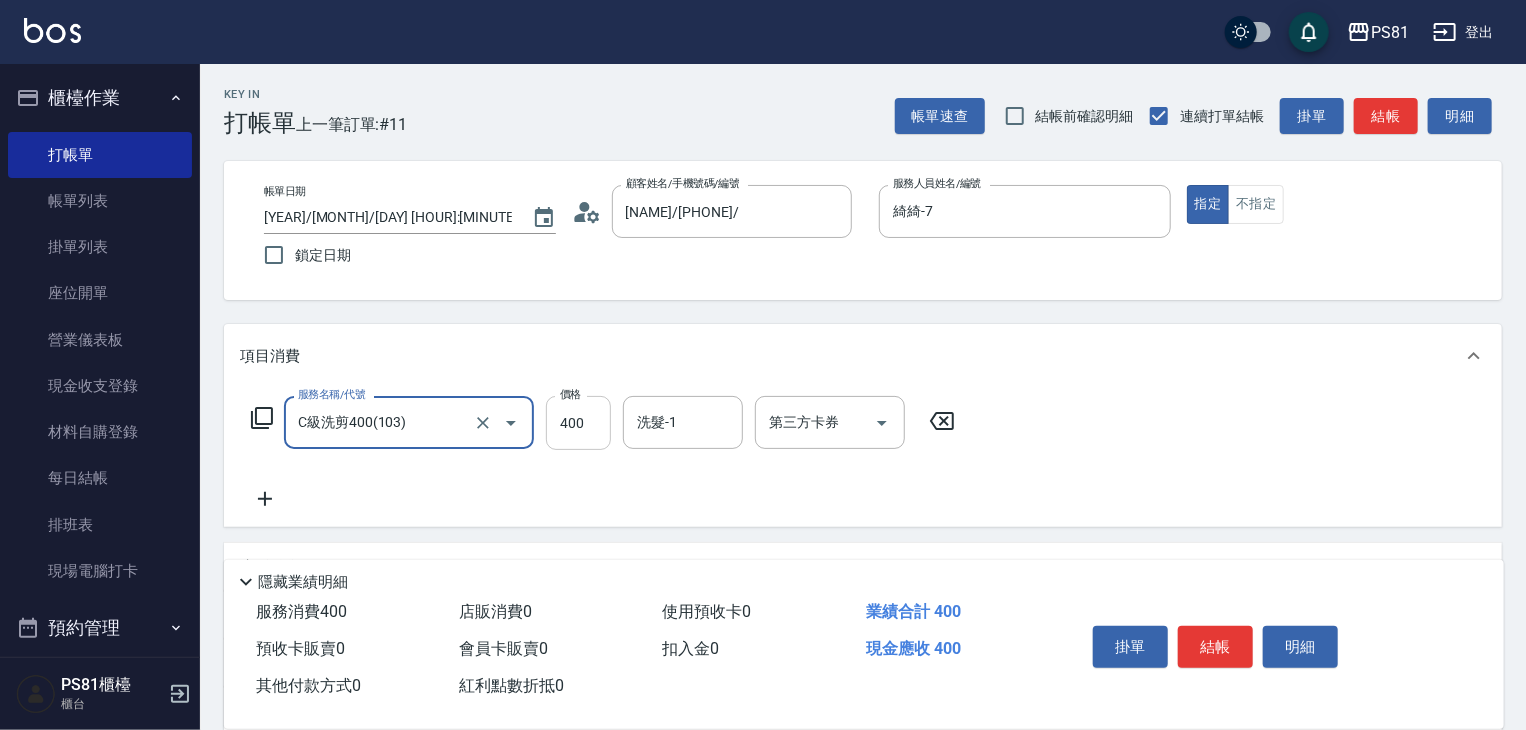 click on "400" at bounding box center (578, 423) 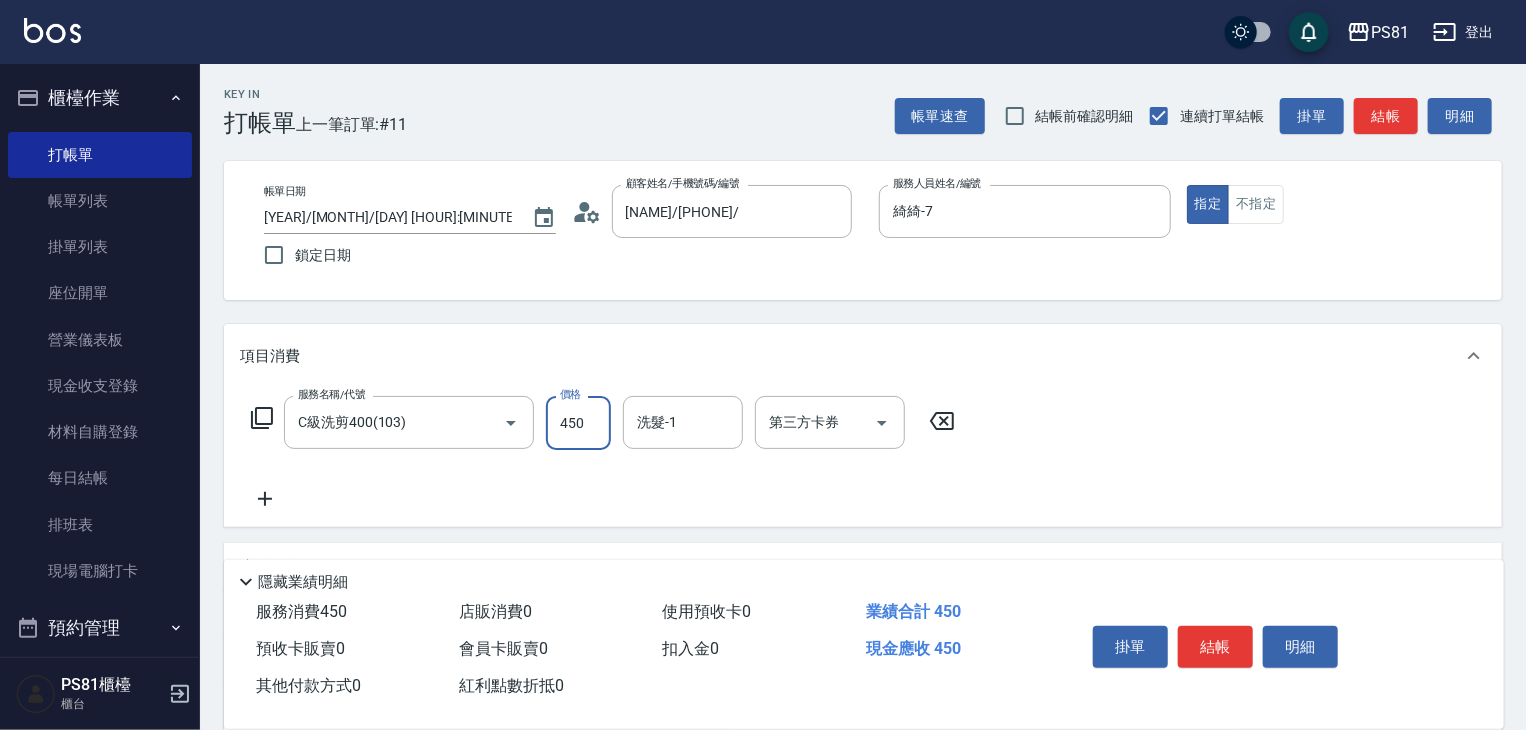 type on "450" 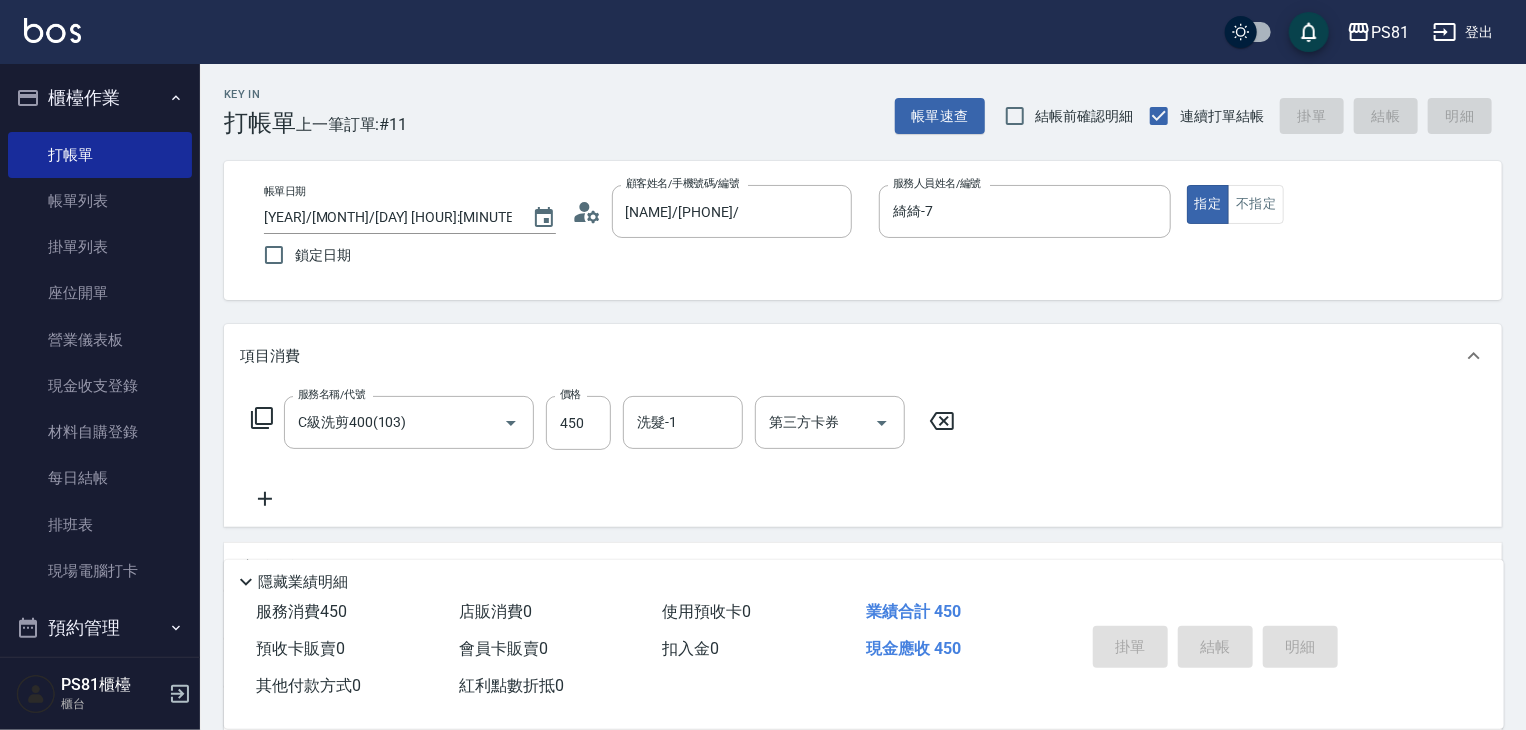 type 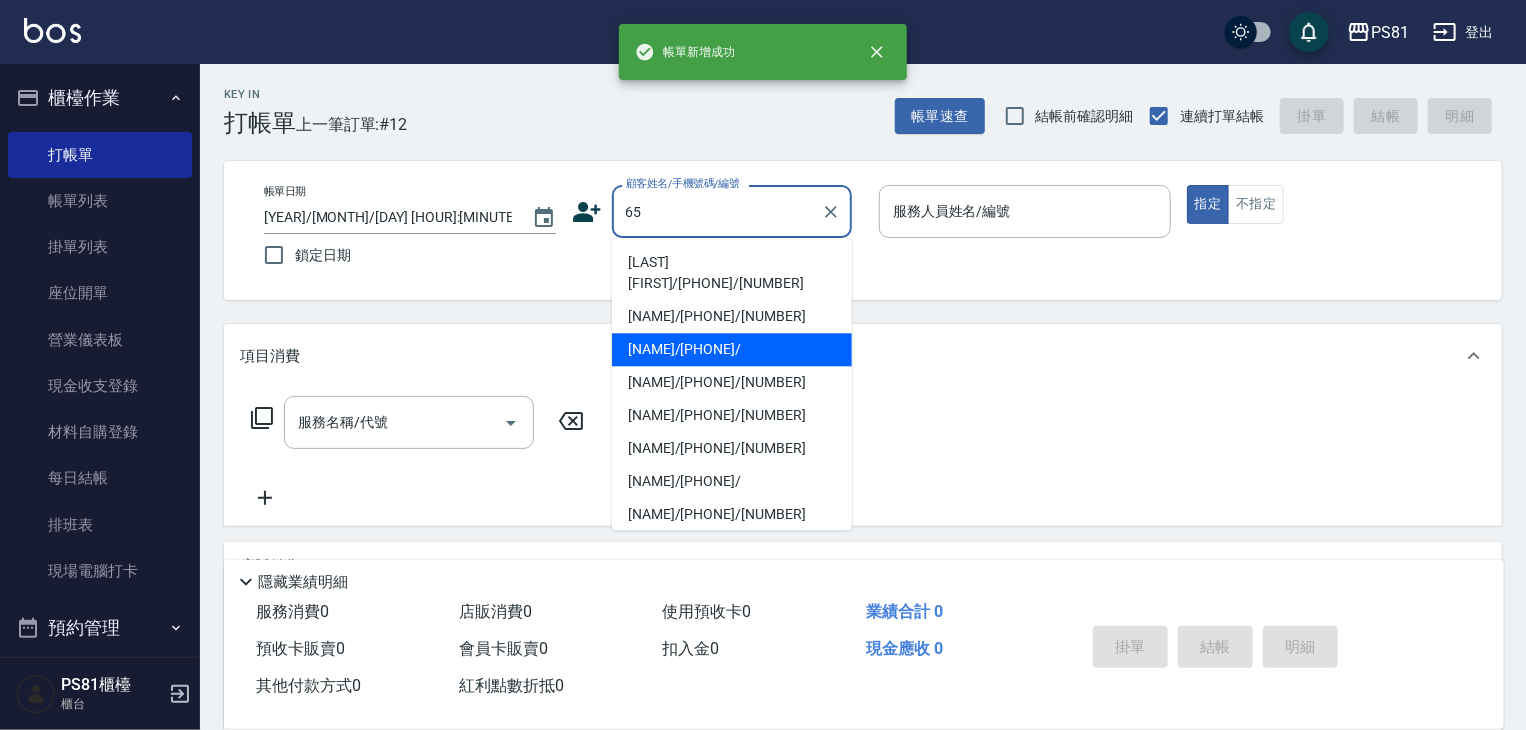 scroll, scrollTop: 400, scrollLeft: 0, axis: vertical 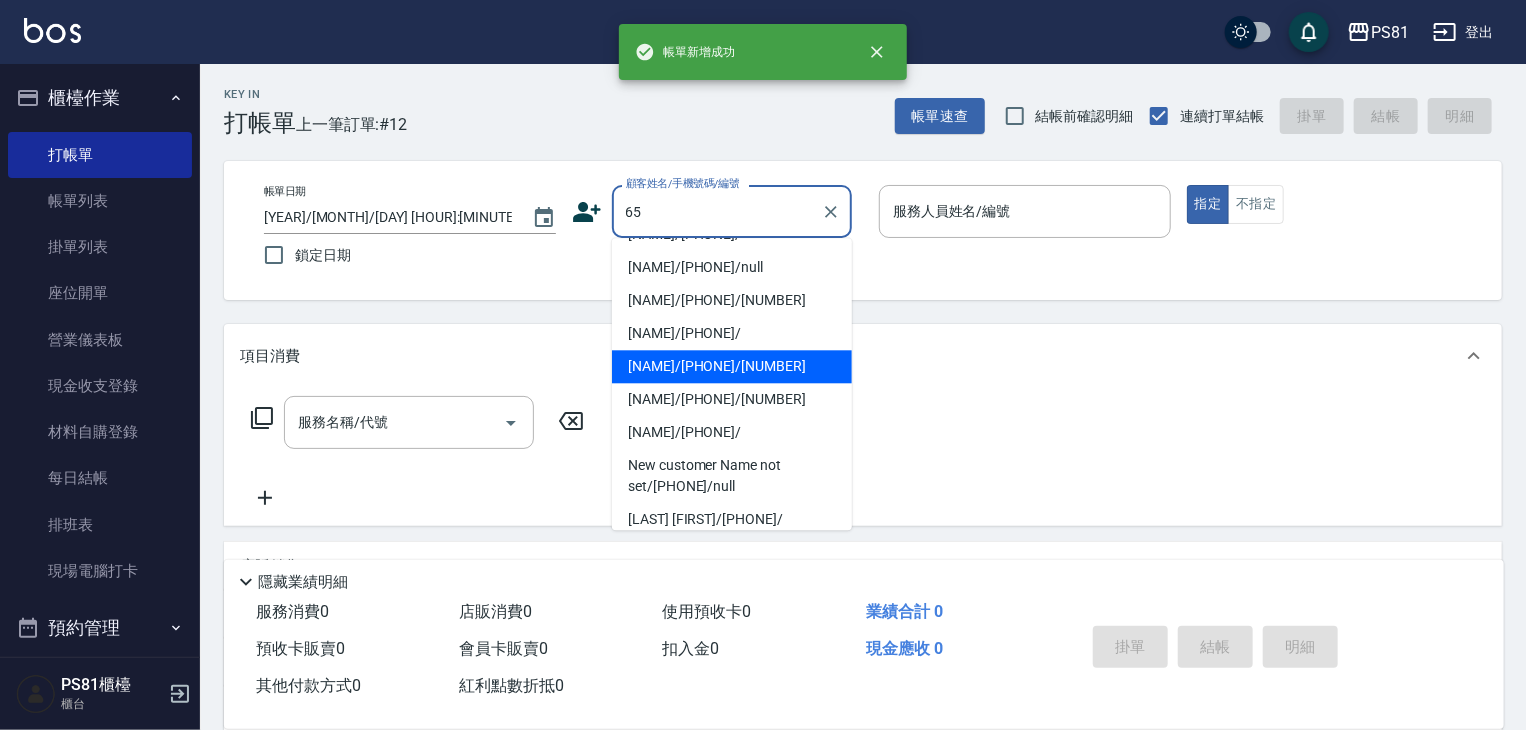 click on "[NAME]/[PHONE]/[NUMBER]" at bounding box center (732, 366) 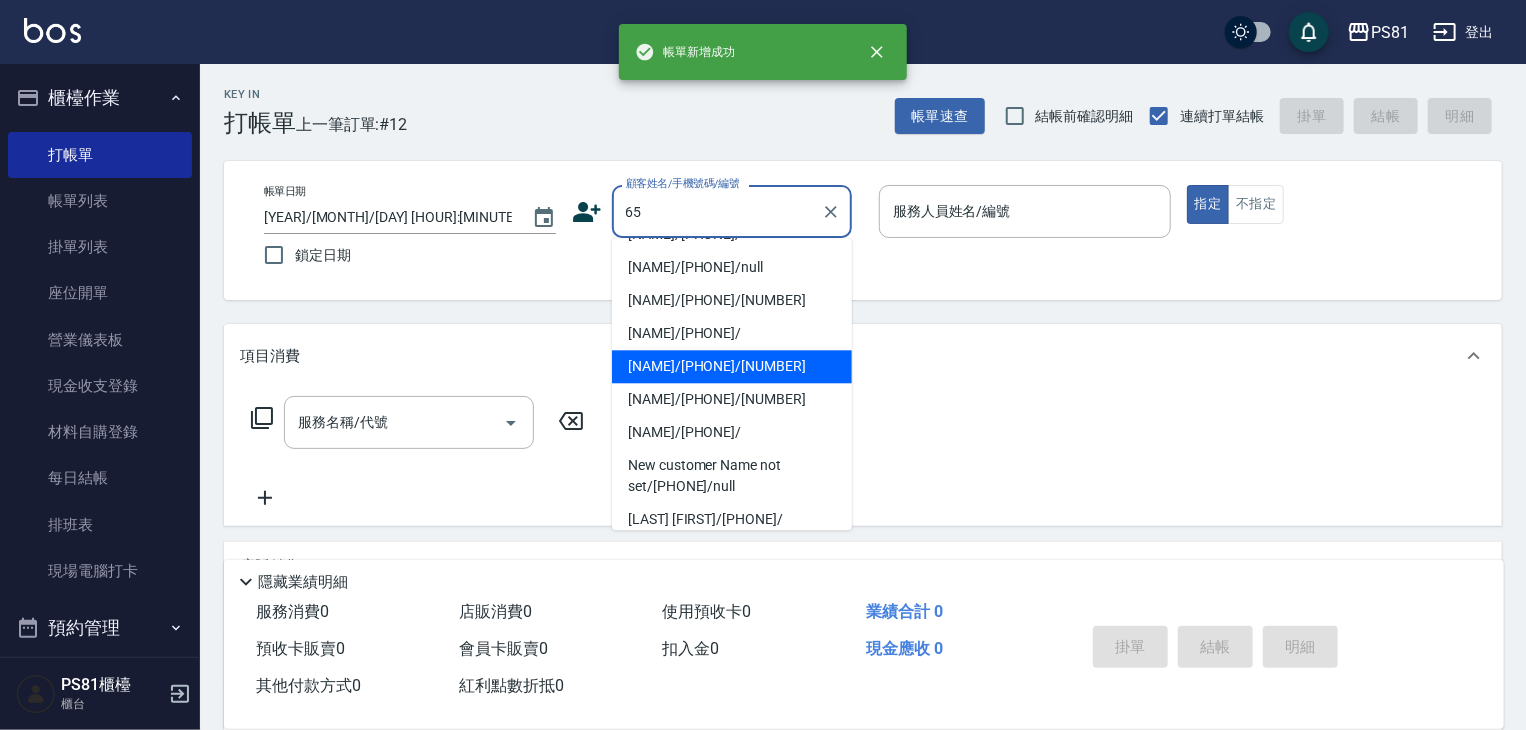 type on "[NAME]/[PHONE]/[NUMBER]" 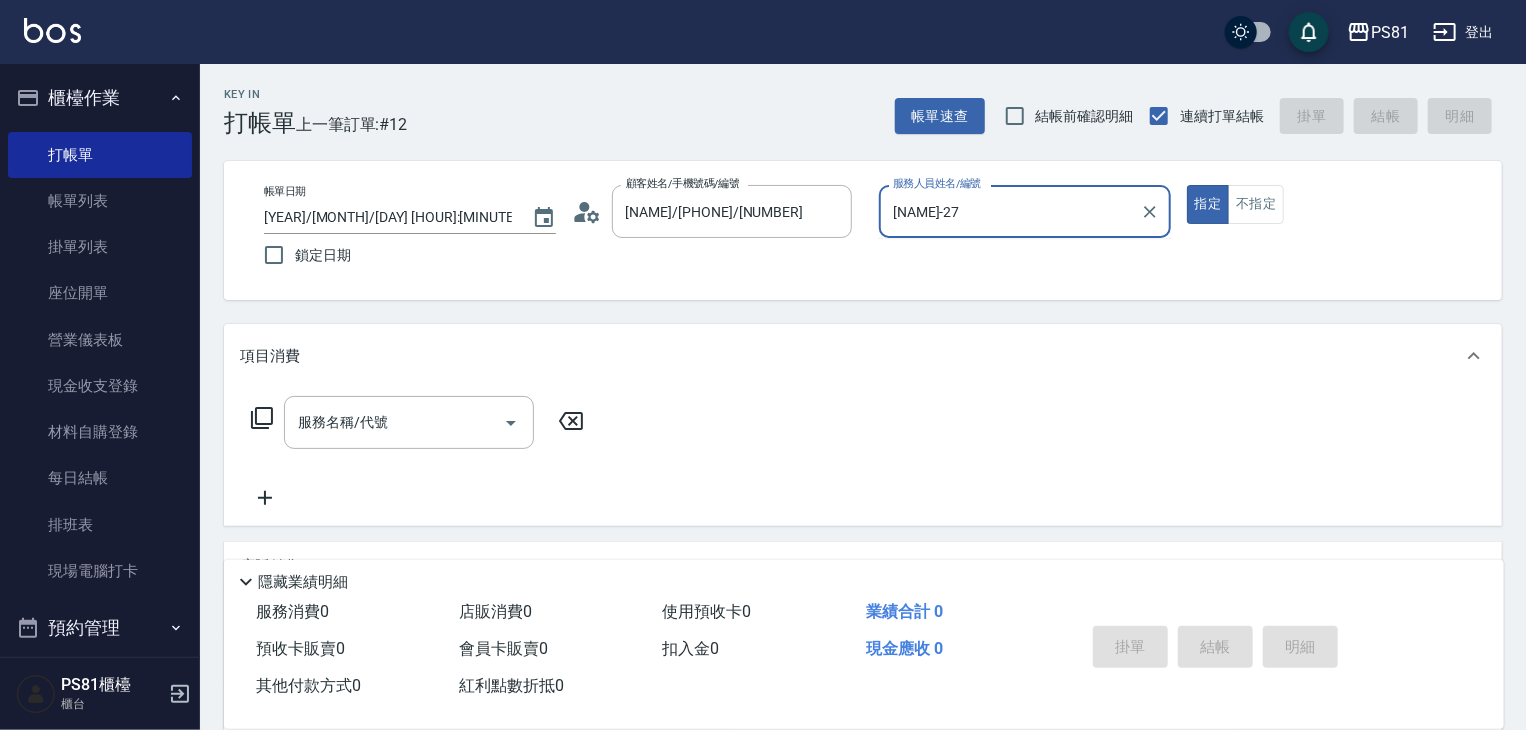 click on "[NAME]-27" at bounding box center [1010, 211] 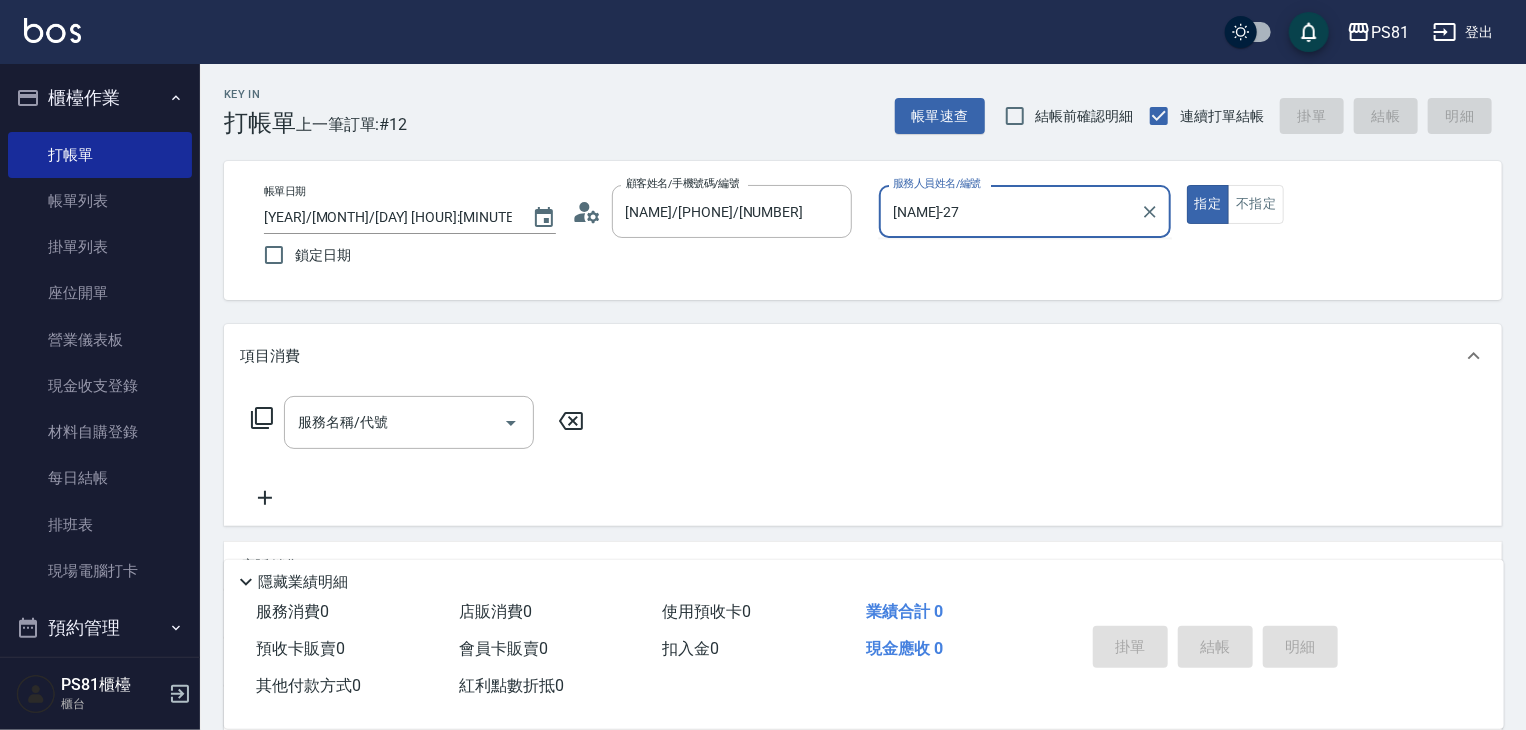 click on "[NAME]-27" at bounding box center [1010, 211] 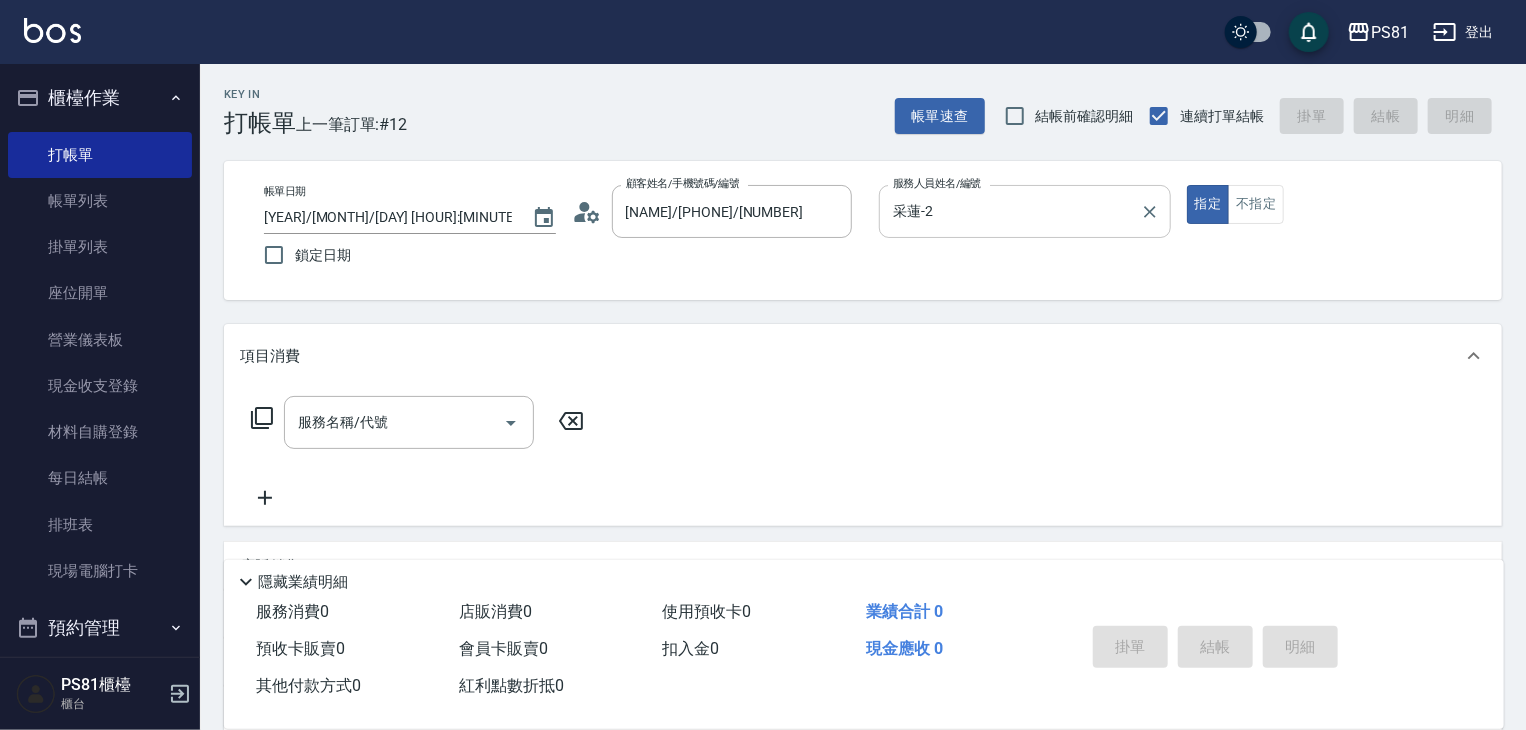 drag, startPoint x: 933, startPoint y: 256, endPoint x: 927, endPoint y: 224, distance: 32.55764 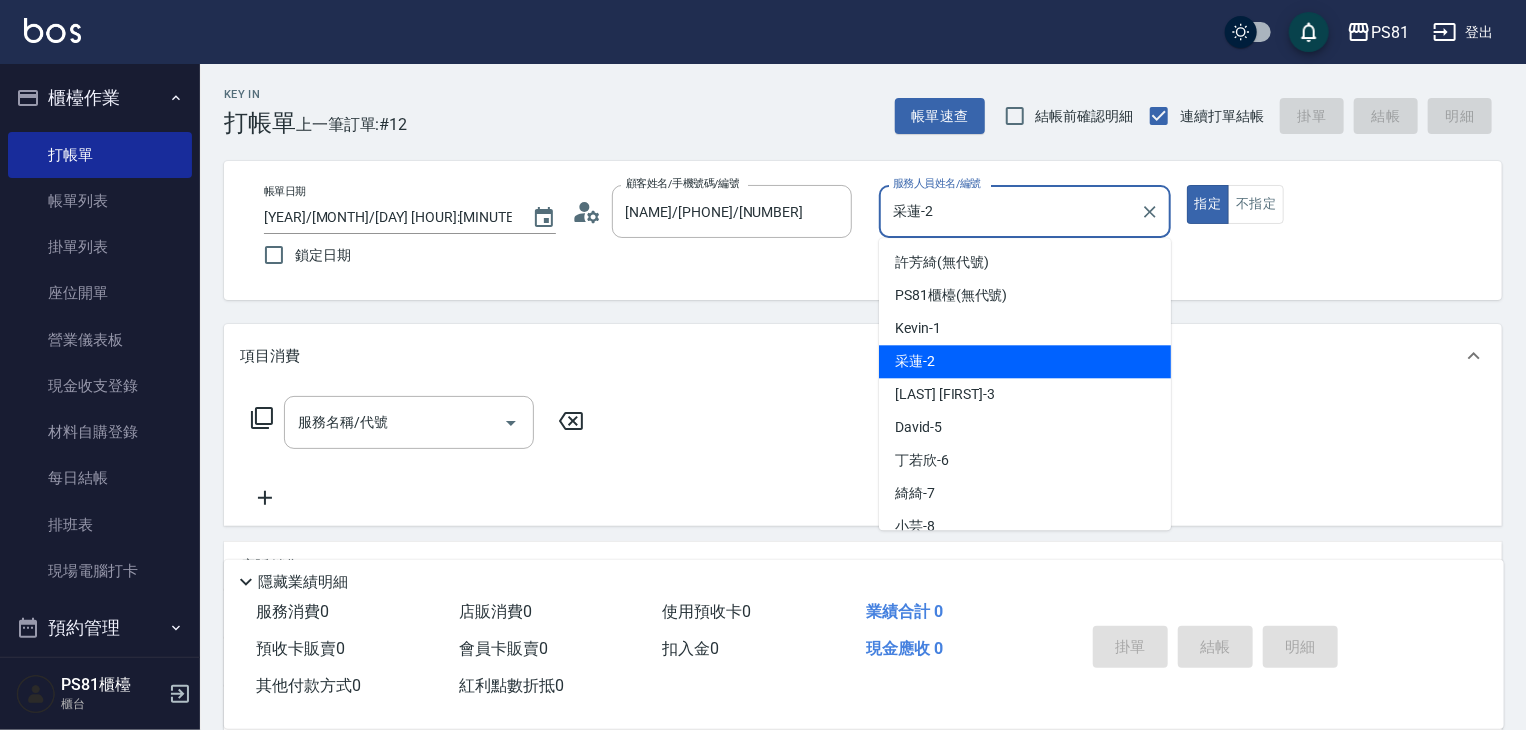 click on "采蓮-2" at bounding box center [1010, 211] 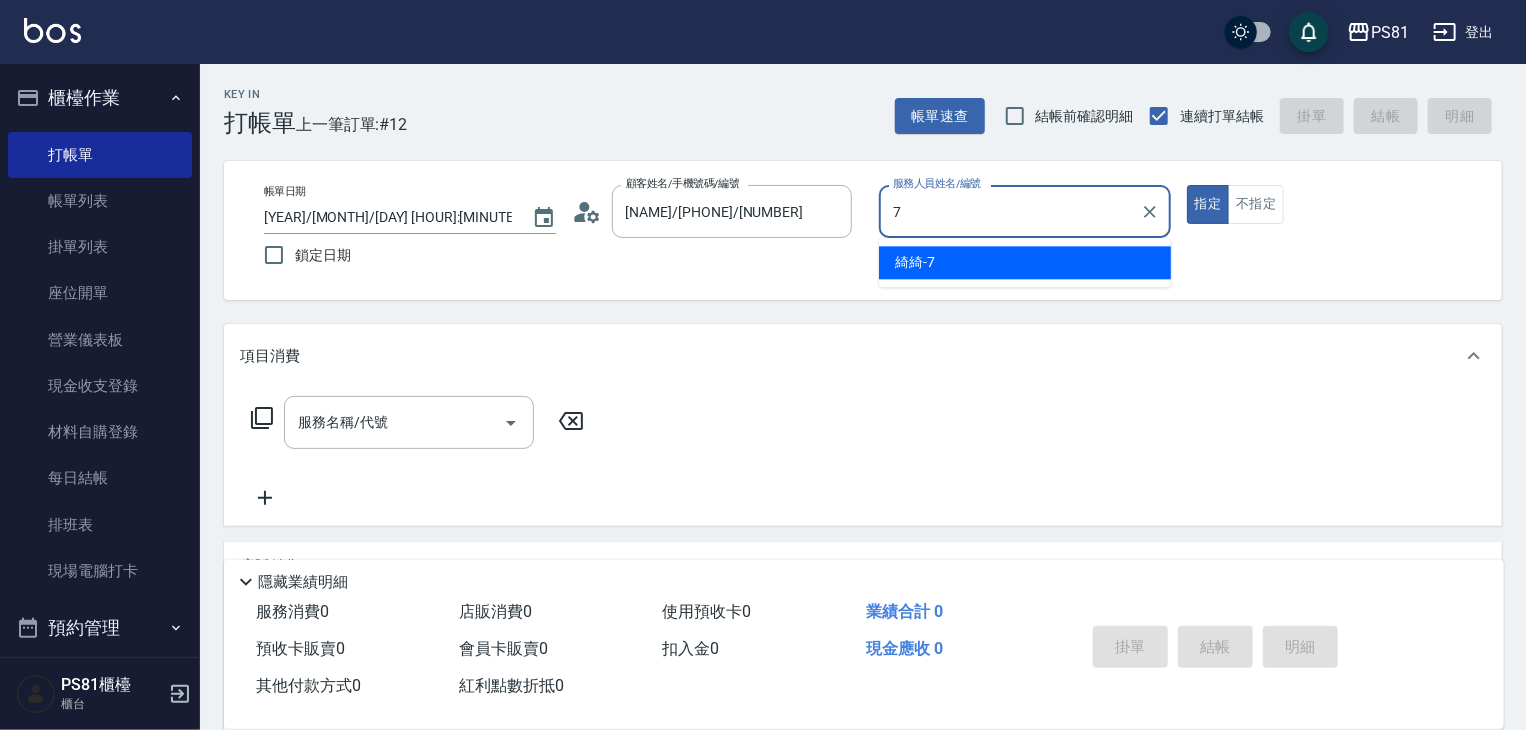 drag, startPoint x: 920, startPoint y: 248, endPoint x: 817, endPoint y: 325, distance: 128.60016 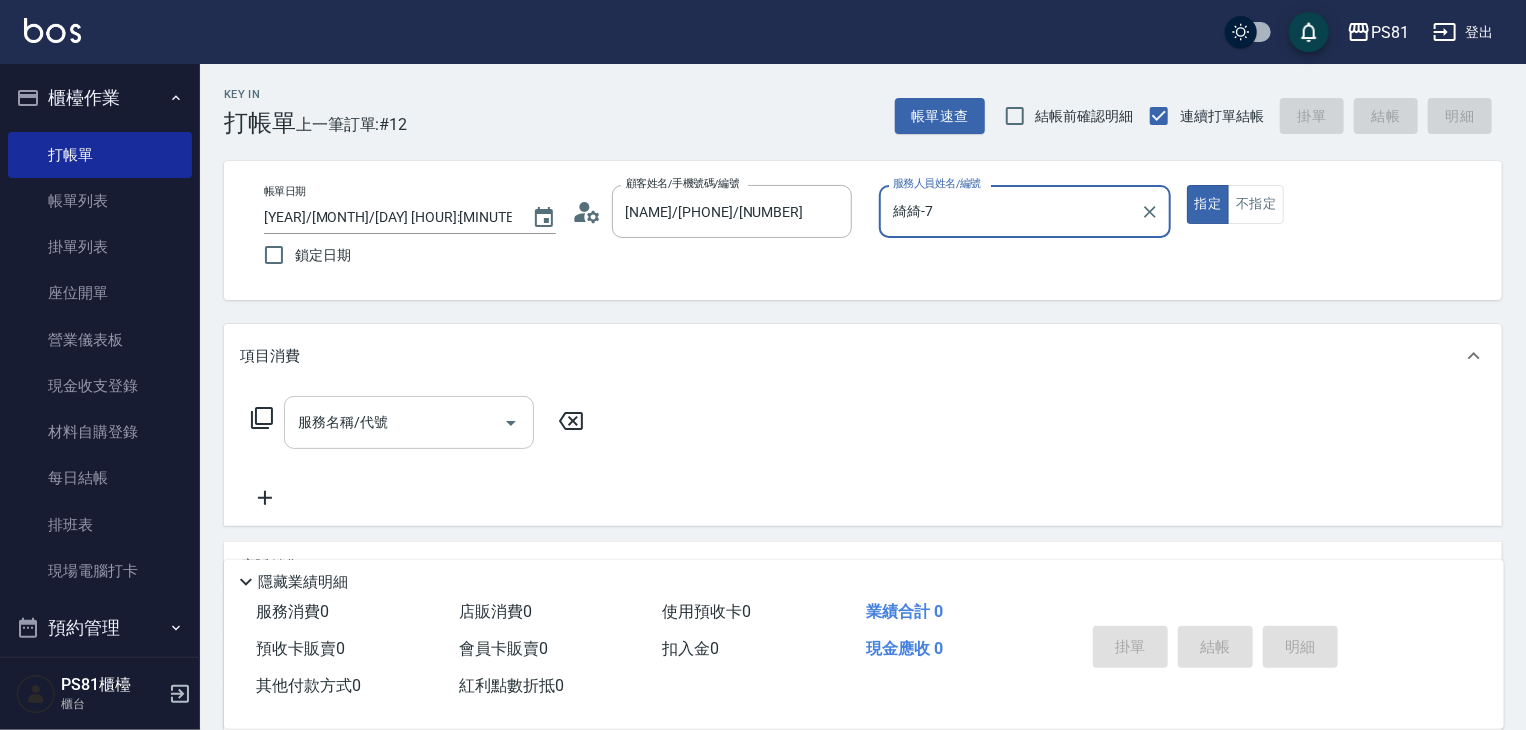 type on "綺綺-7" 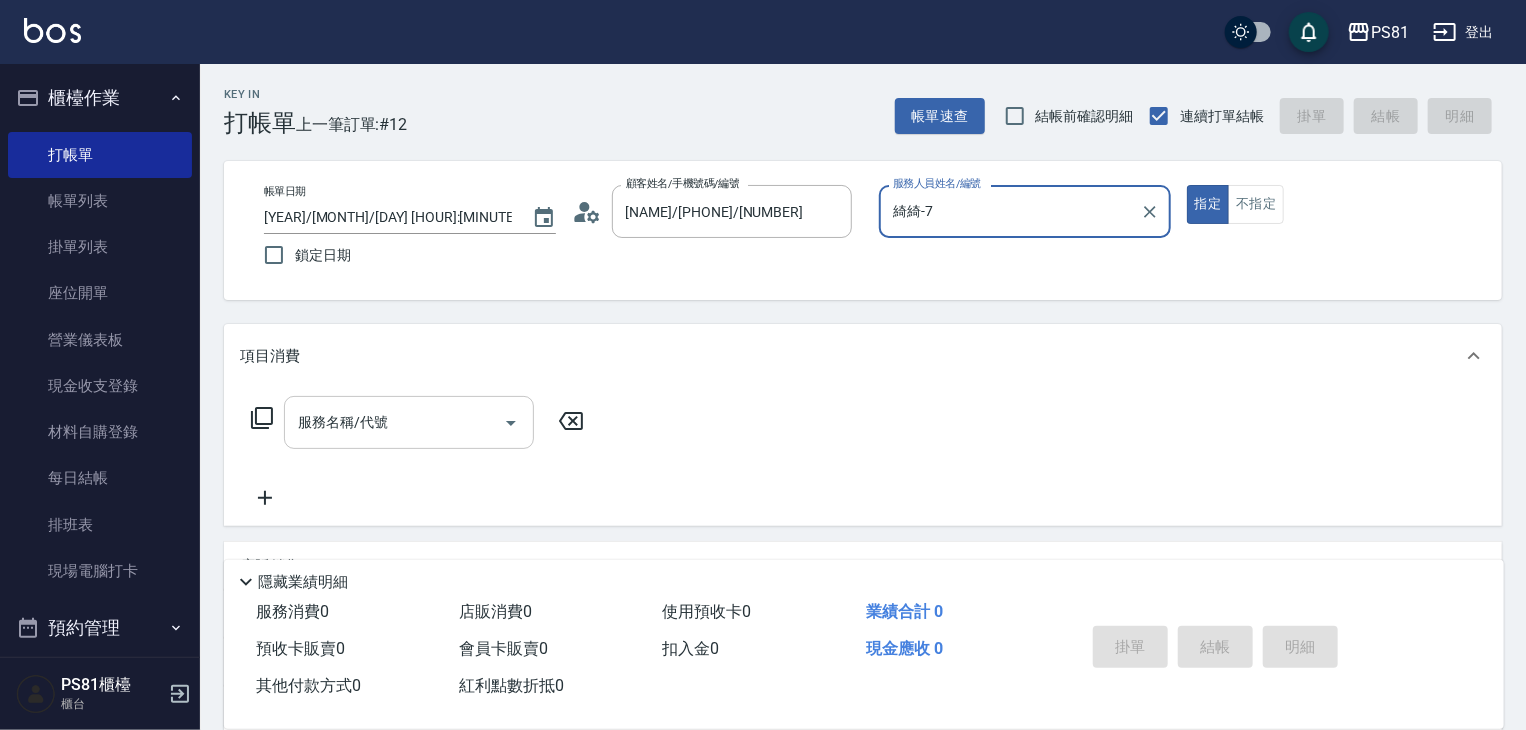 click on "服務名稱/代號" at bounding box center [394, 422] 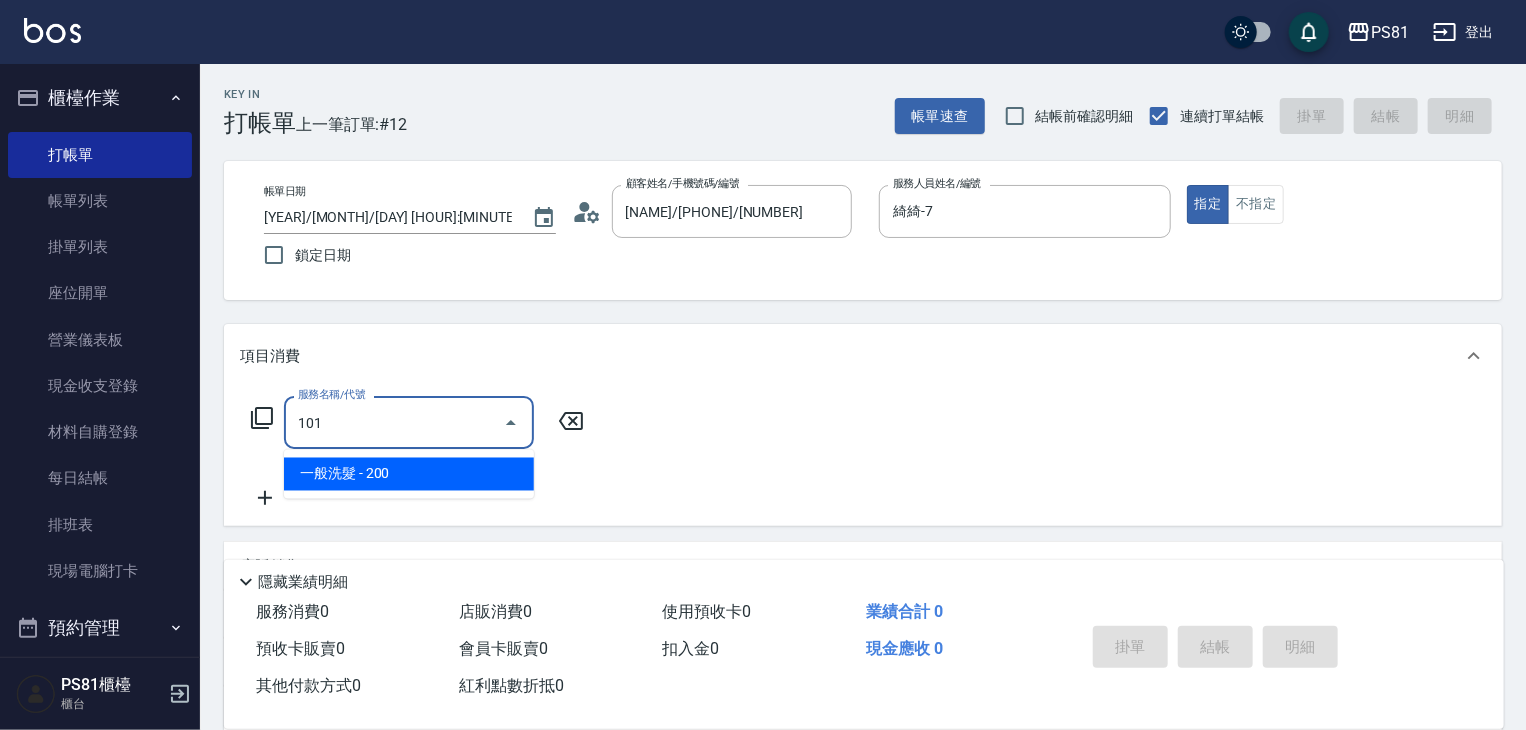 drag, startPoint x: 435, startPoint y: 490, endPoint x: 450, endPoint y: 474, distance: 21.931713 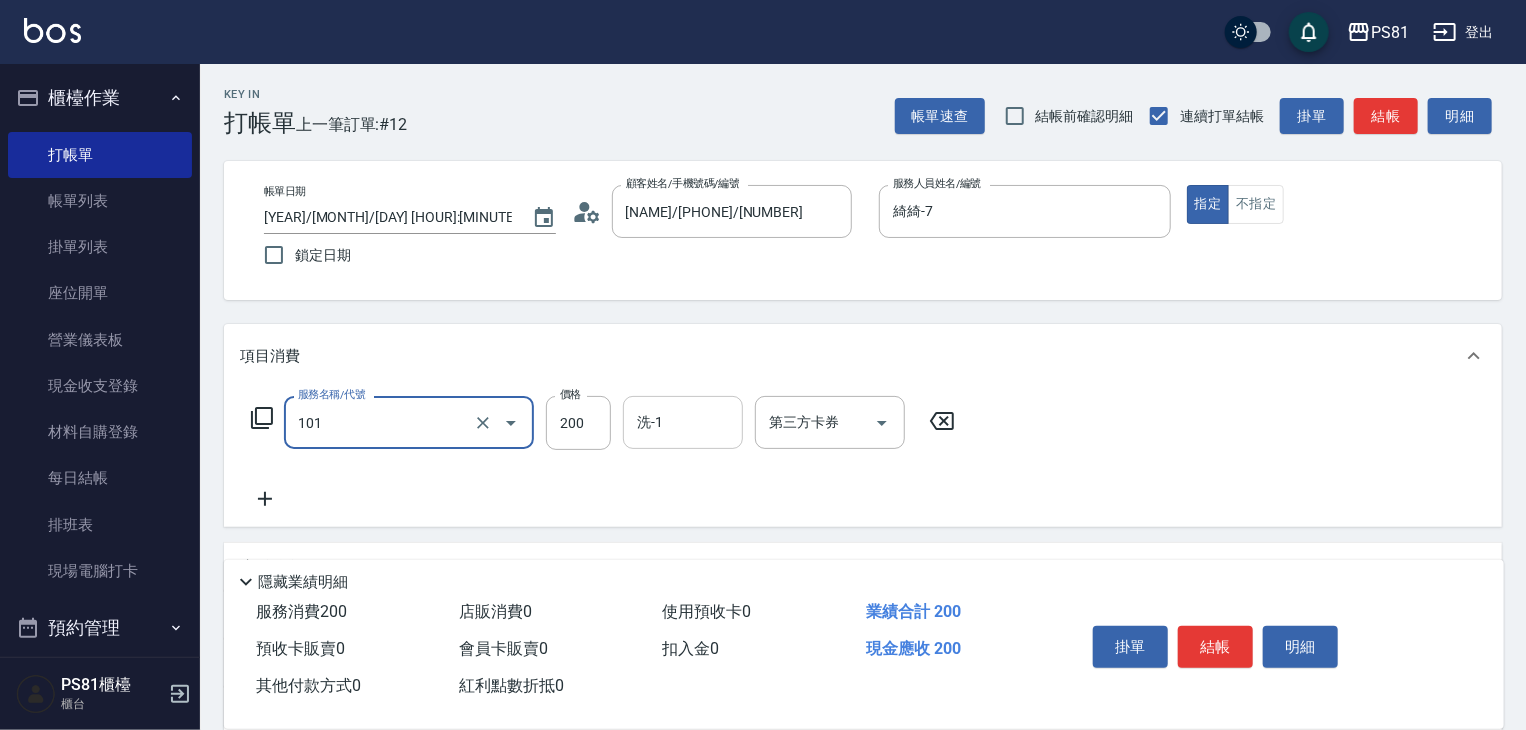 type on "一般洗髮(101)" 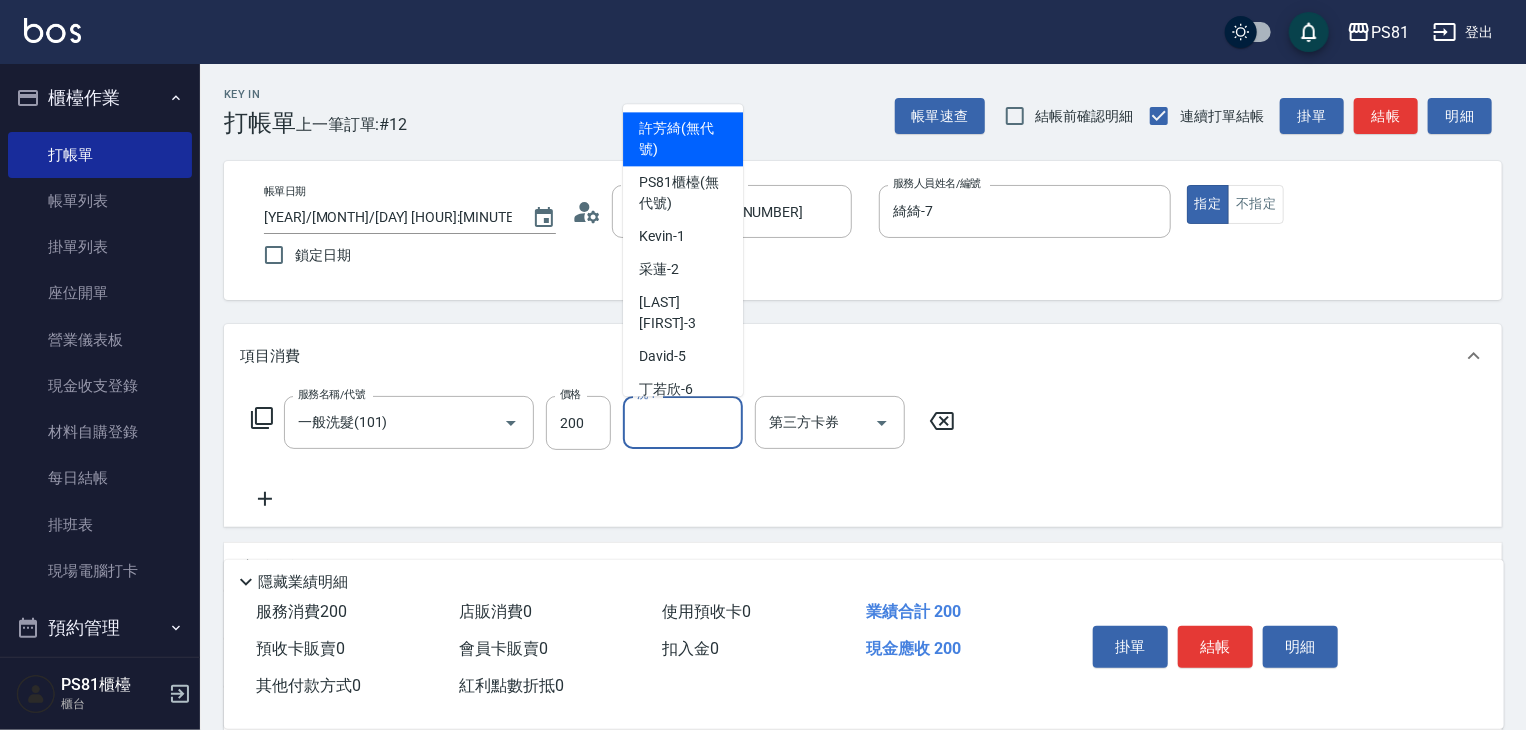 click on "洗-1" at bounding box center (683, 422) 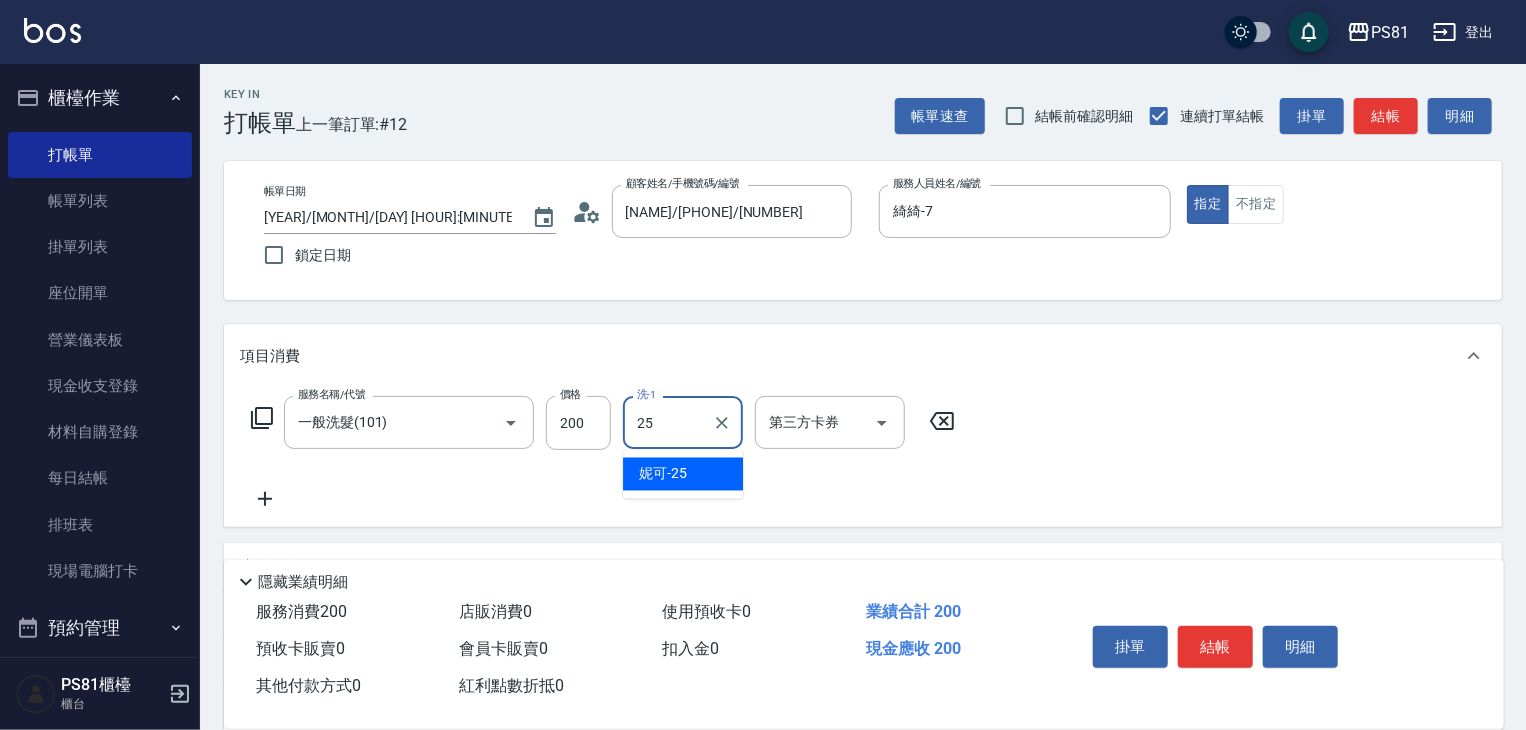 drag, startPoint x: 711, startPoint y: 475, endPoint x: 780, endPoint y: 482, distance: 69.354164 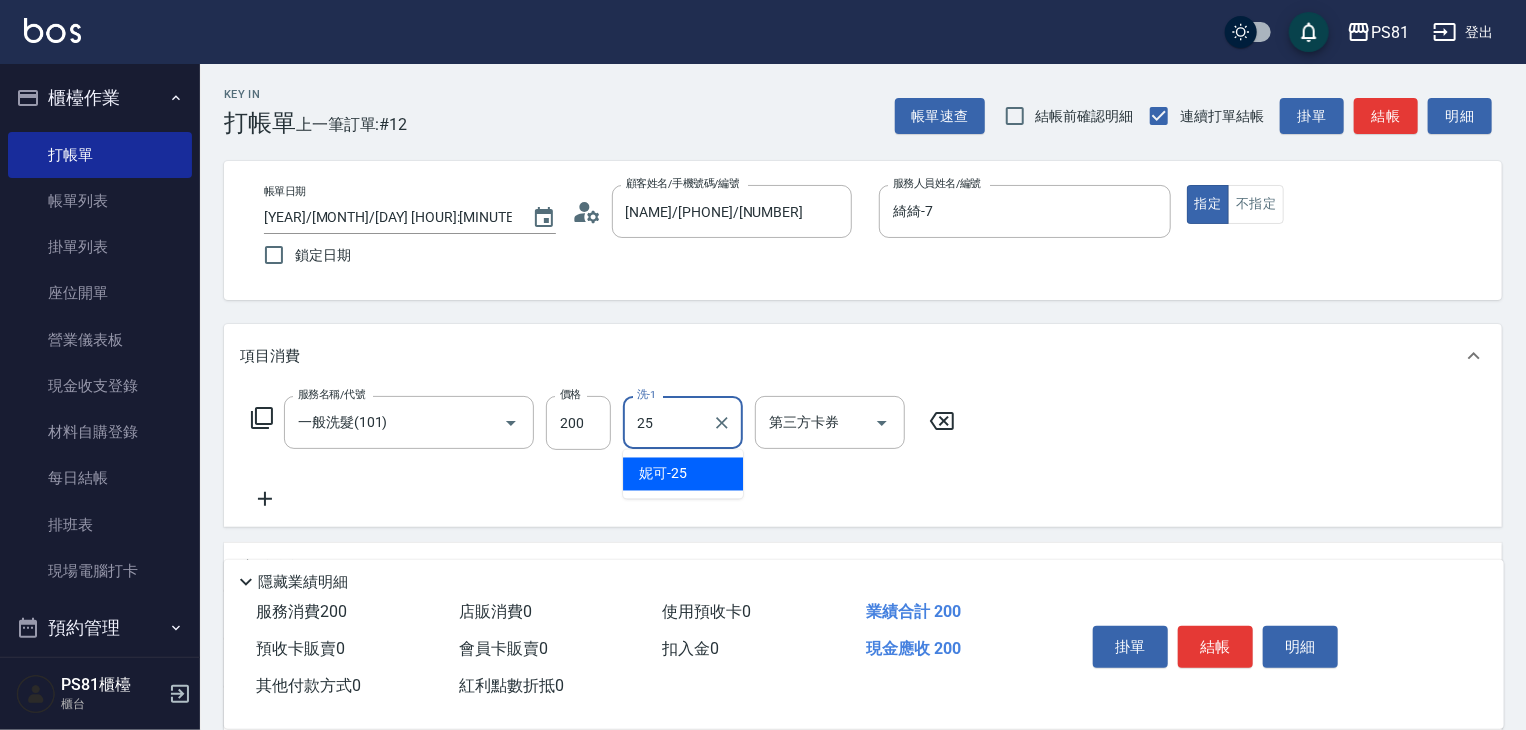 click on "[NAME] -25" at bounding box center [683, 474] 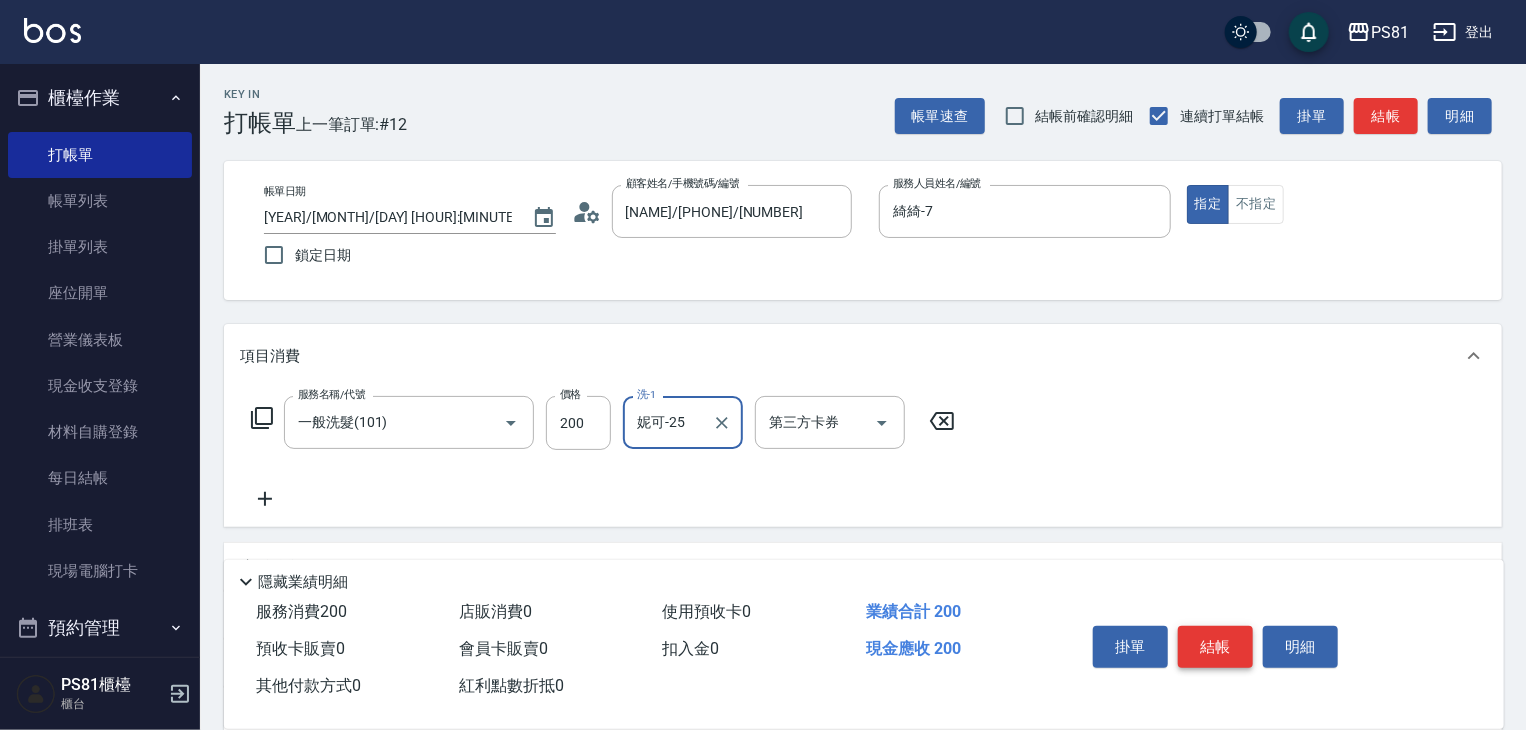 type on "妮可-25" 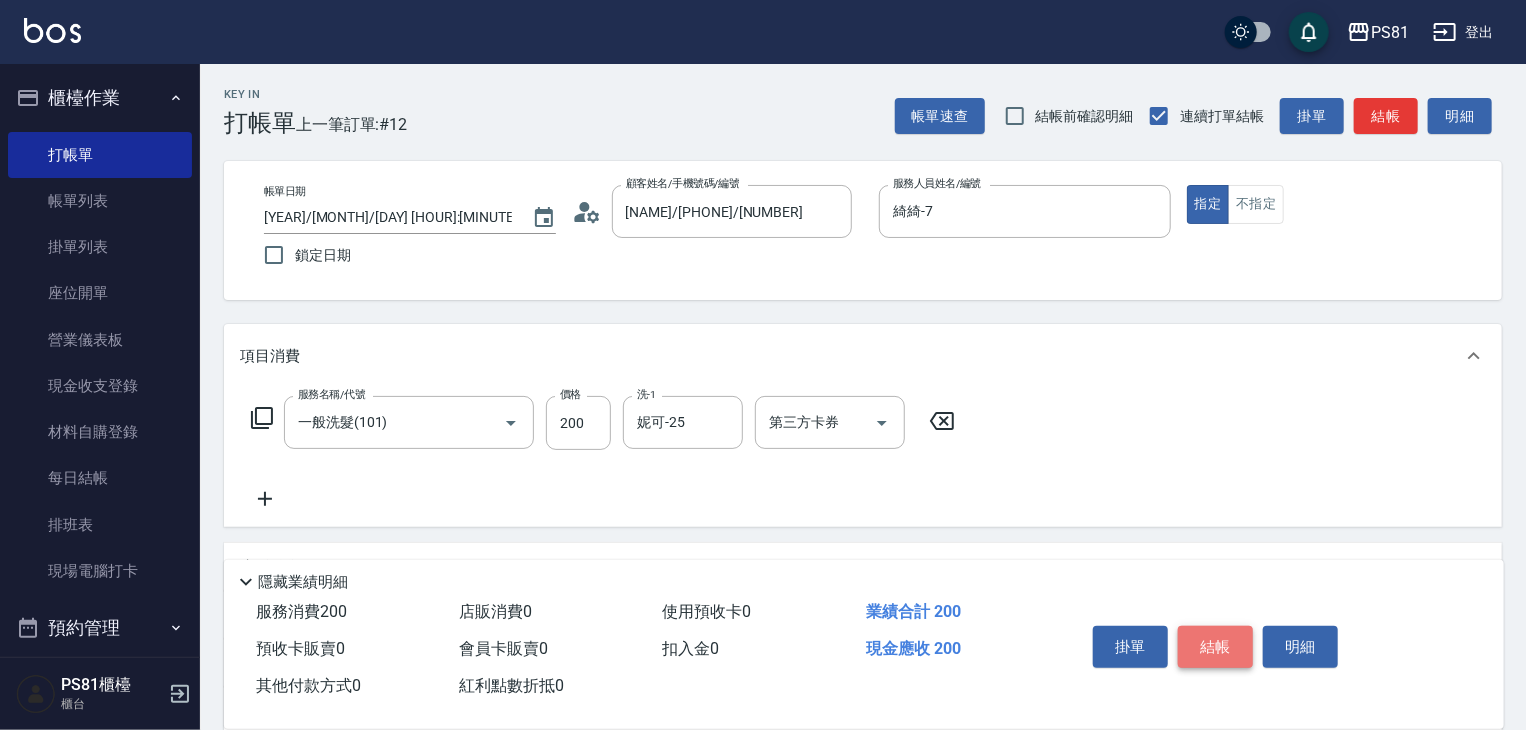 click on "結帳" at bounding box center (1215, 647) 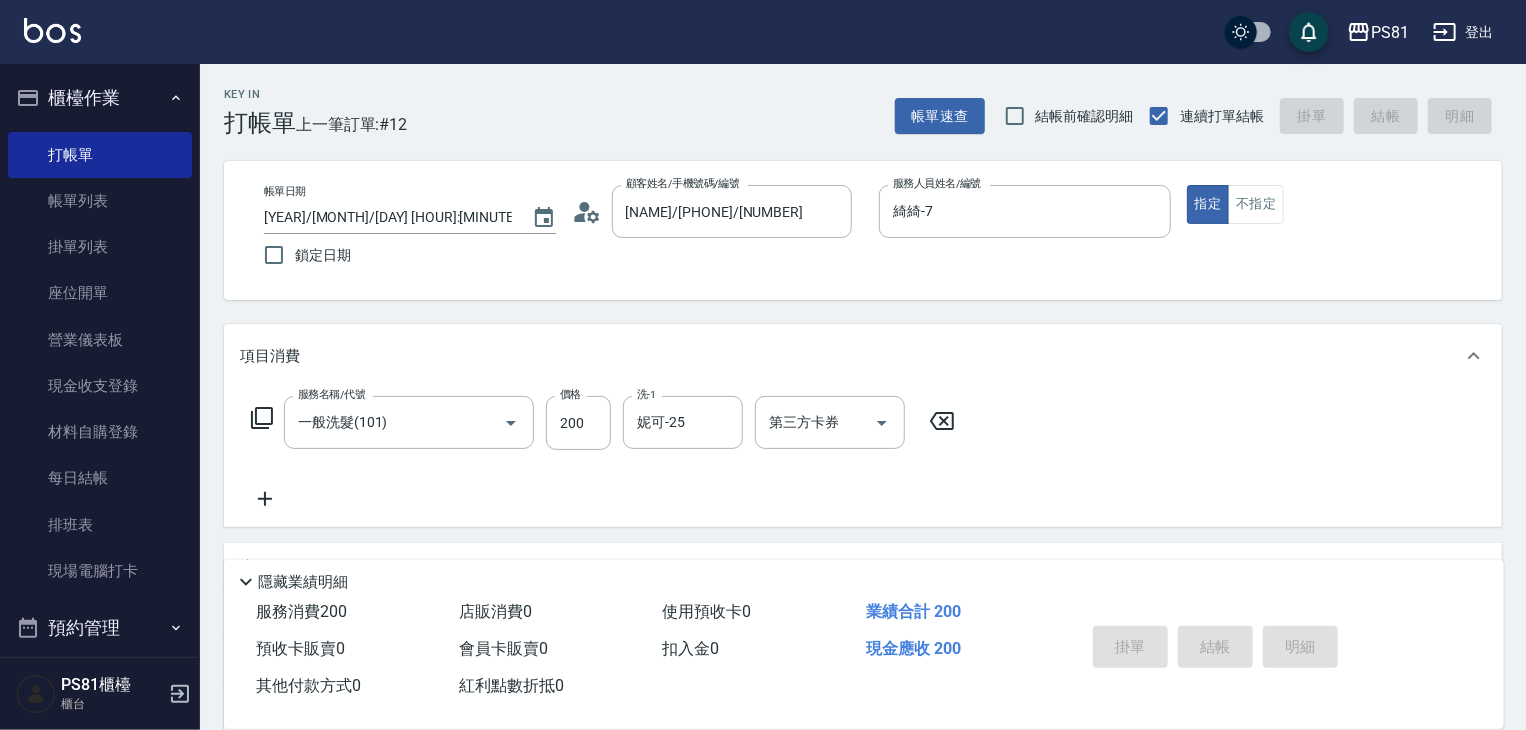 type 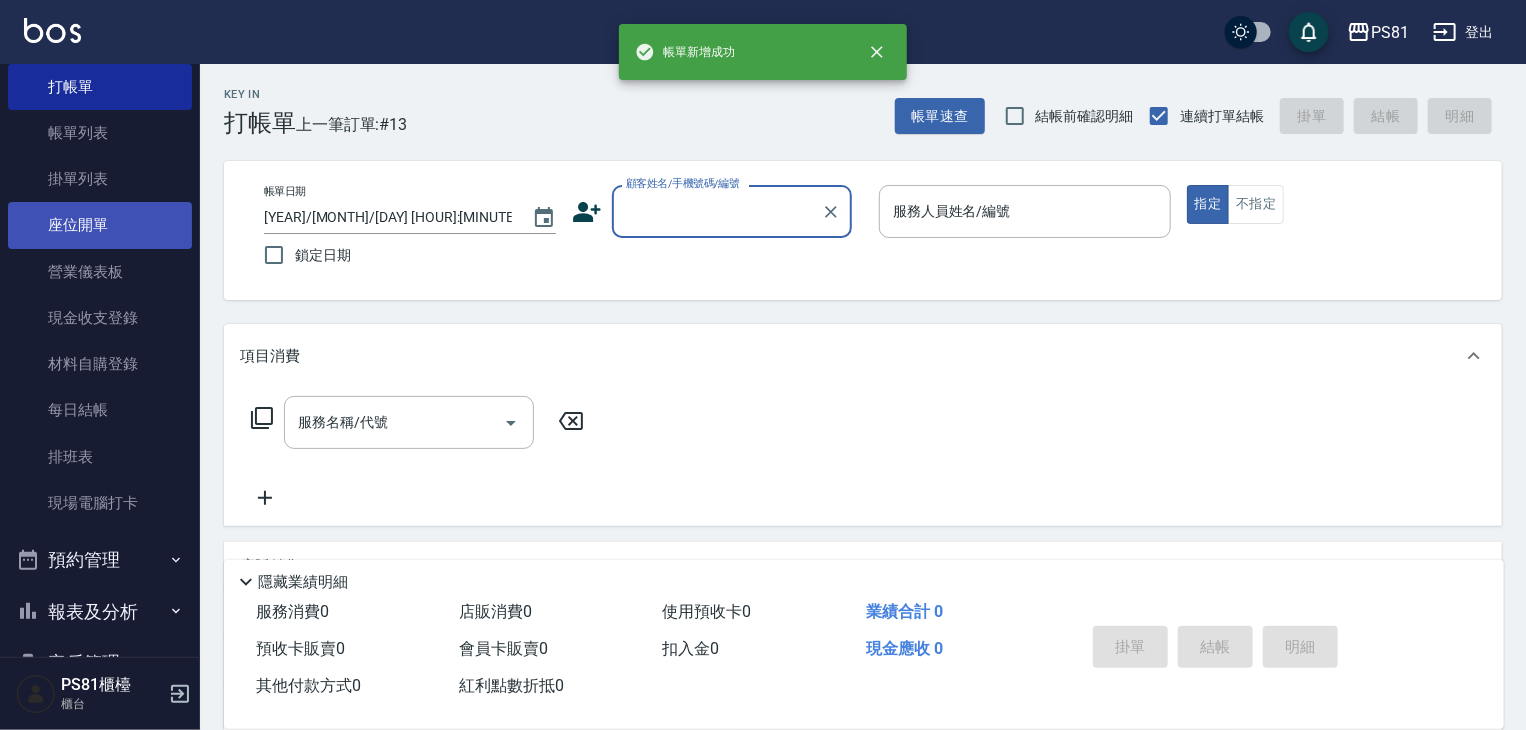 scroll, scrollTop: 100, scrollLeft: 0, axis: vertical 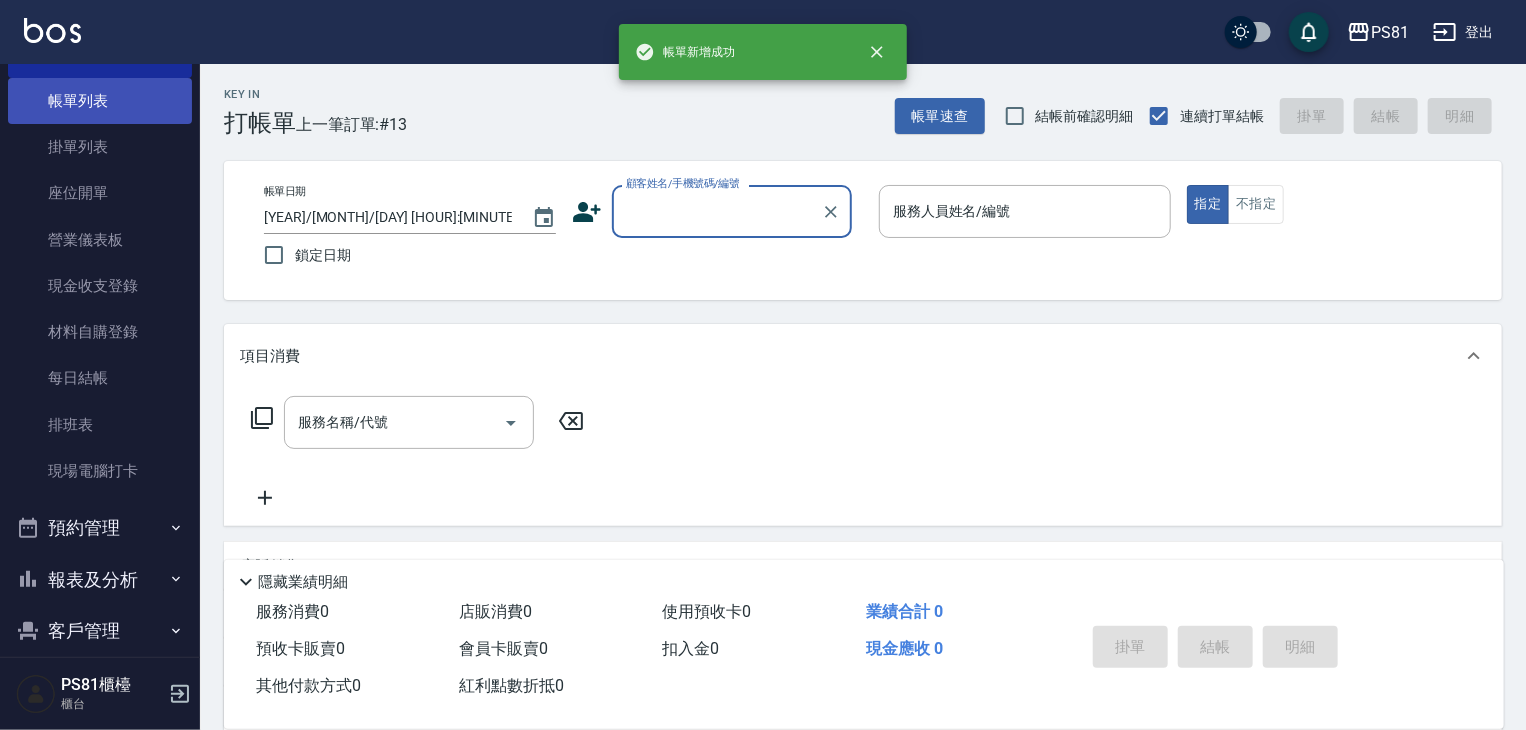click on "帳單列表" at bounding box center [100, 101] 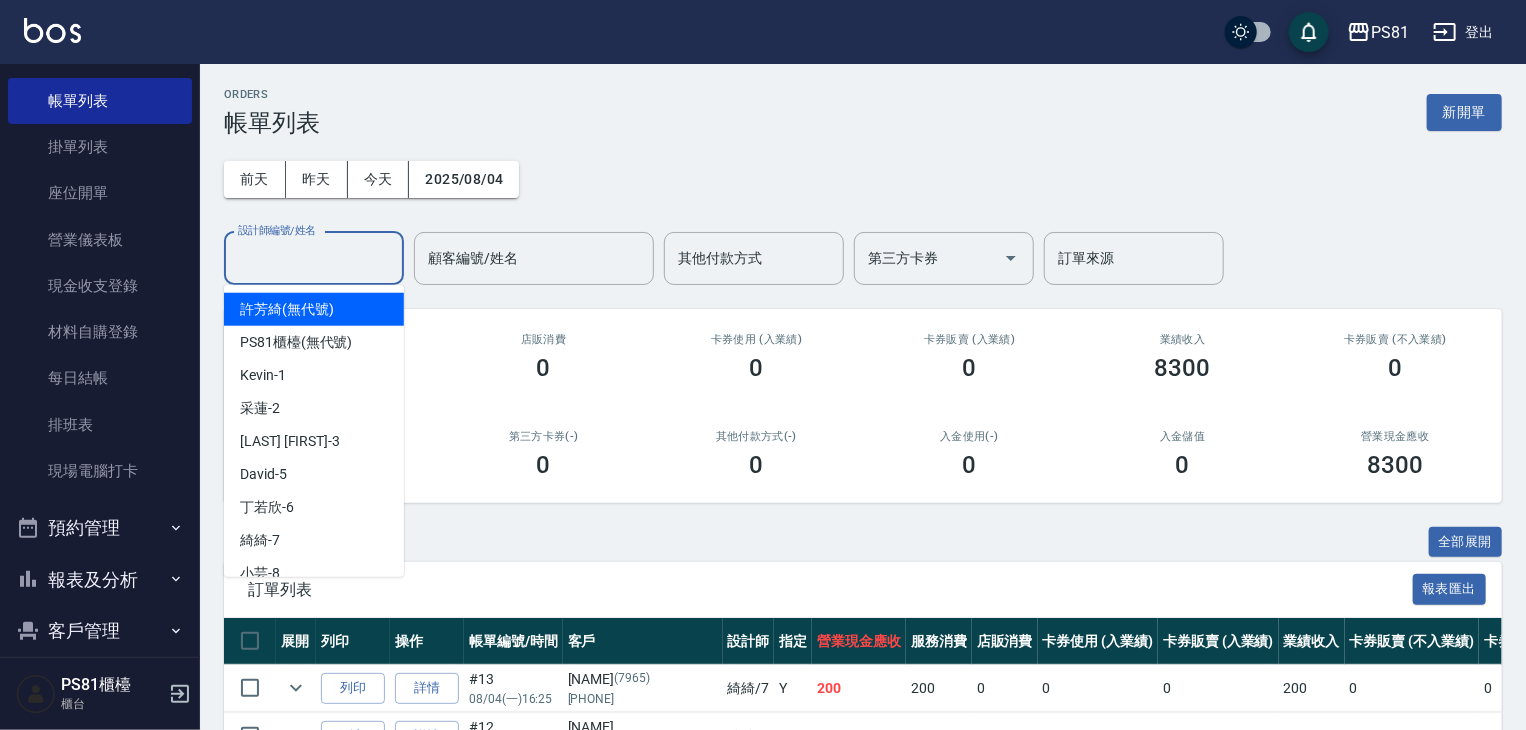 click on "設計師編號/姓名" at bounding box center (314, 258) 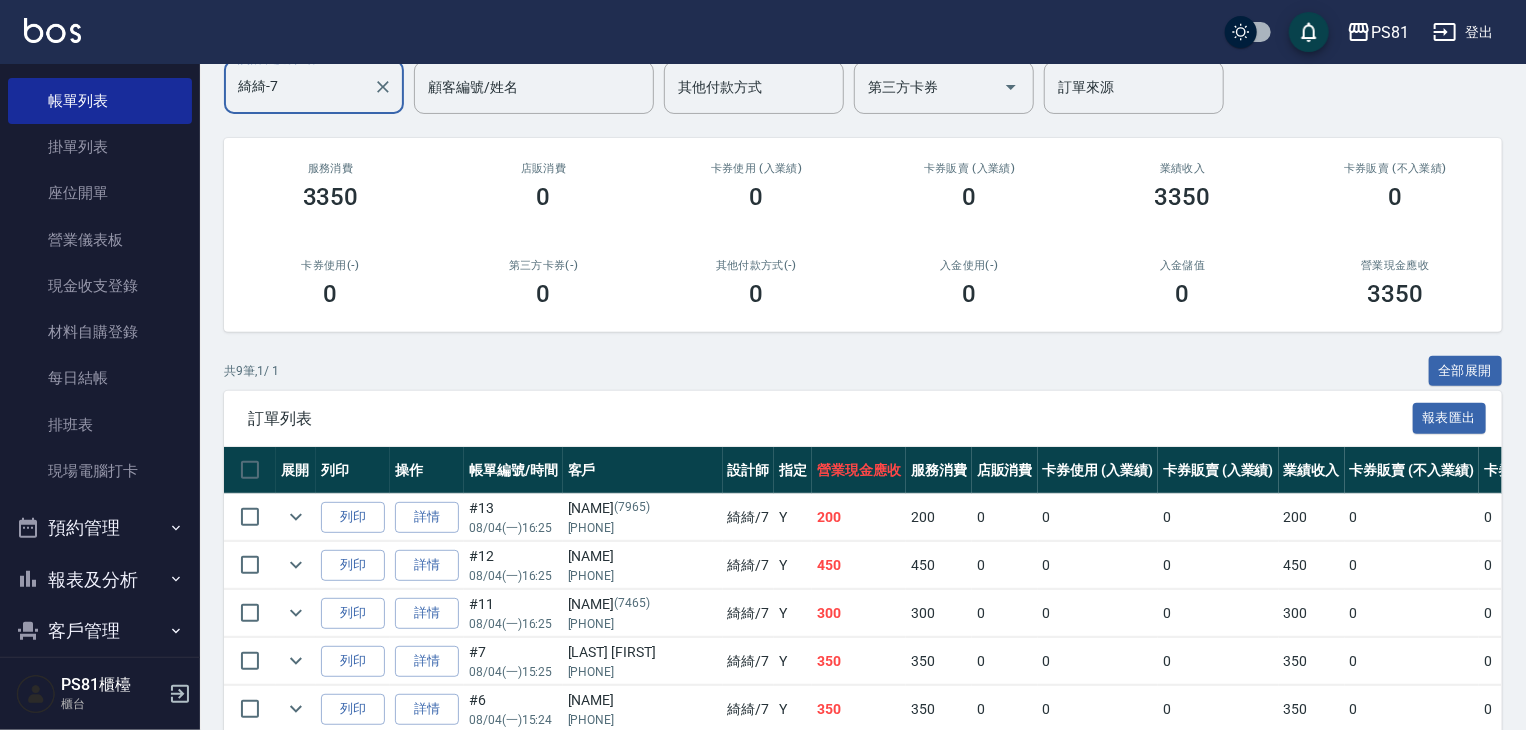 scroll, scrollTop: 156, scrollLeft: 0, axis: vertical 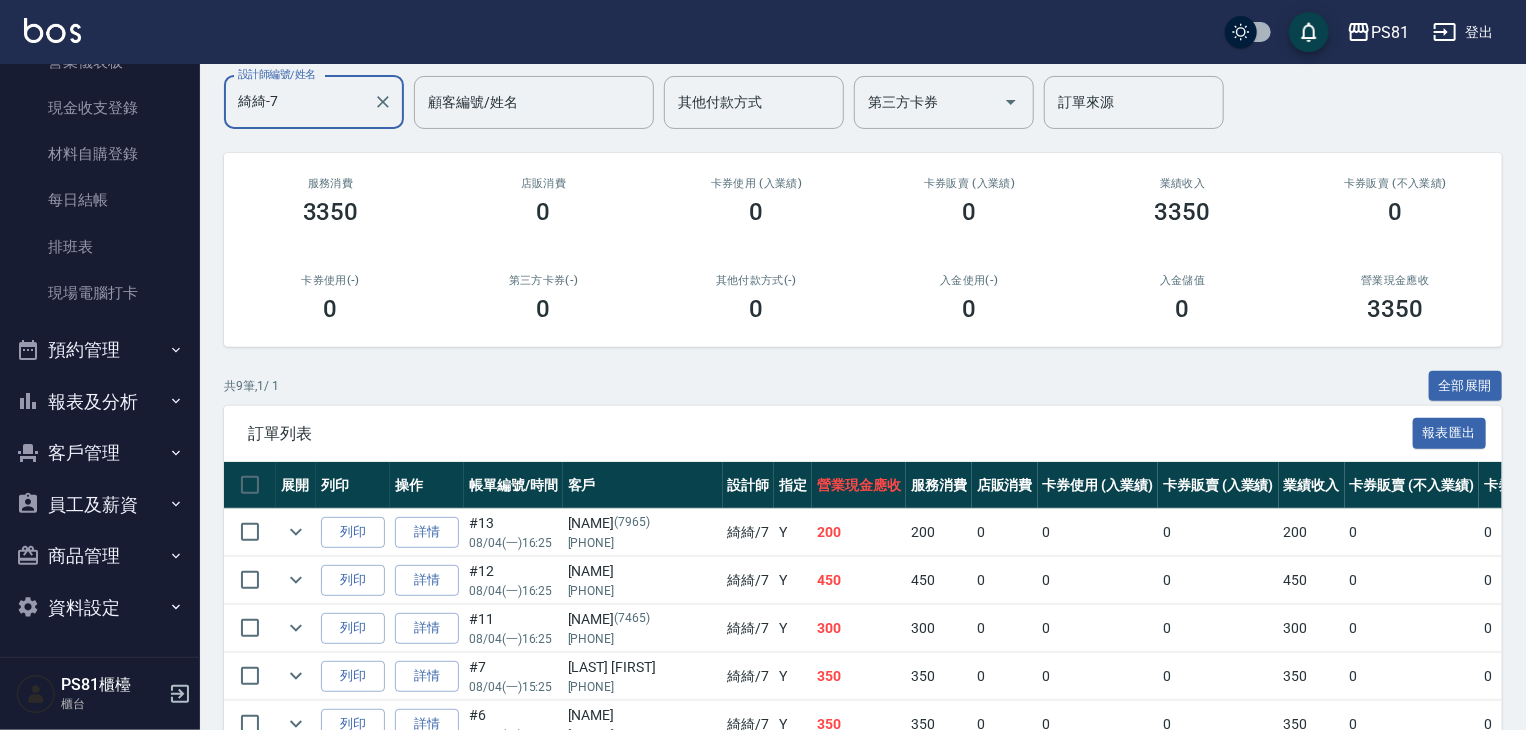 type on "綺綺-7" 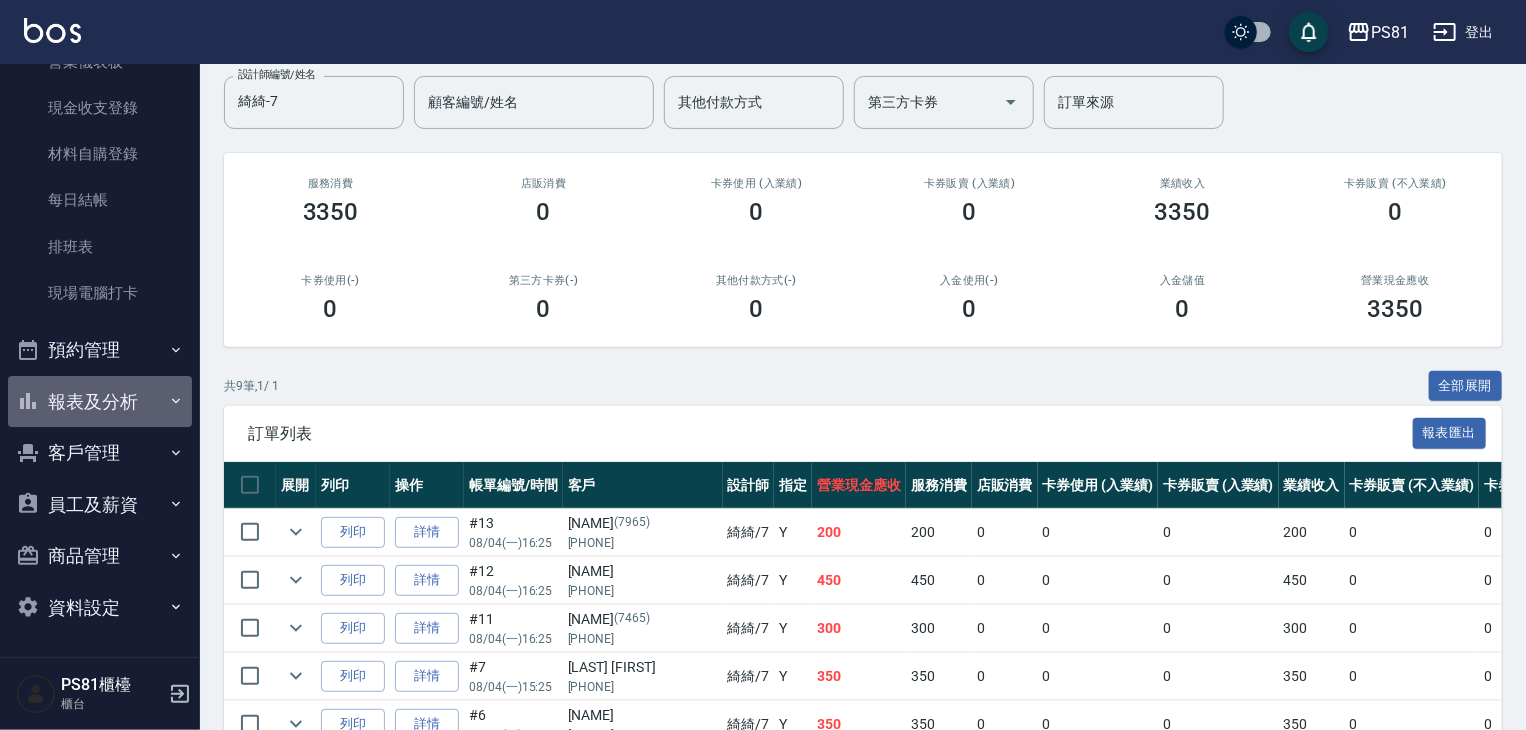 click on "報表及分析" at bounding box center (100, 402) 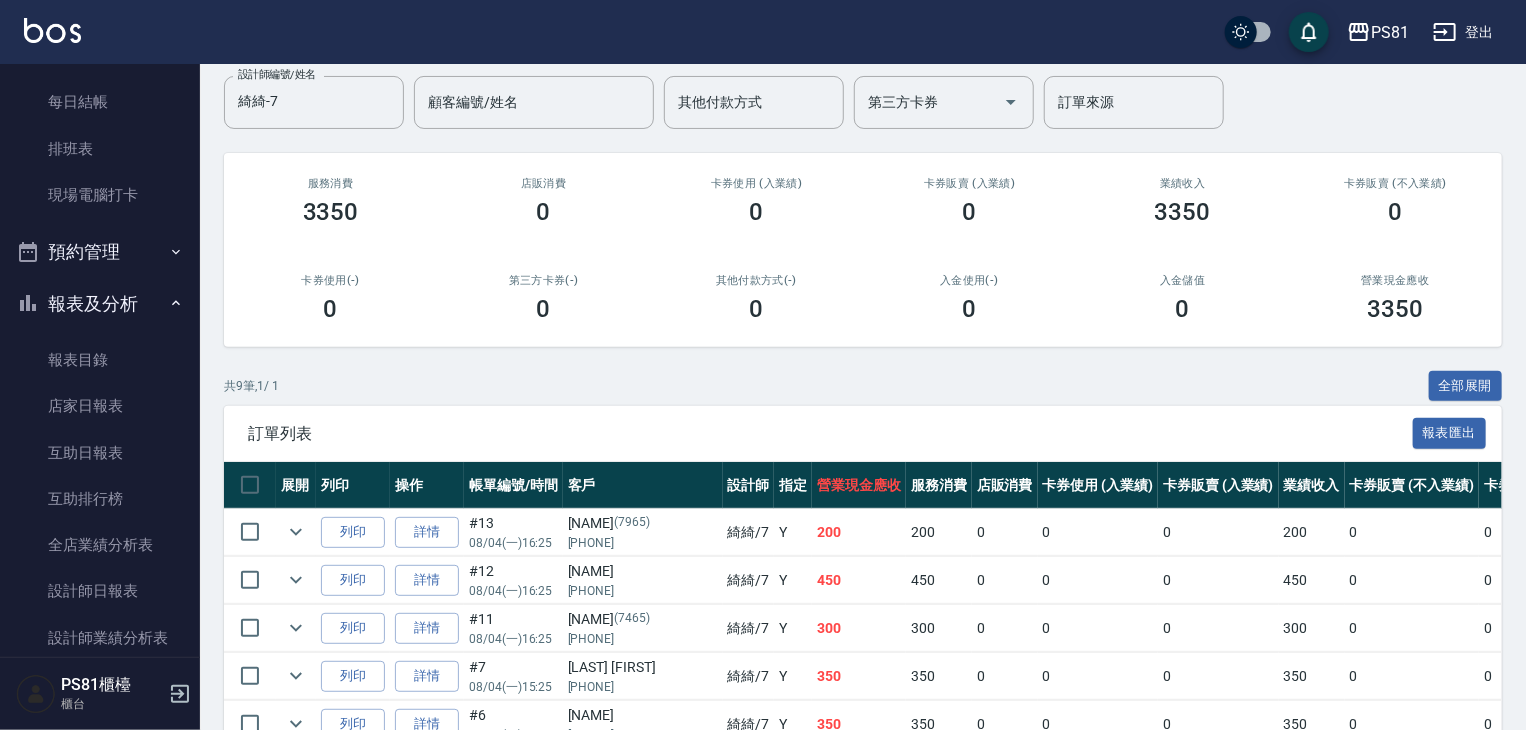 scroll, scrollTop: 678, scrollLeft: 0, axis: vertical 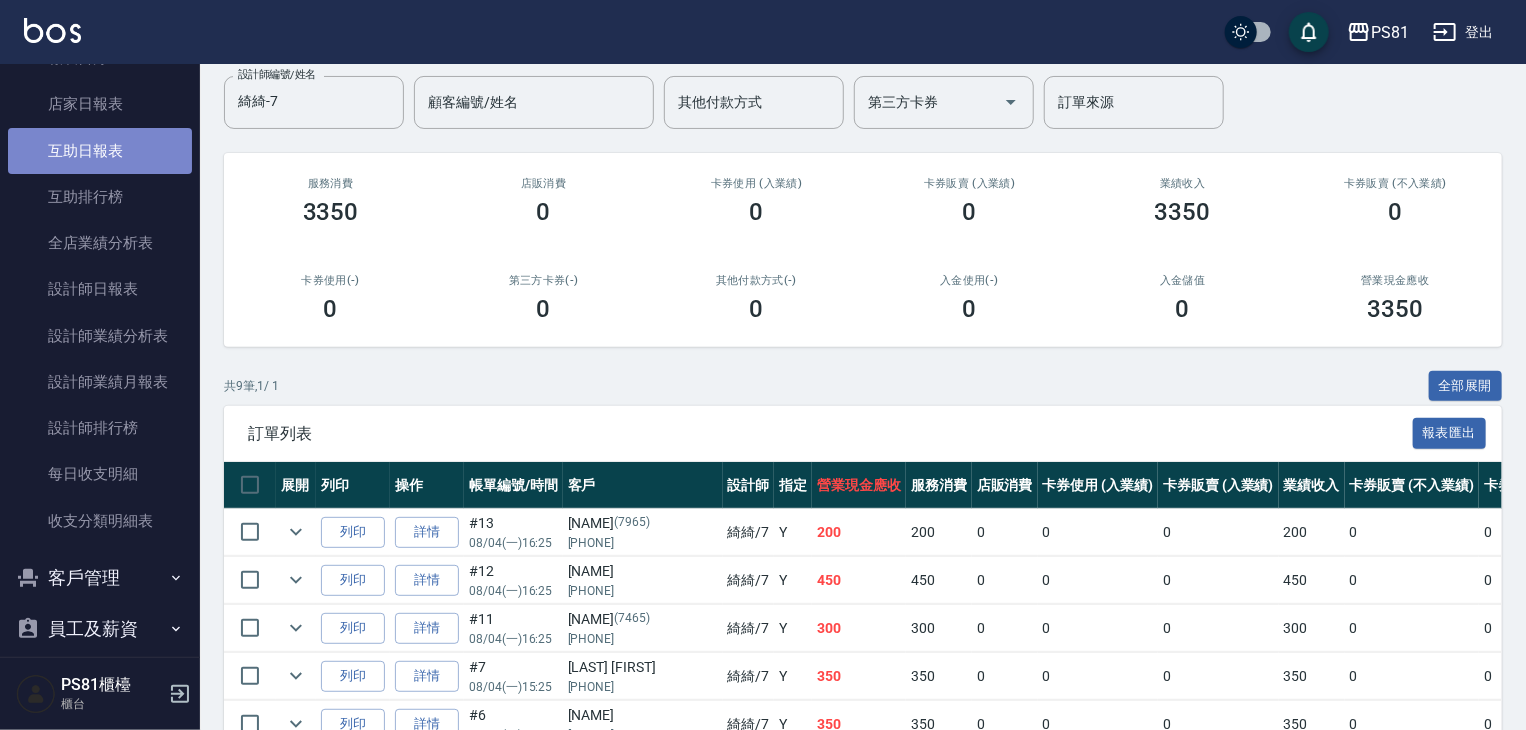 click on "互助日報表" at bounding box center [100, 151] 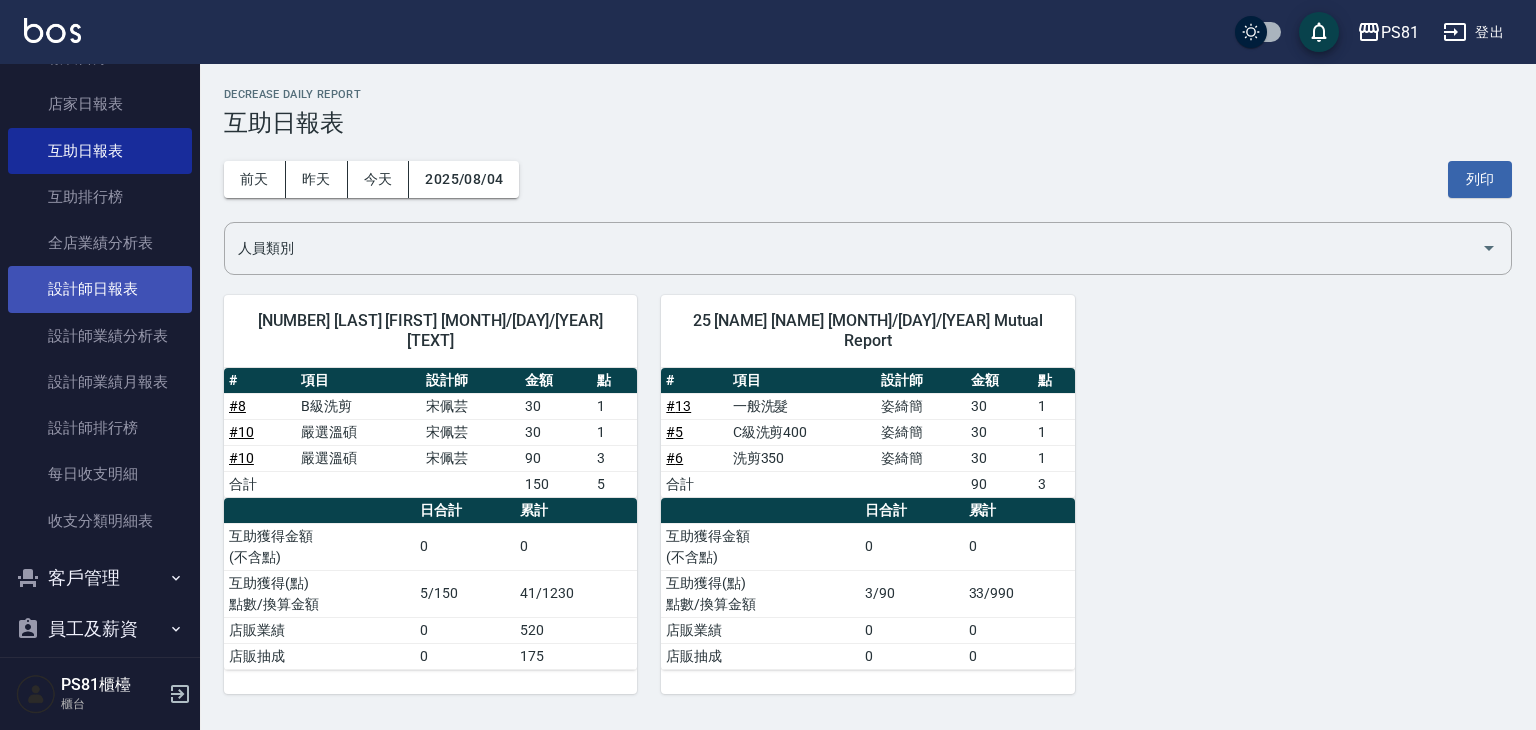 click on "設計師日報表" at bounding box center (100, 289) 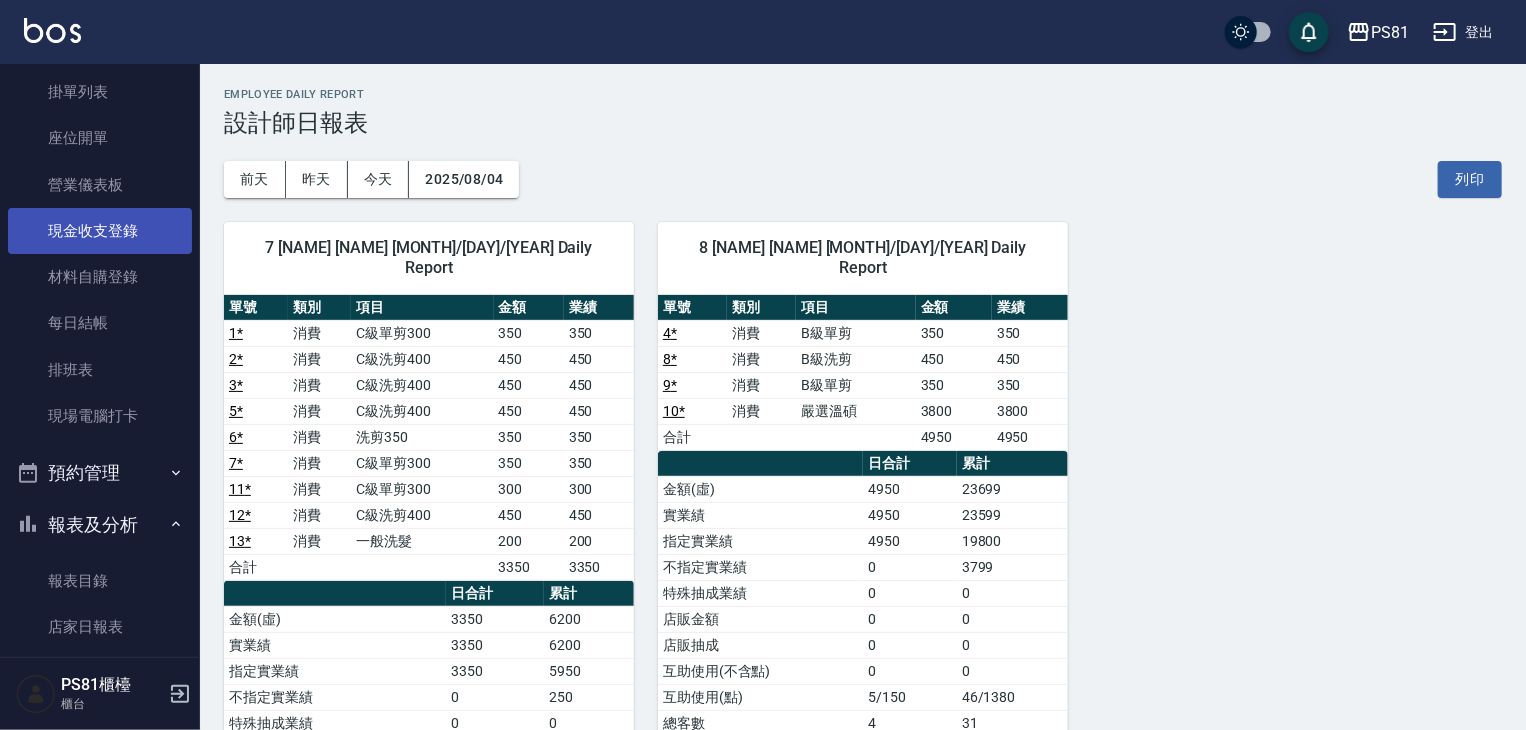 scroll, scrollTop: 0, scrollLeft: 0, axis: both 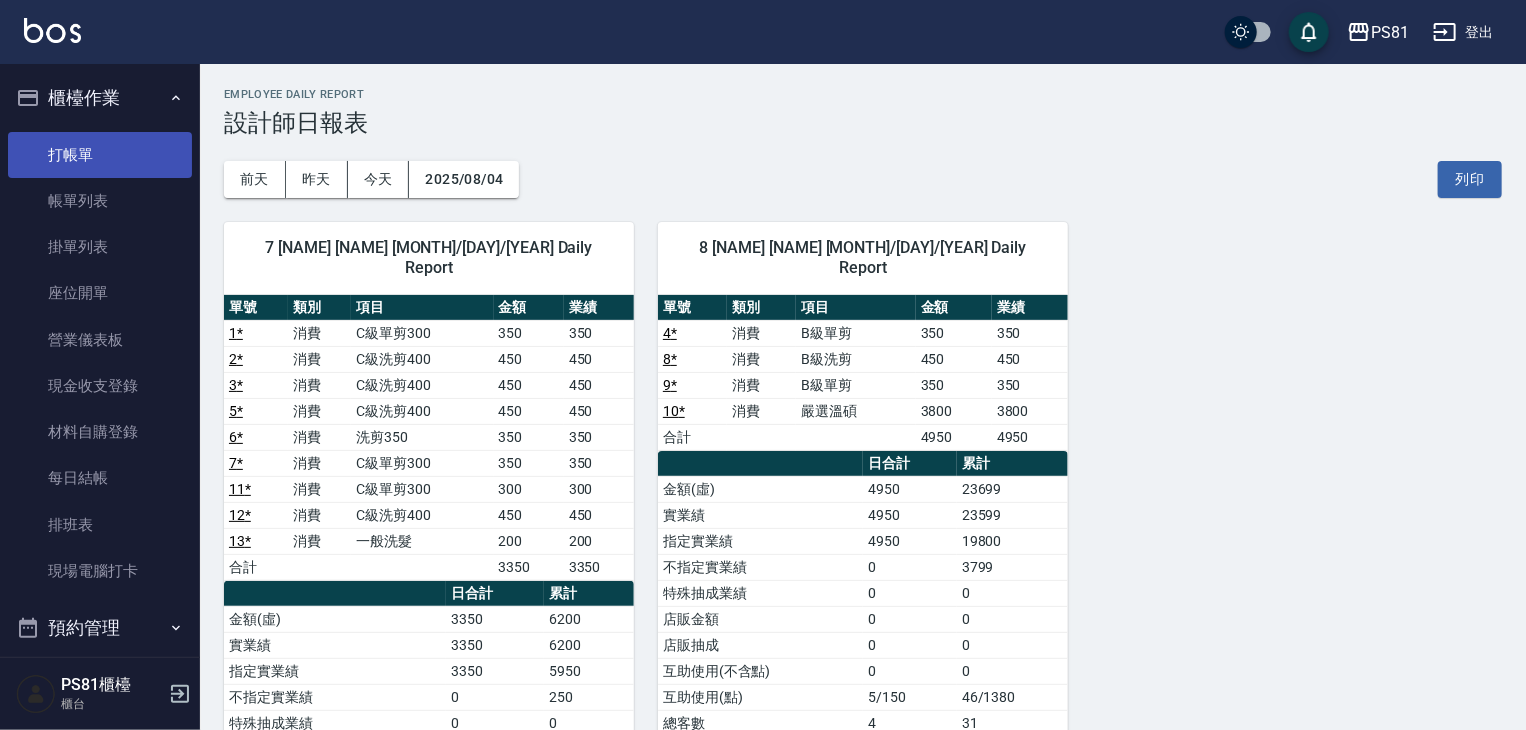 click on "打帳單" at bounding box center (100, 155) 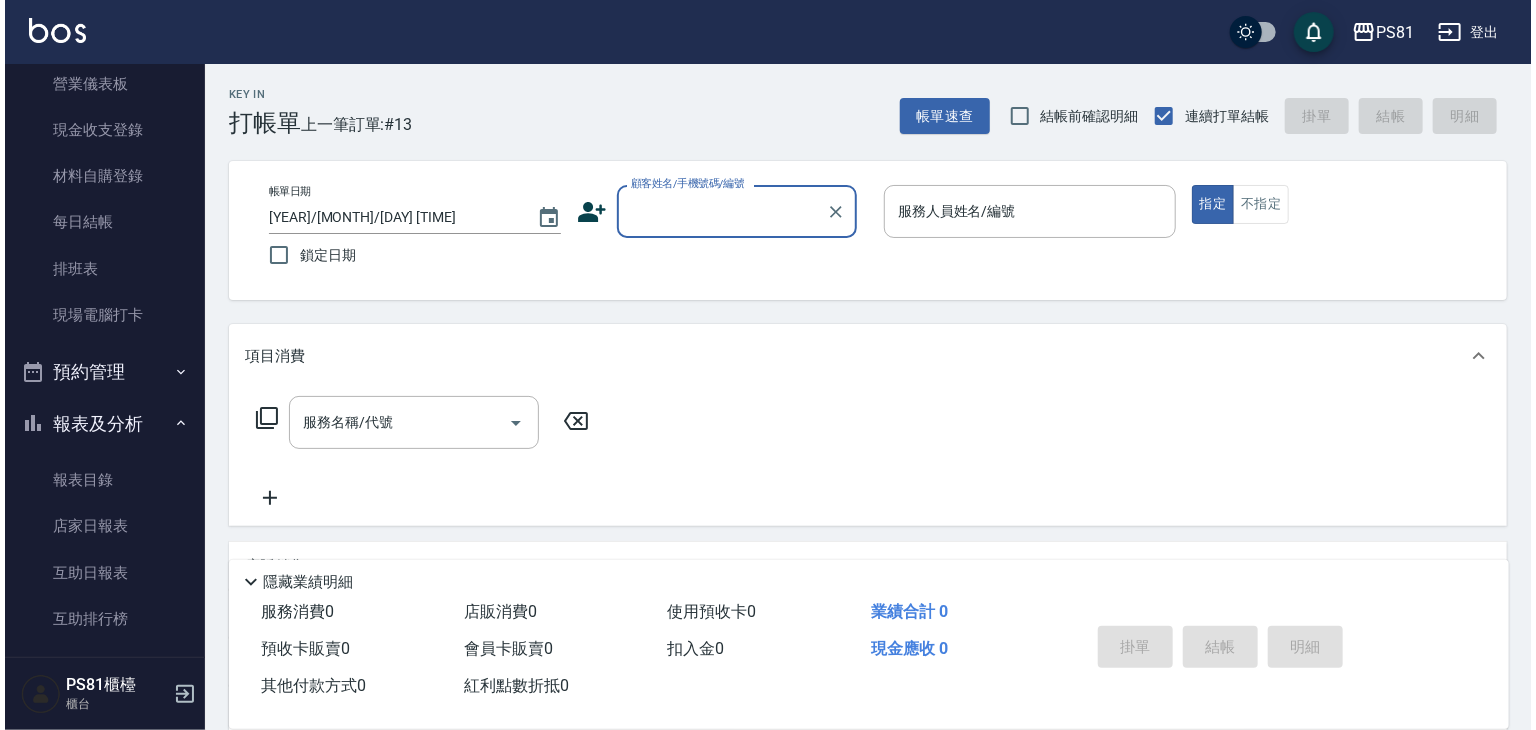 scroll, scrollTop: 300, scrollLeft: 0, axis: vertical 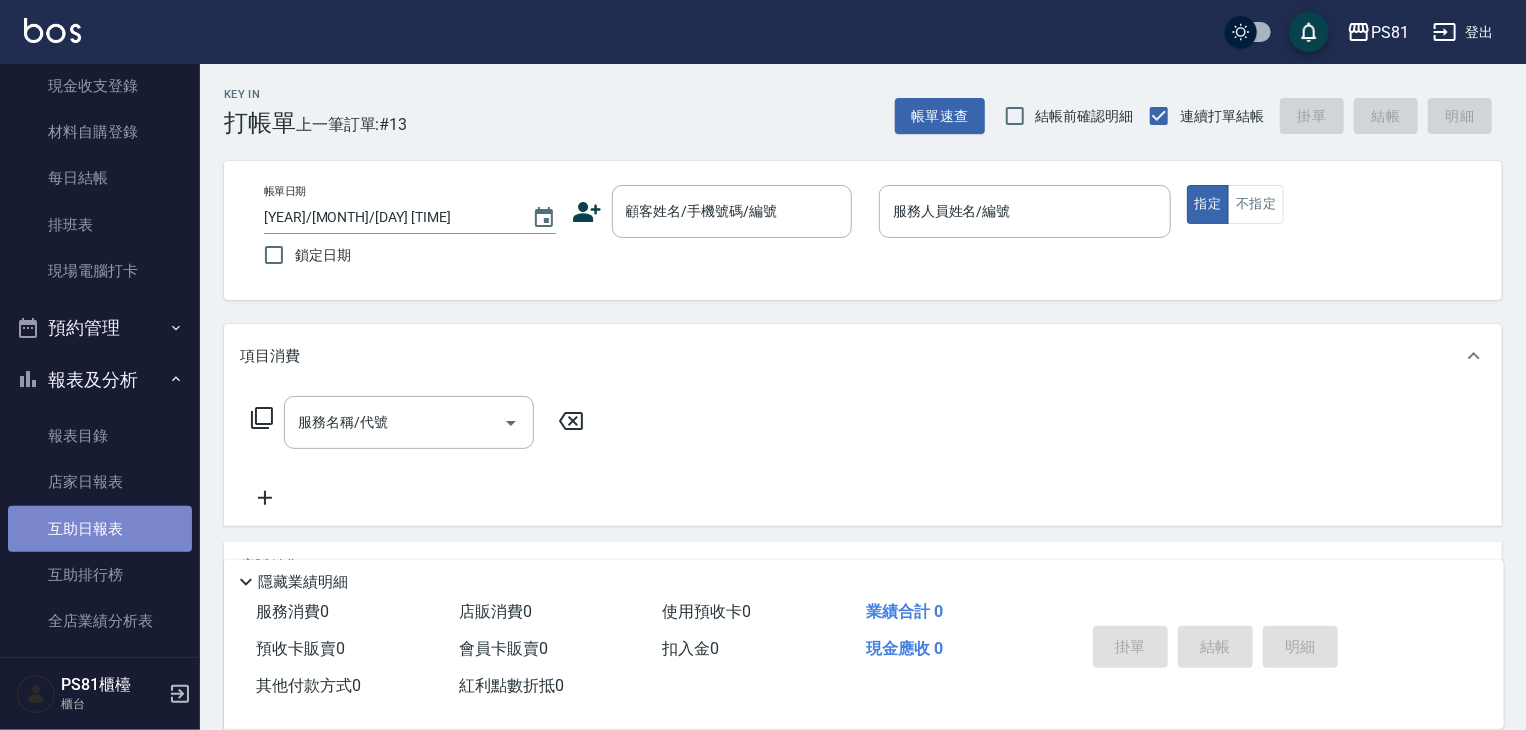 click on "互助日報表" at bounding box center (100, 529) 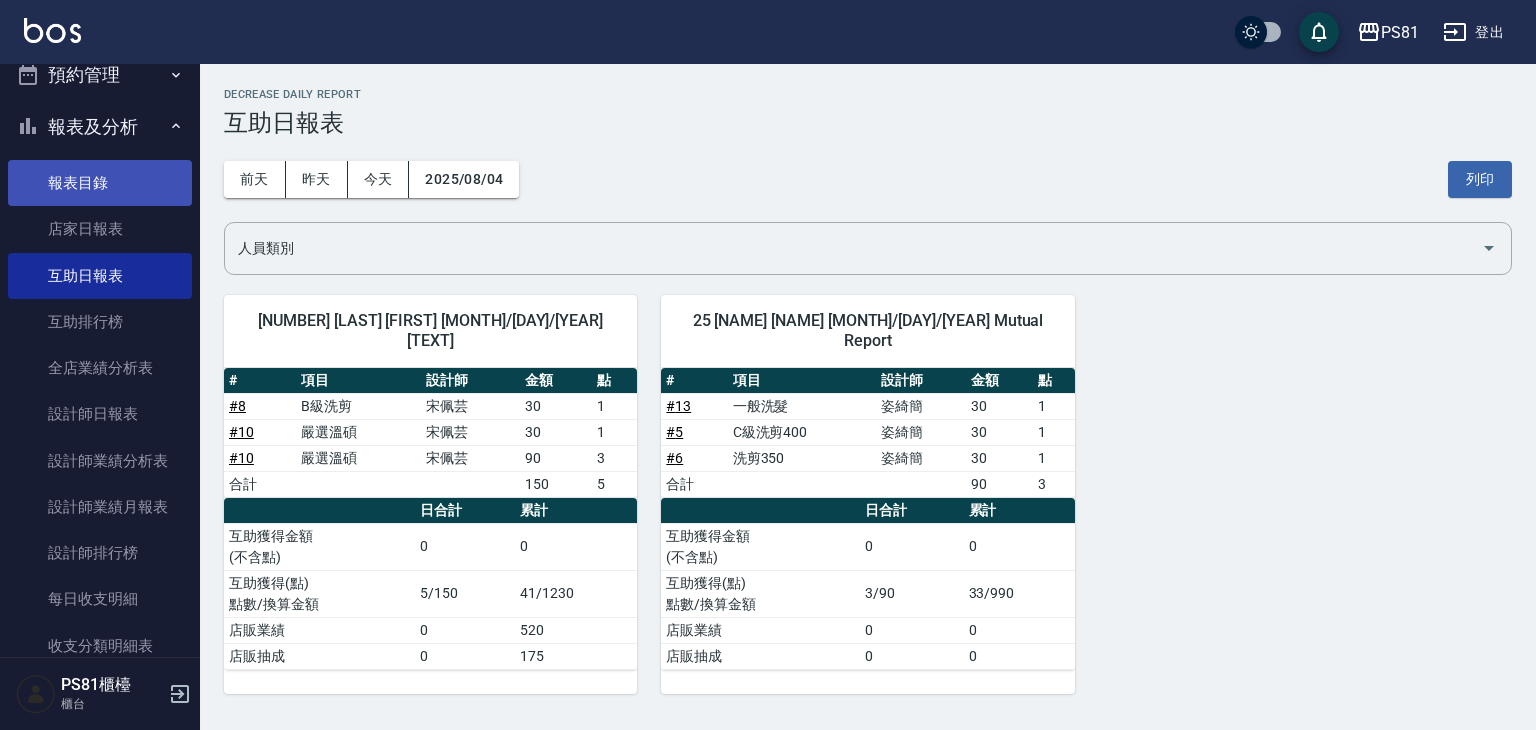 scroll, scrollTop: 600, scrollLeft: 0, axis: vertical 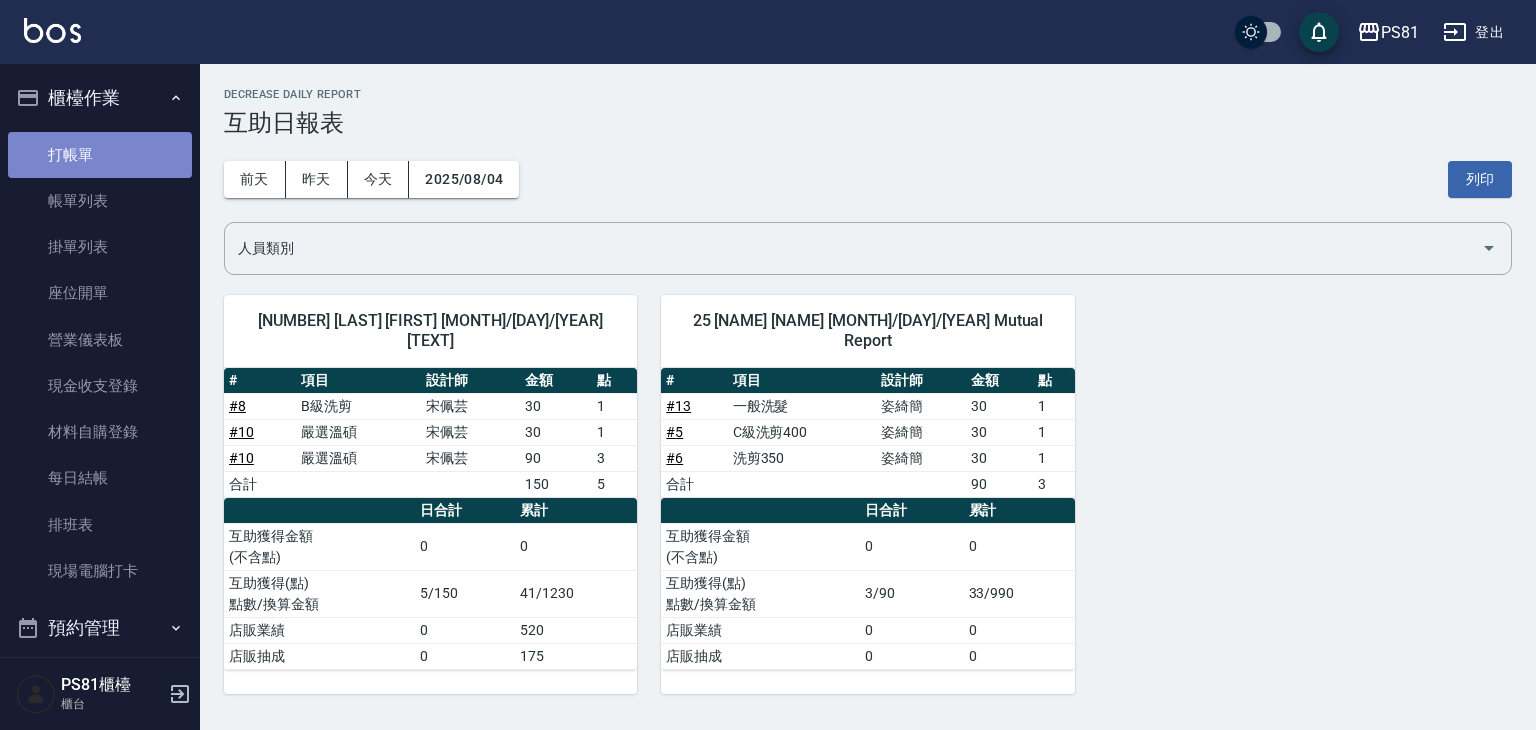 click on "打帳單" at bounding box center [100, 155] 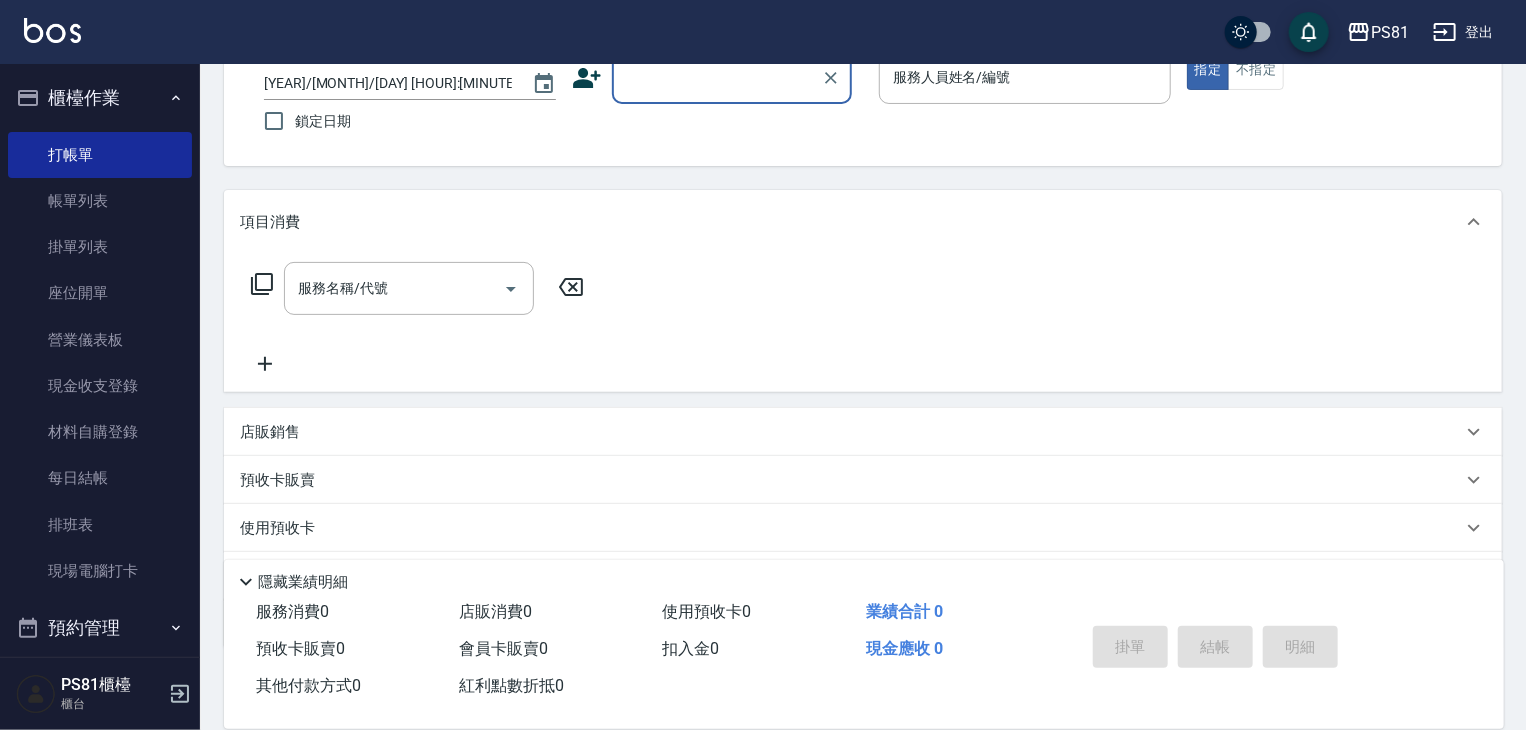 scroll, scrollTop: 242, scrollLeft: 0, axis: vertical 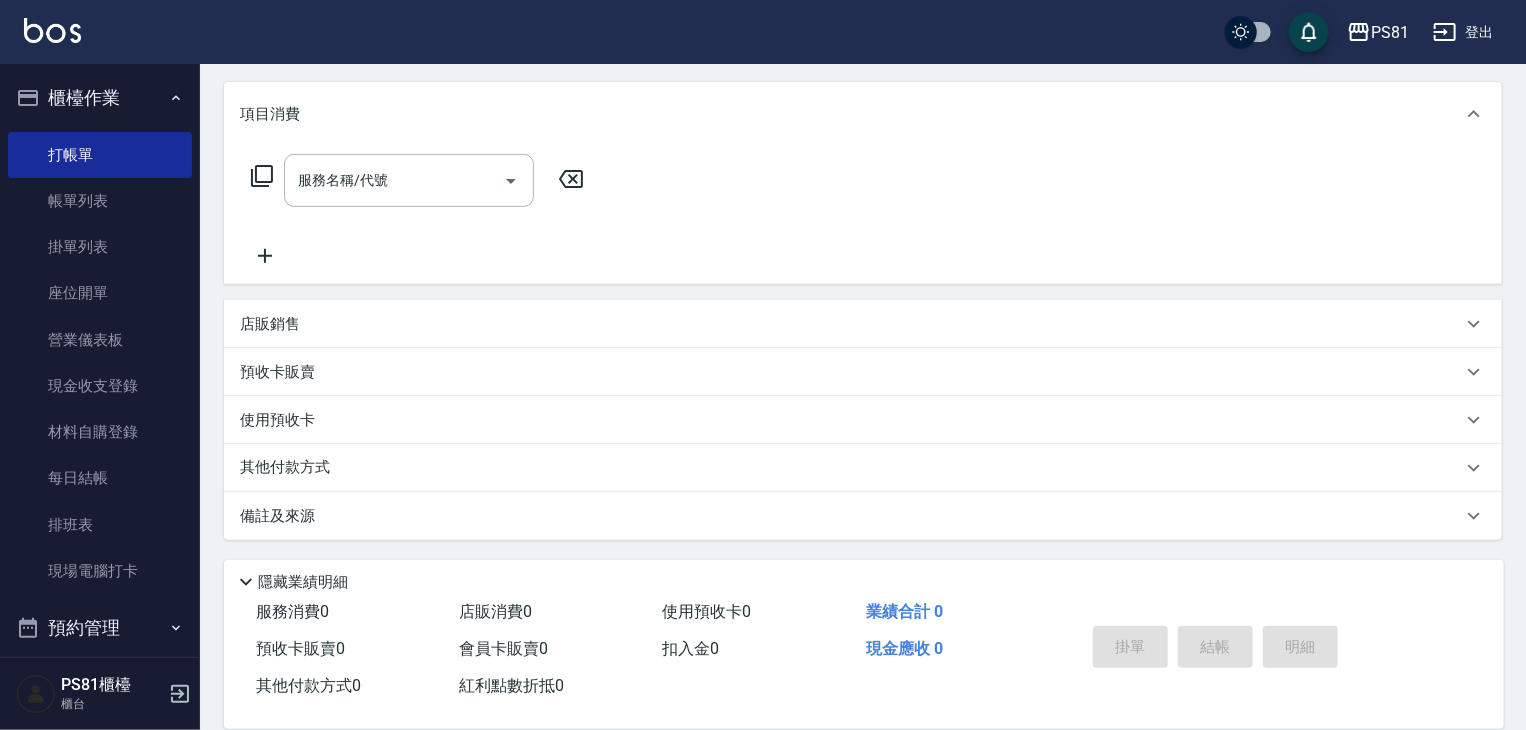 drag, startPoint x: 409, startPoint y: 323, endPoint x: 486, endPoint y: 398, distance: 107.48953 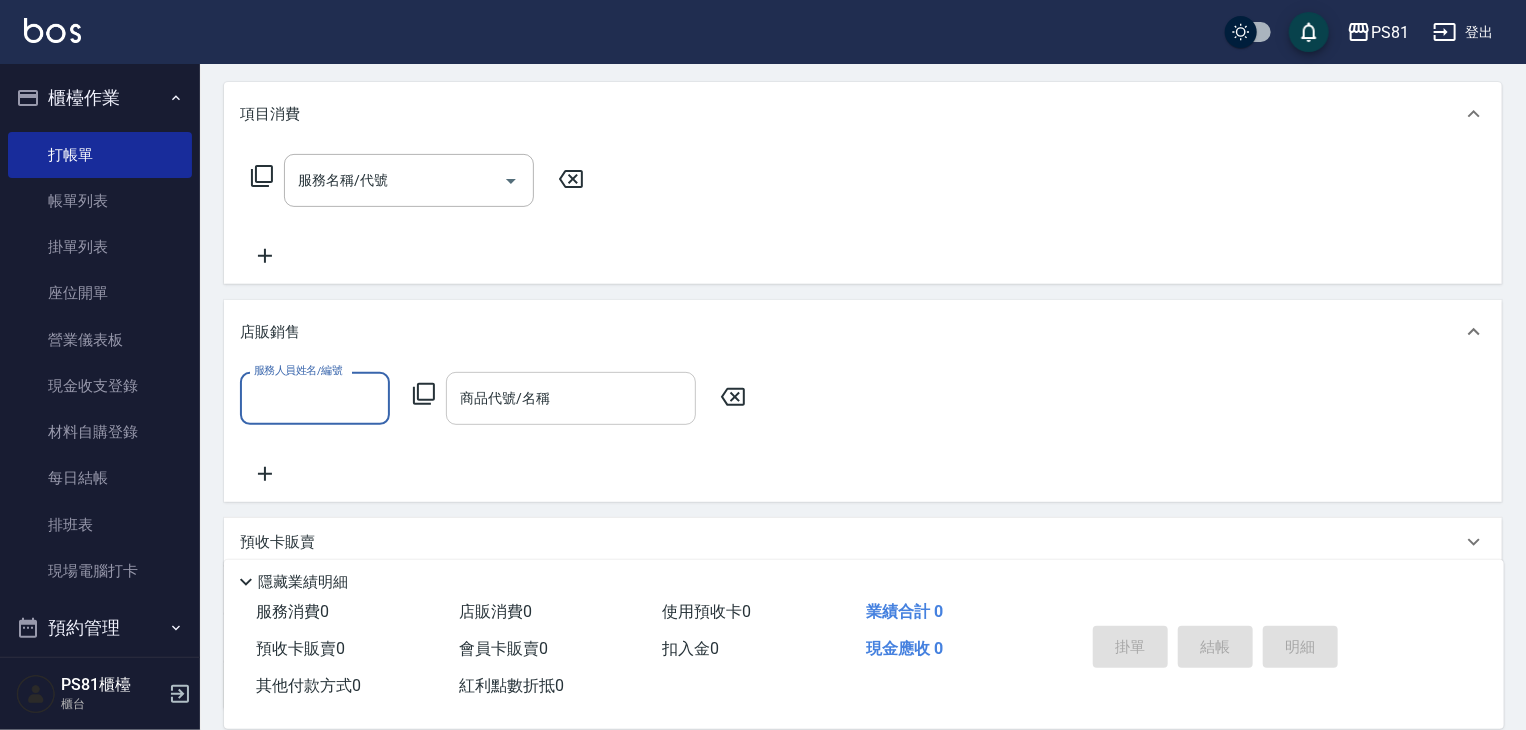 scroll, scrollTop: 0, scrollLeft: 0, axis: both 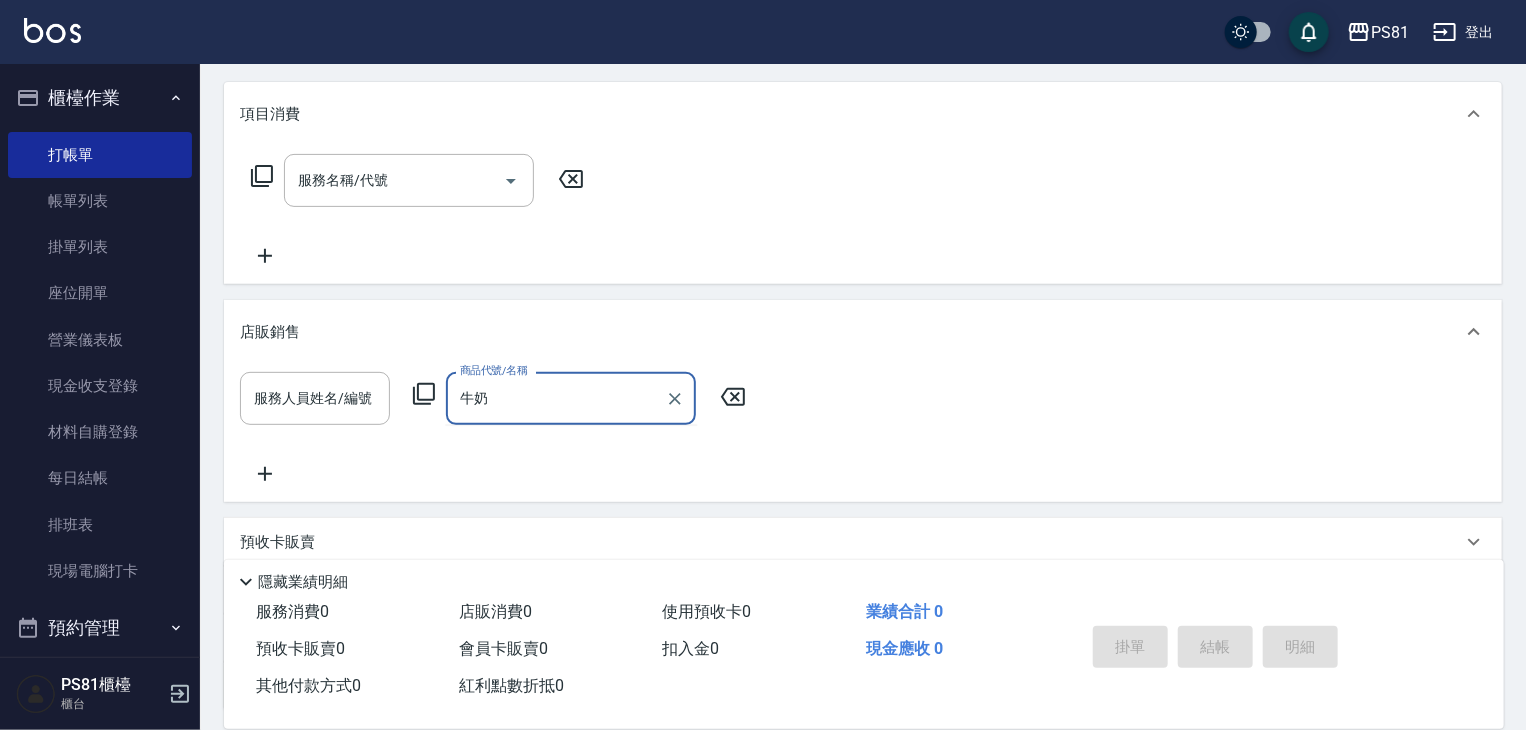 type on "undefined" 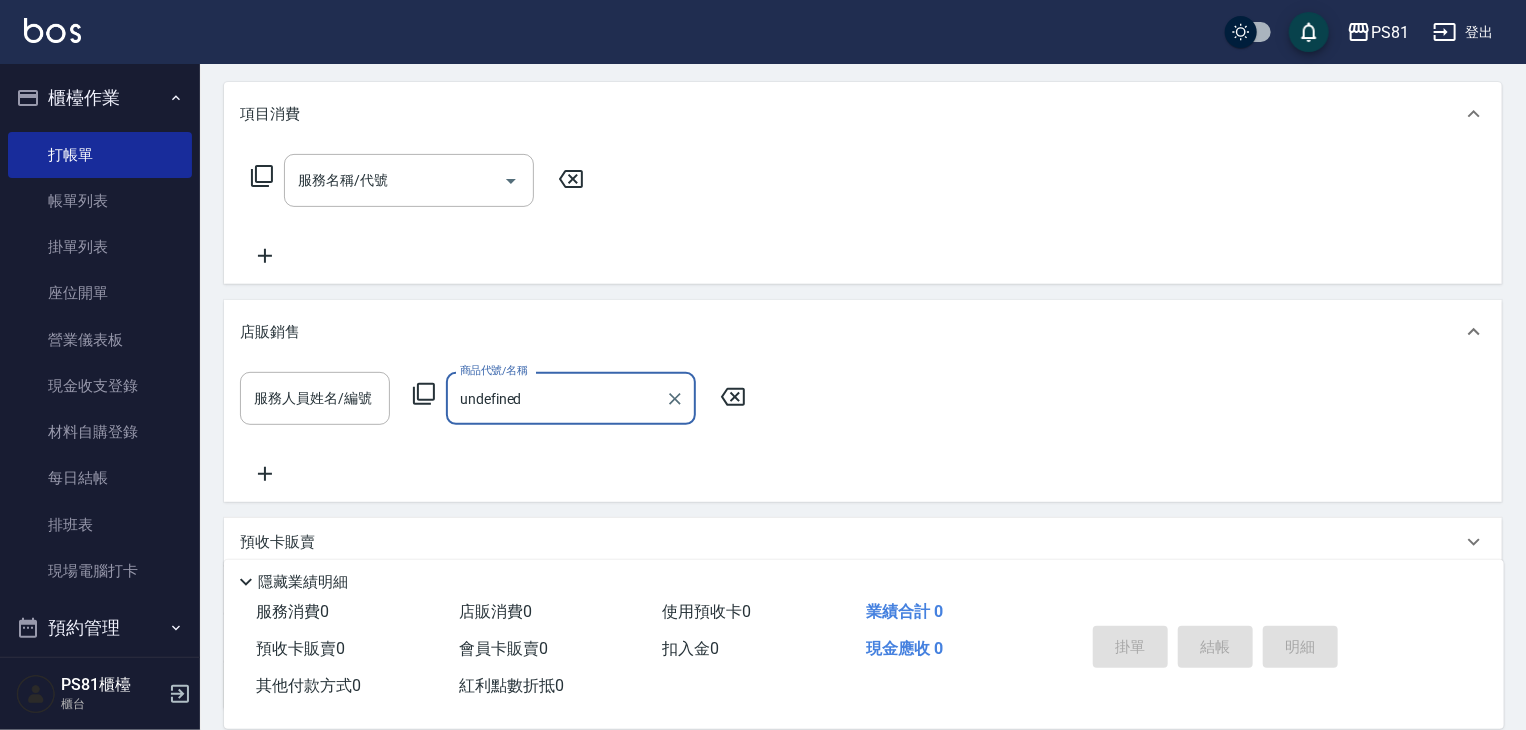 click 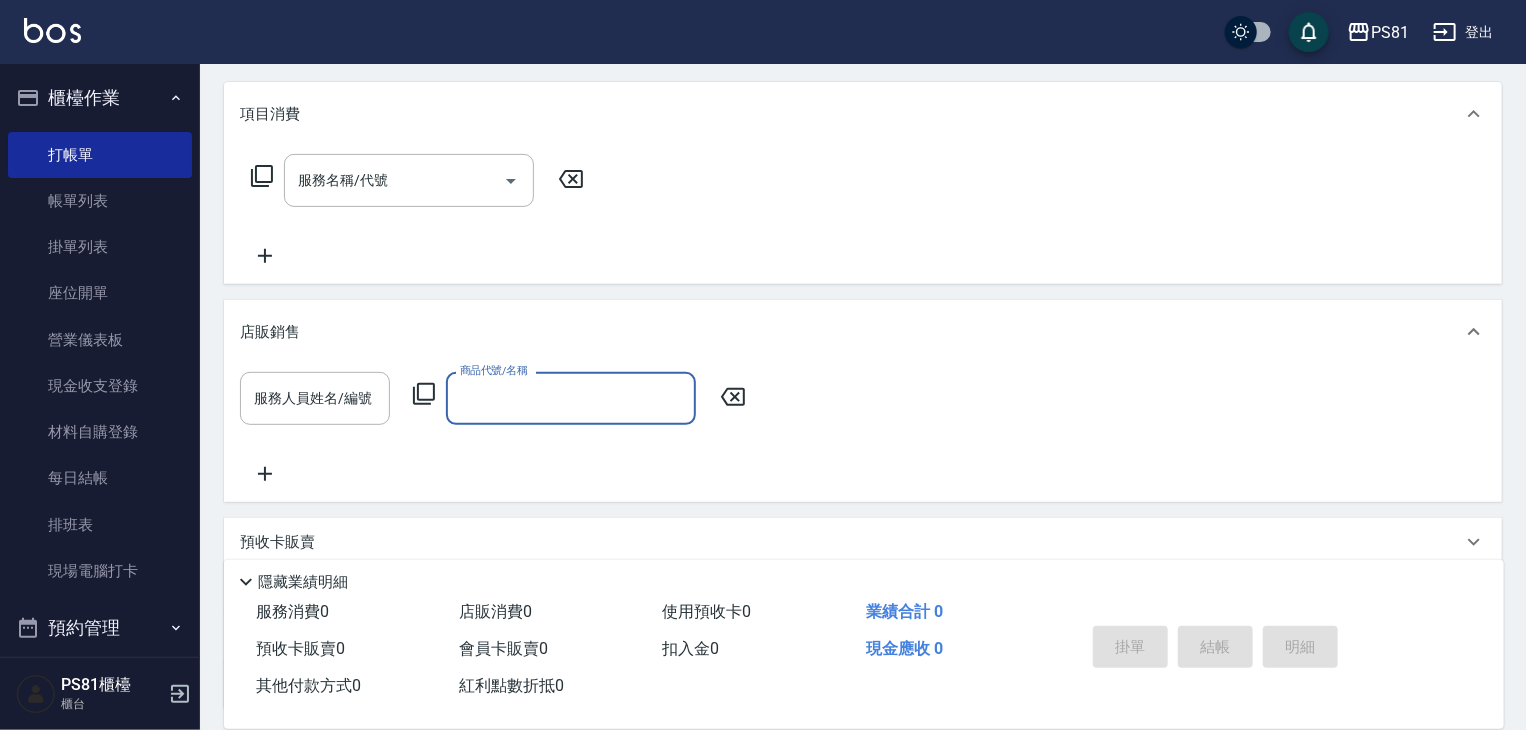drag, startPoint x: 680, startPoint y: 386, endPoint x: 668, endPoint y: 395, distance: 15 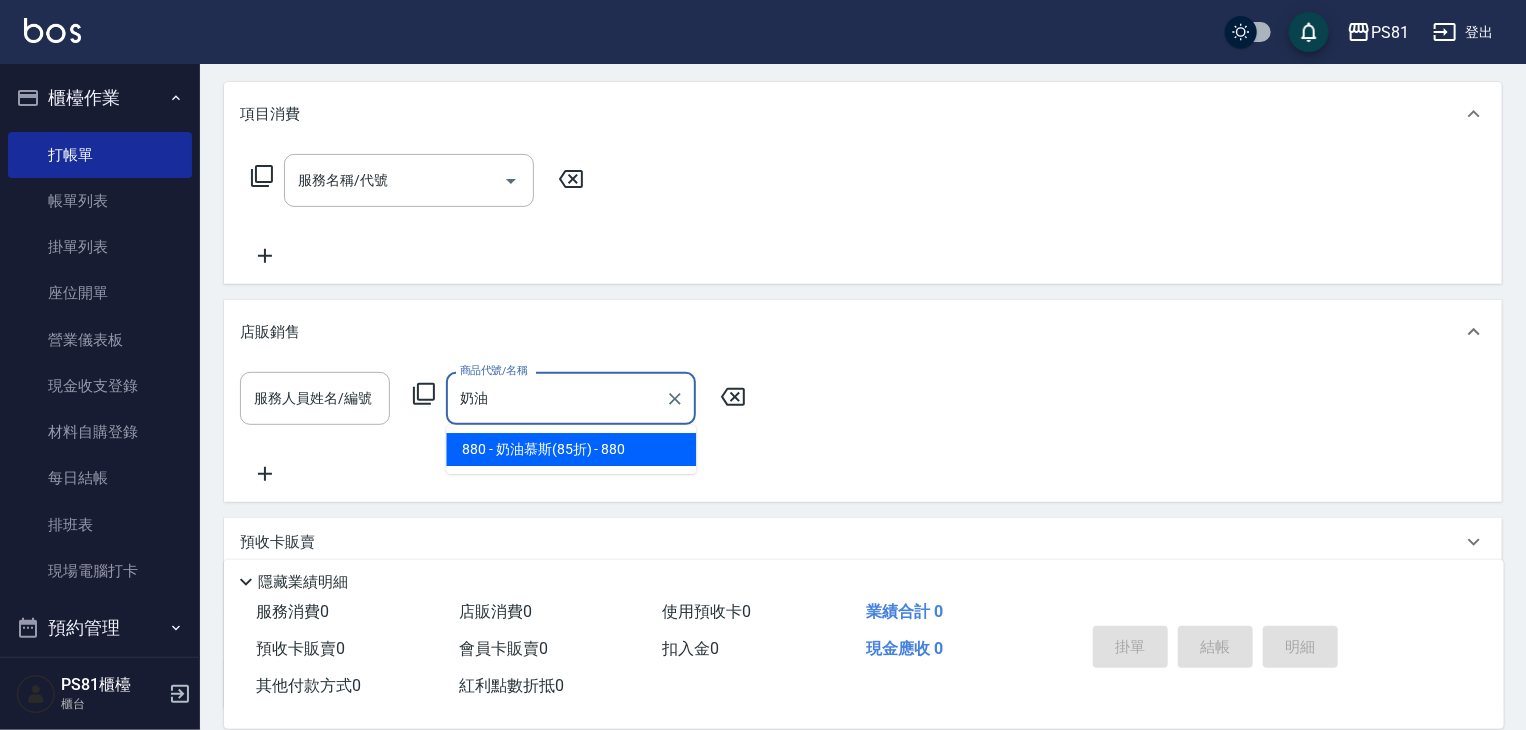 click on "880 - 奶油慕斯(85折) - 880" at bounding box center [571, 449] 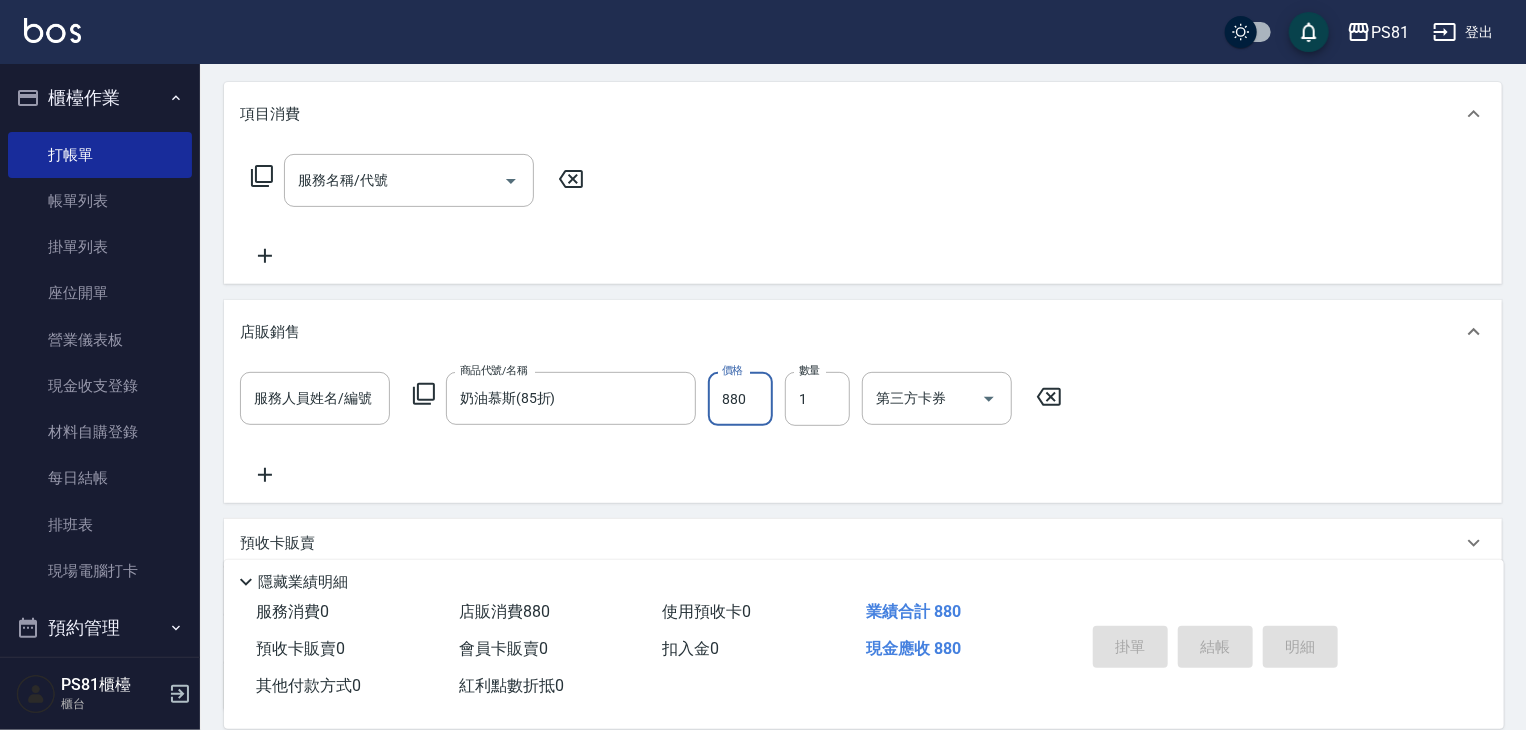 click on "Service Staff Name/ID Service Staff Name/ID Product Code/Name [PRODUCT_NAME]([DISCOUNT]) Price 880 Price Quantity 1 Quantity Third-Party Card Third-Party Card" at bounding box center [657, 399] 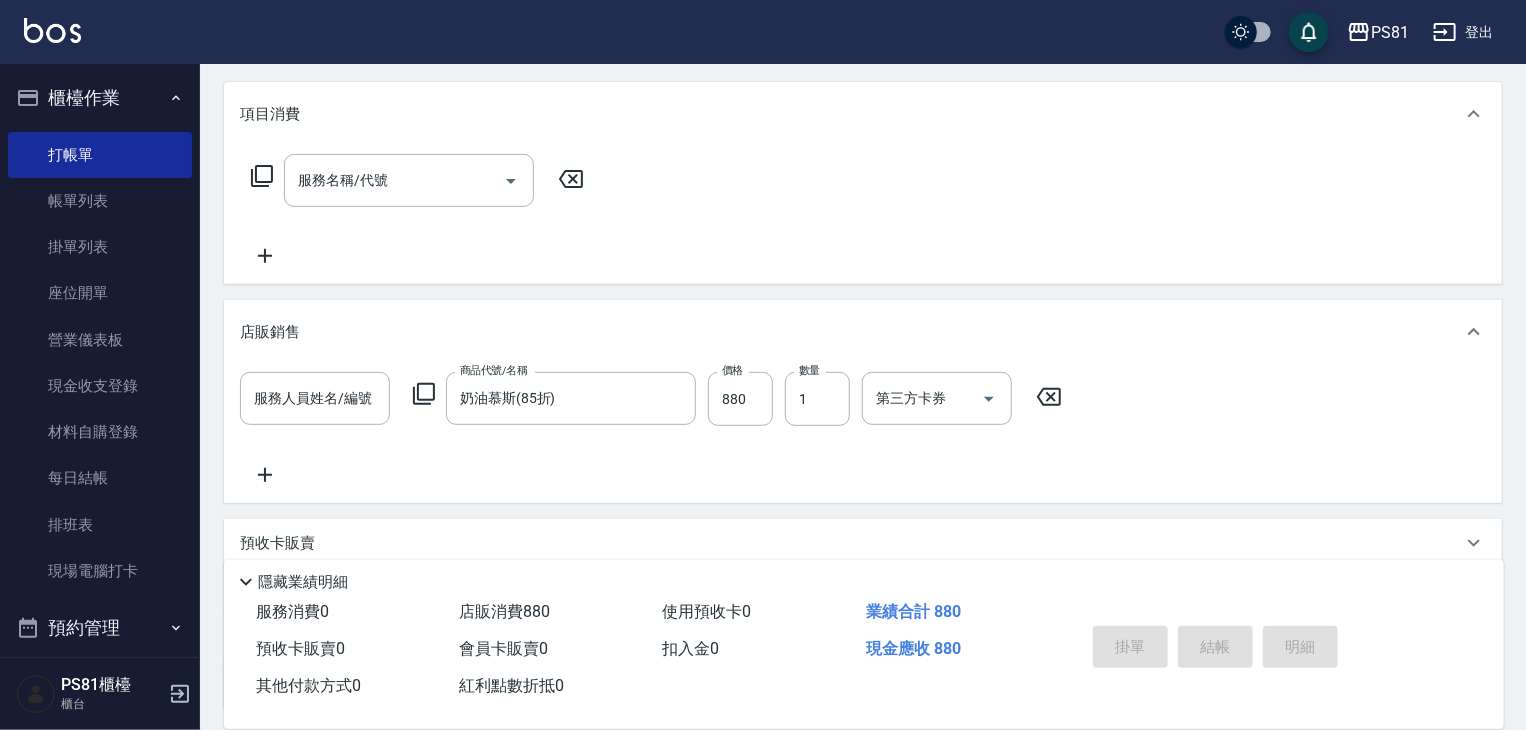 drag, startPoint x: 1044, startPoint y: 415, endPoint x: 1053, endPoint y: 406, distance: 12.727922 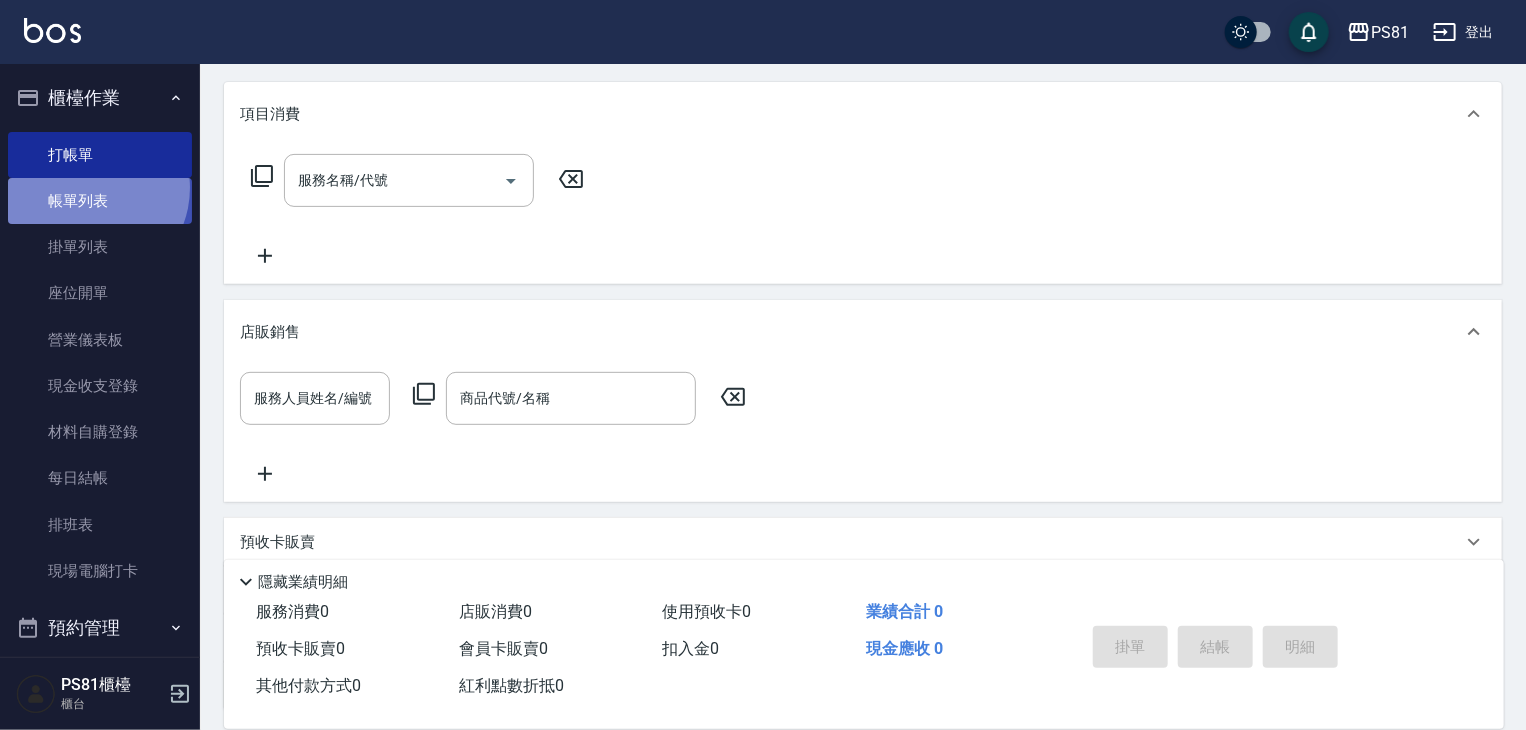 click on "帳單列表" at bounding box center (100, 201) 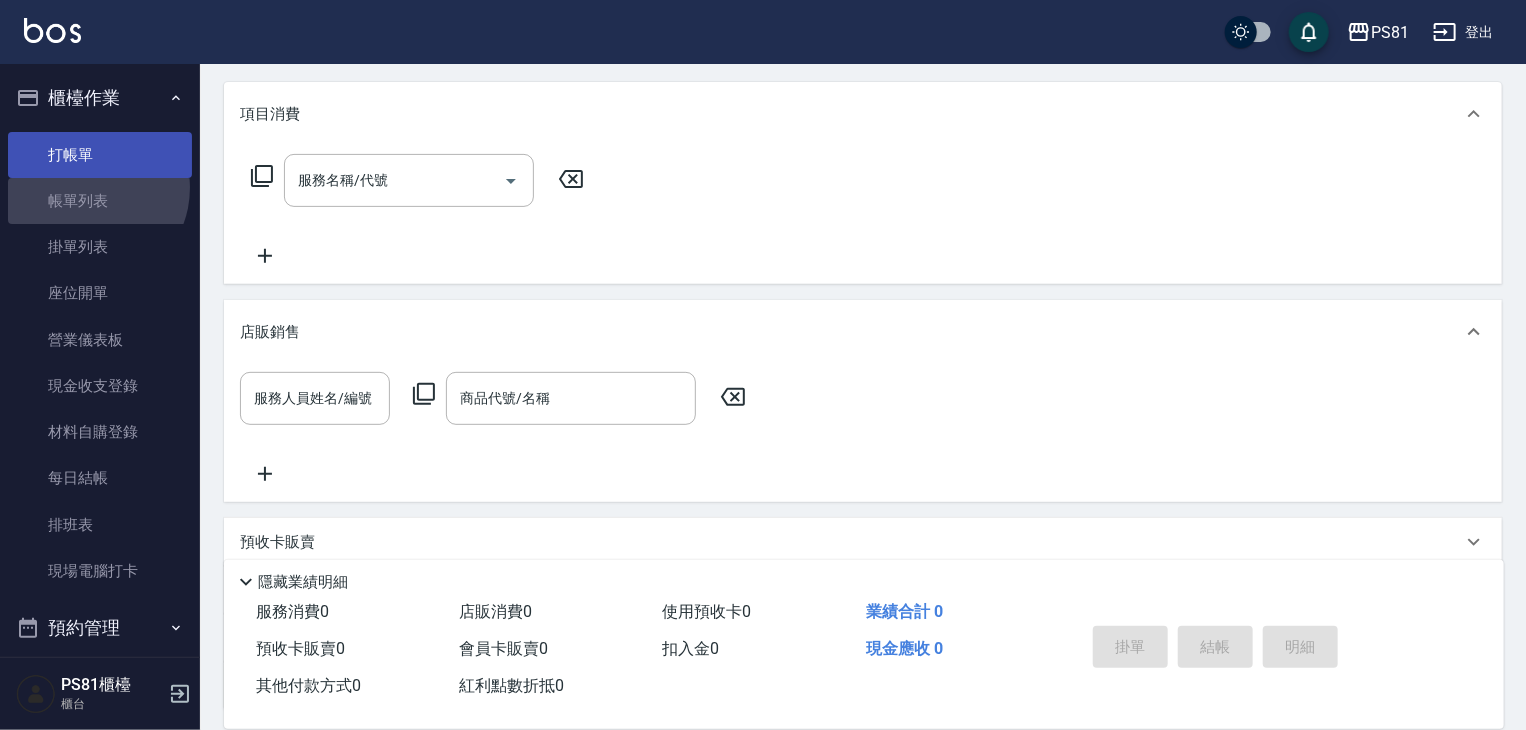 scroll, scrollTop: 0, scrollLeft: 0, axis: both 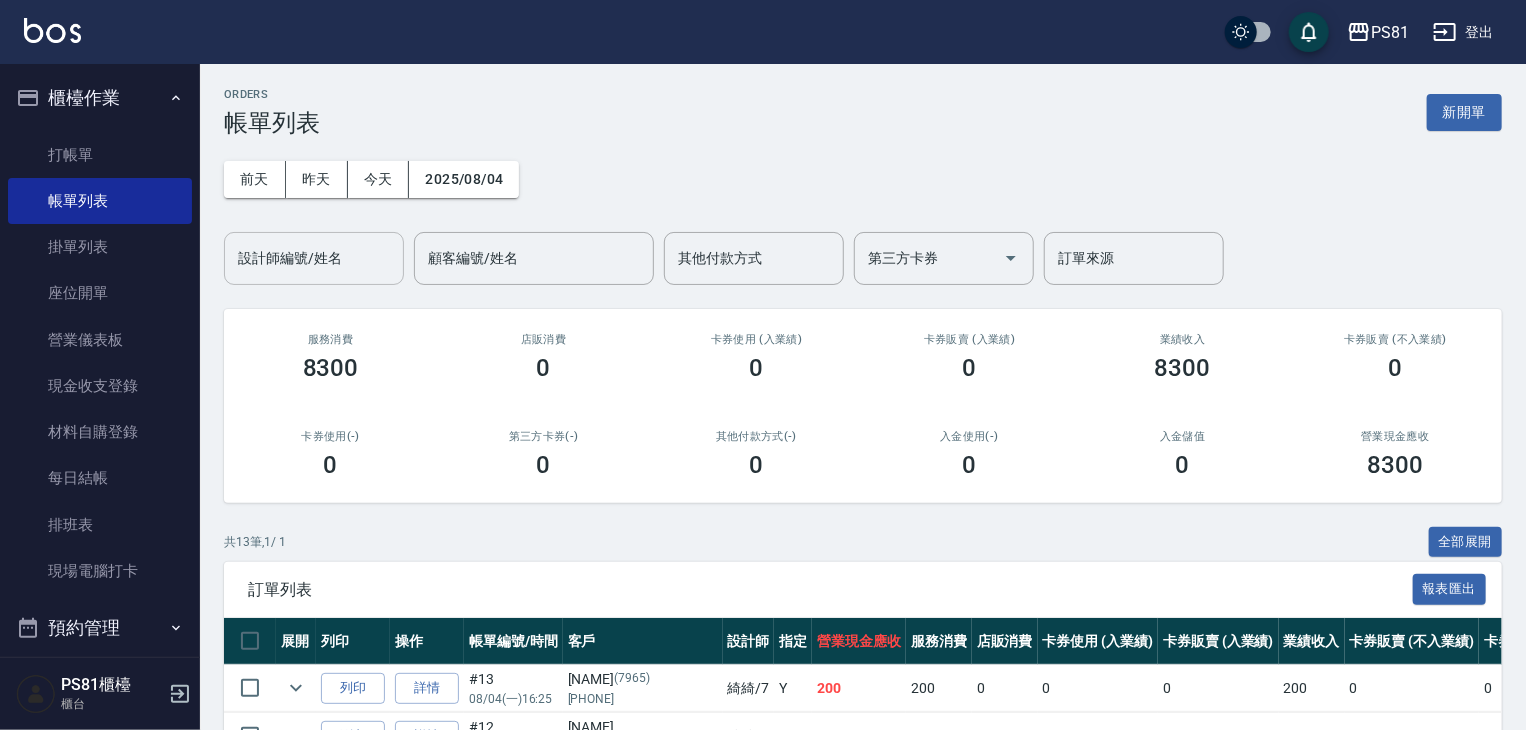 click on "設計師編號/姓名" at bounding box center (314, 258) 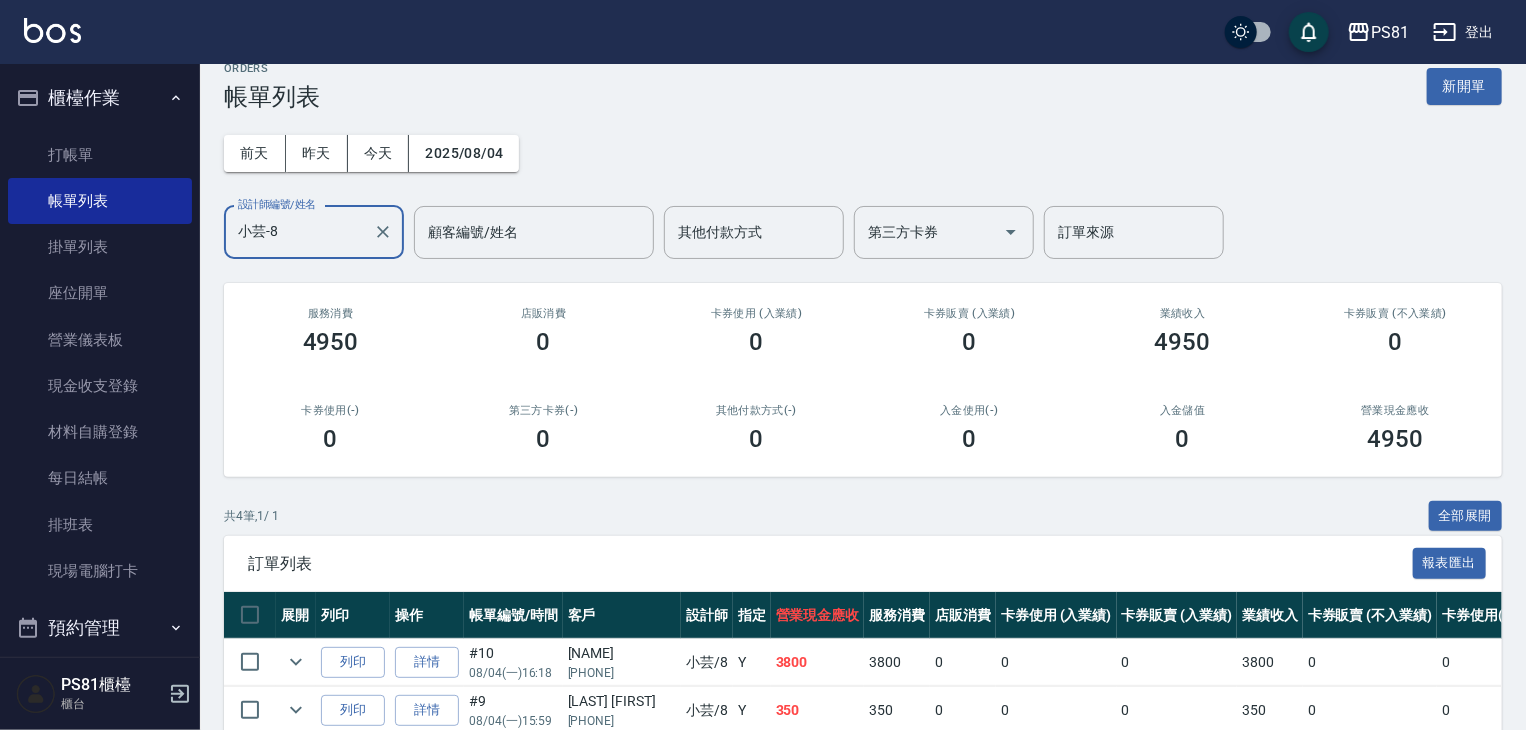 scroll, scrollTop: 219, scrollLeft: 0, axis: vertical 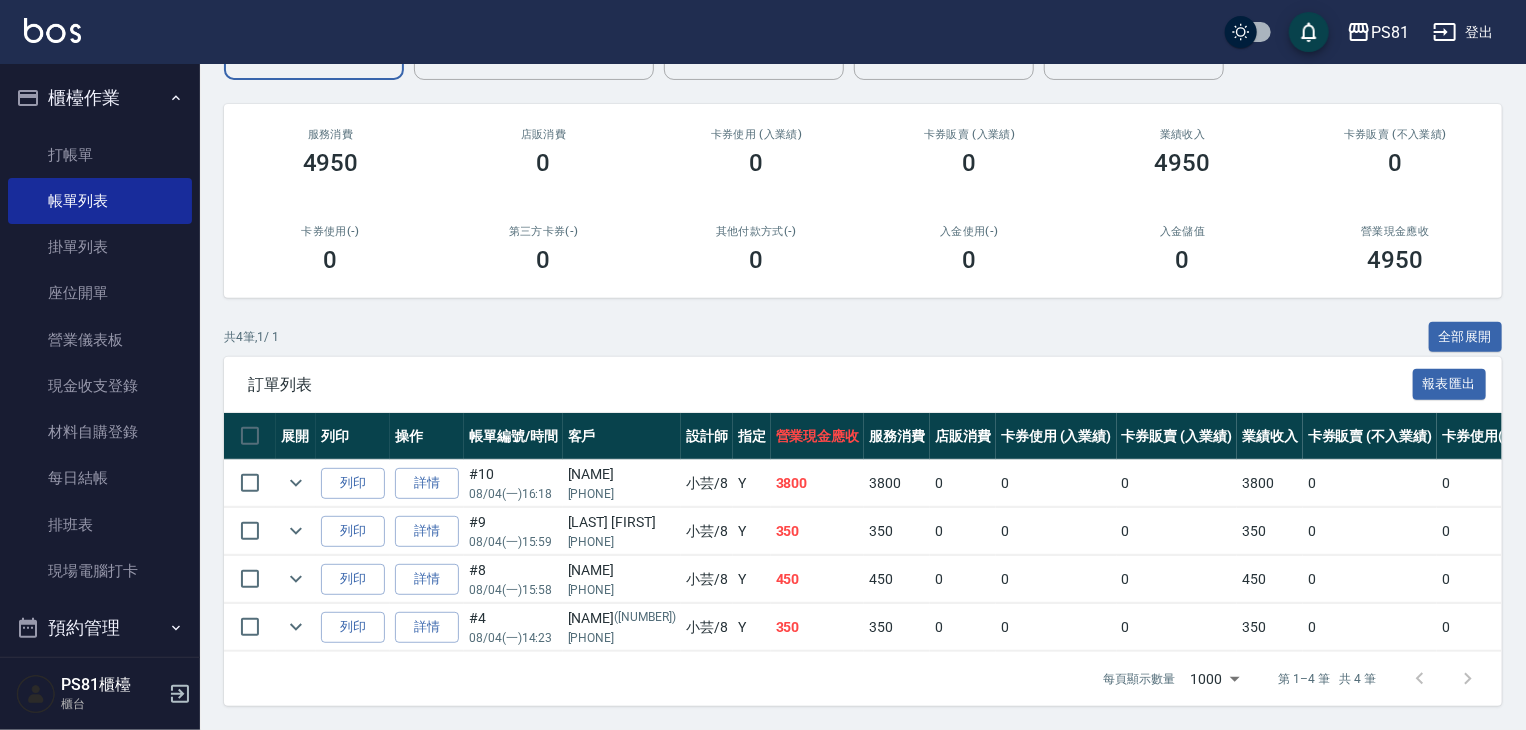 type on "小芸-8" 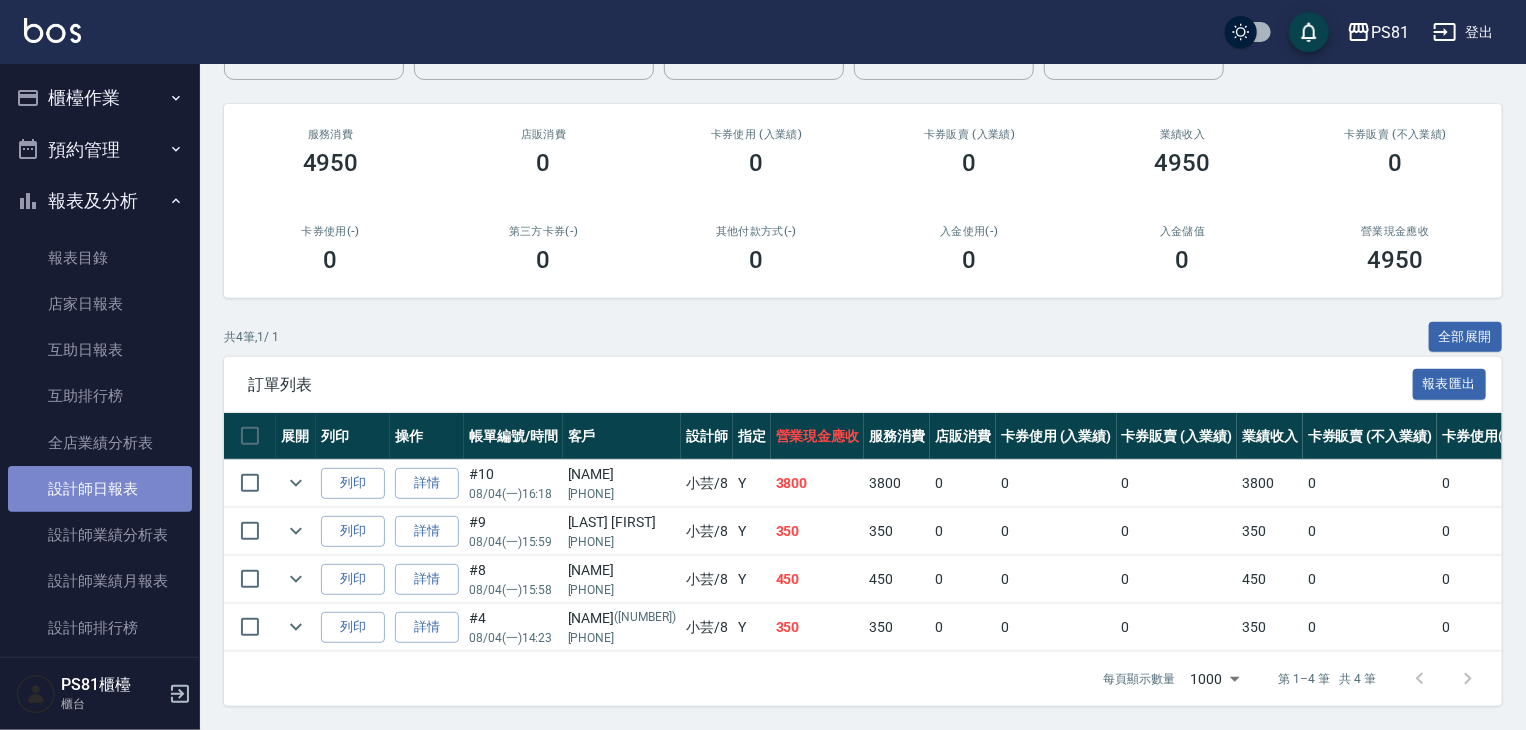 click on "設計師日報表" at bounding box center [100, 489] 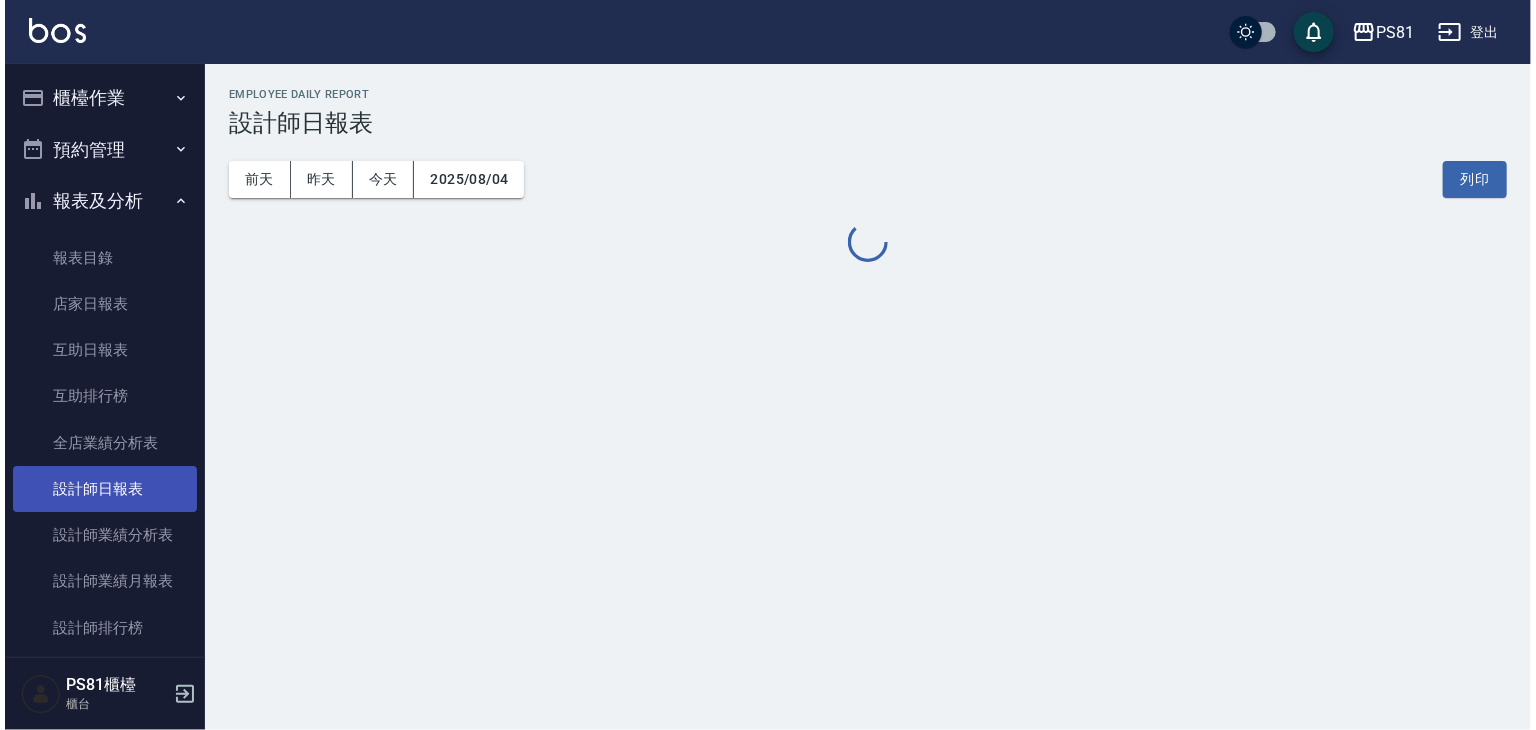 scroll, scrollTop: 0, scrollLeft: 0, axis: both 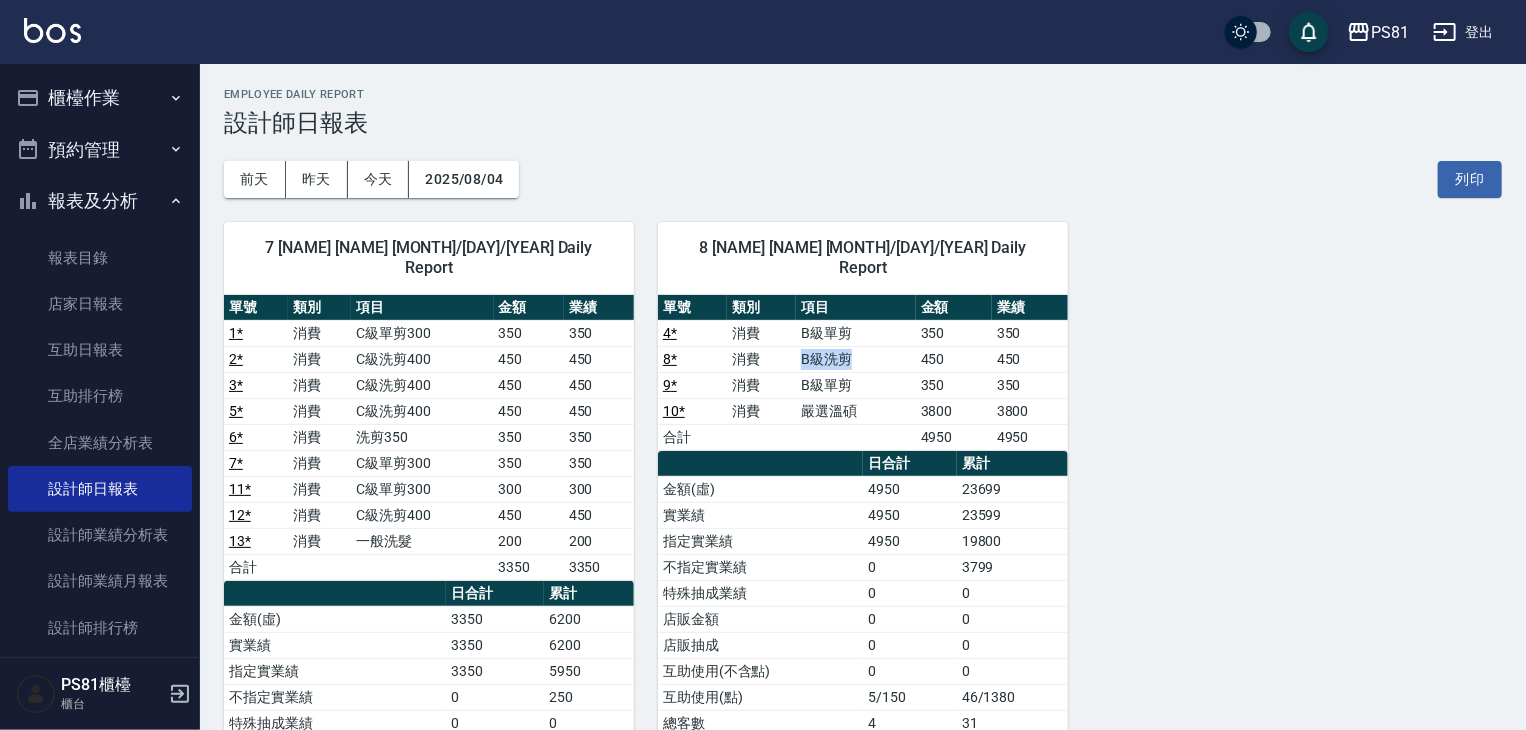drag, startPoint x: 800, startPoint y: 335, endPoint x: 856, endPoint y: 369, distance: 65.51336 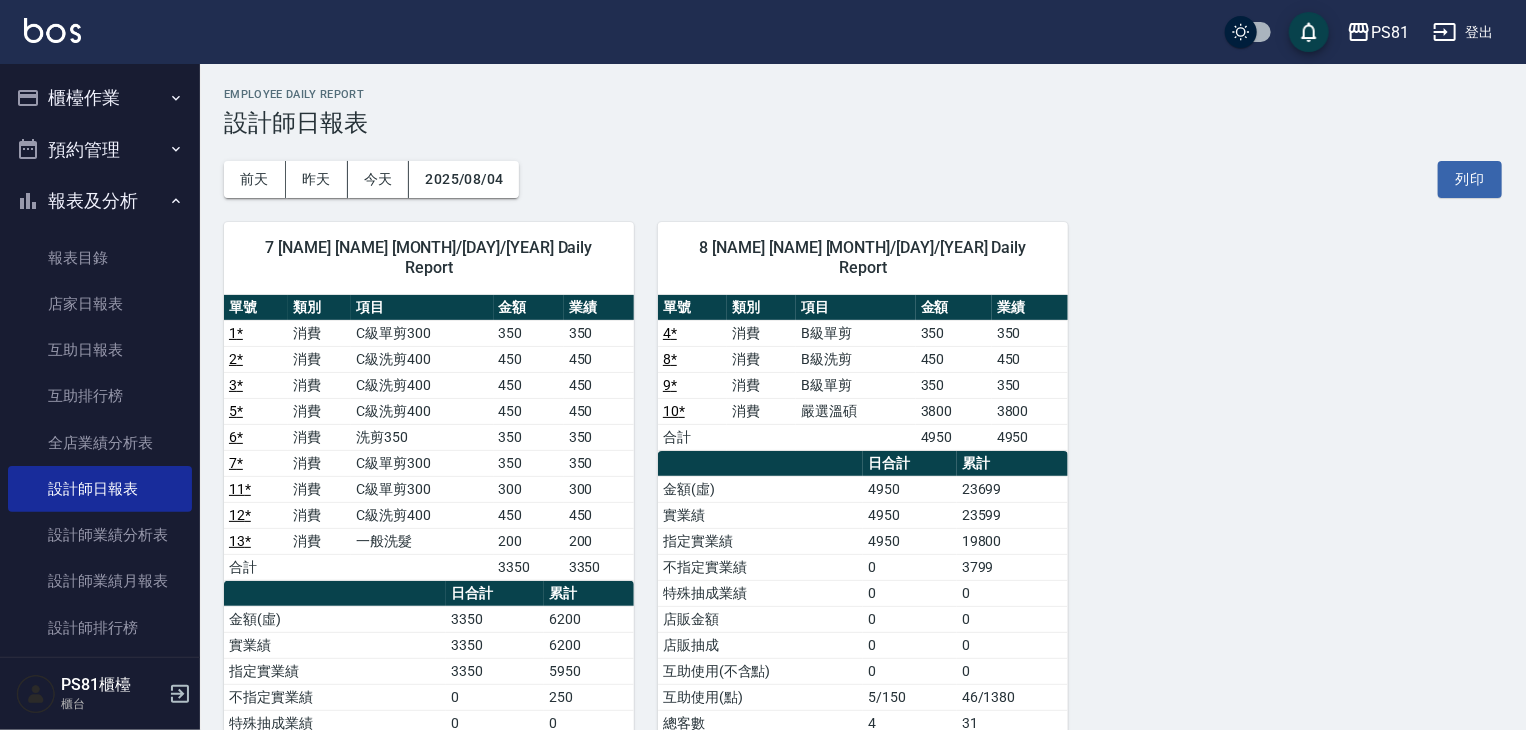 click on "B級單剪" at bounding box center [856, 385] 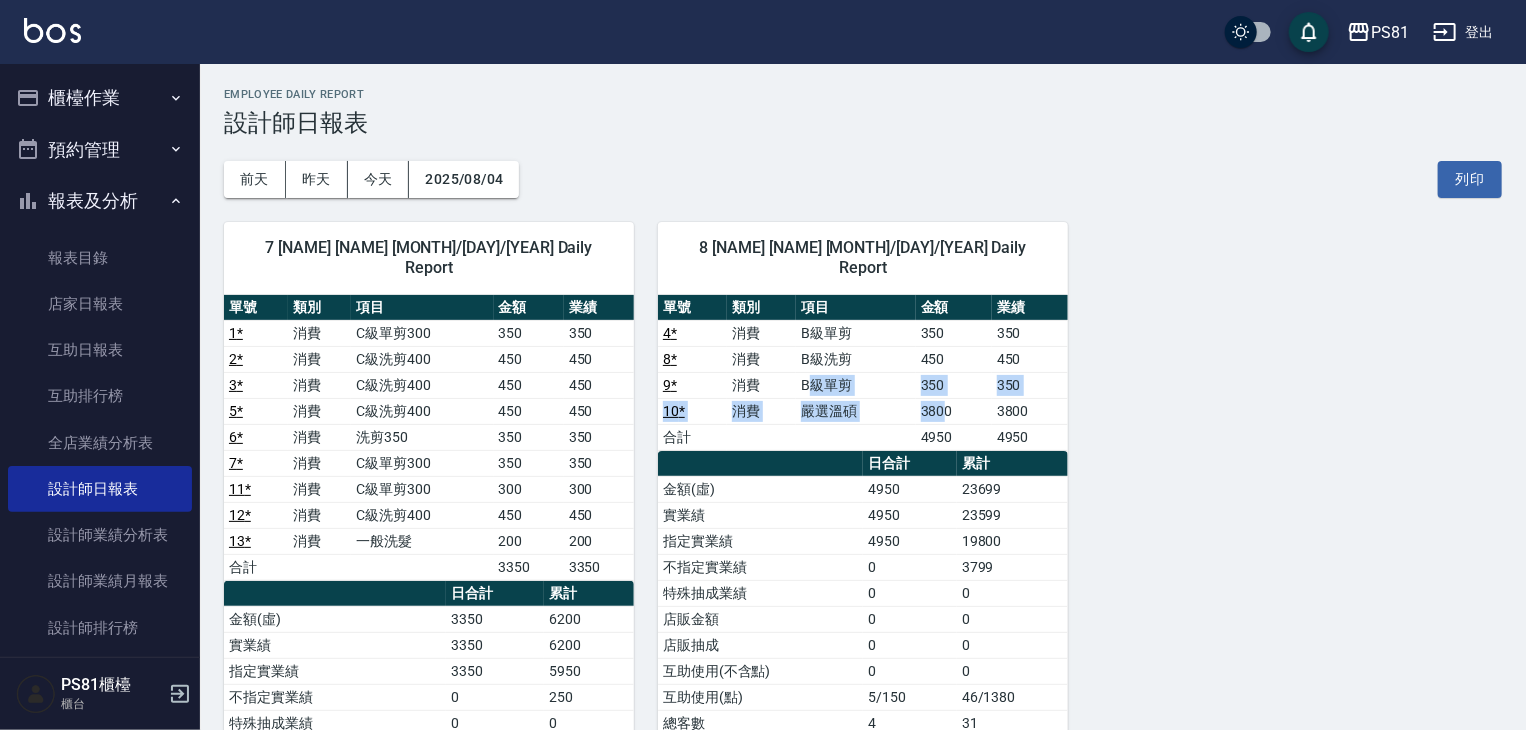 drag, startPoint x: 816, startPoint y: 359, endPoint x: 944, endPoint y: 380, distance: 129.71121 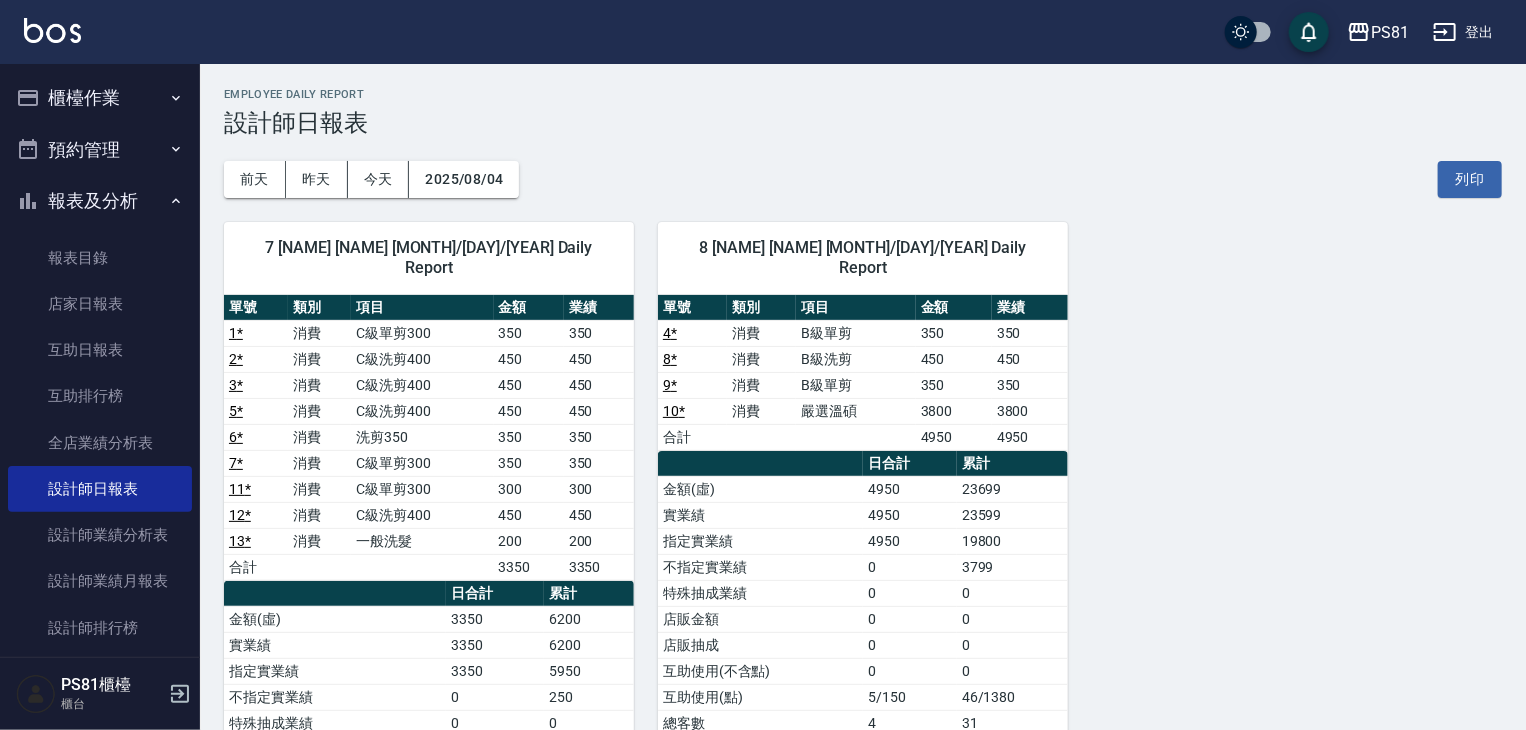 click on "4950" at bounding box center [954, 437] 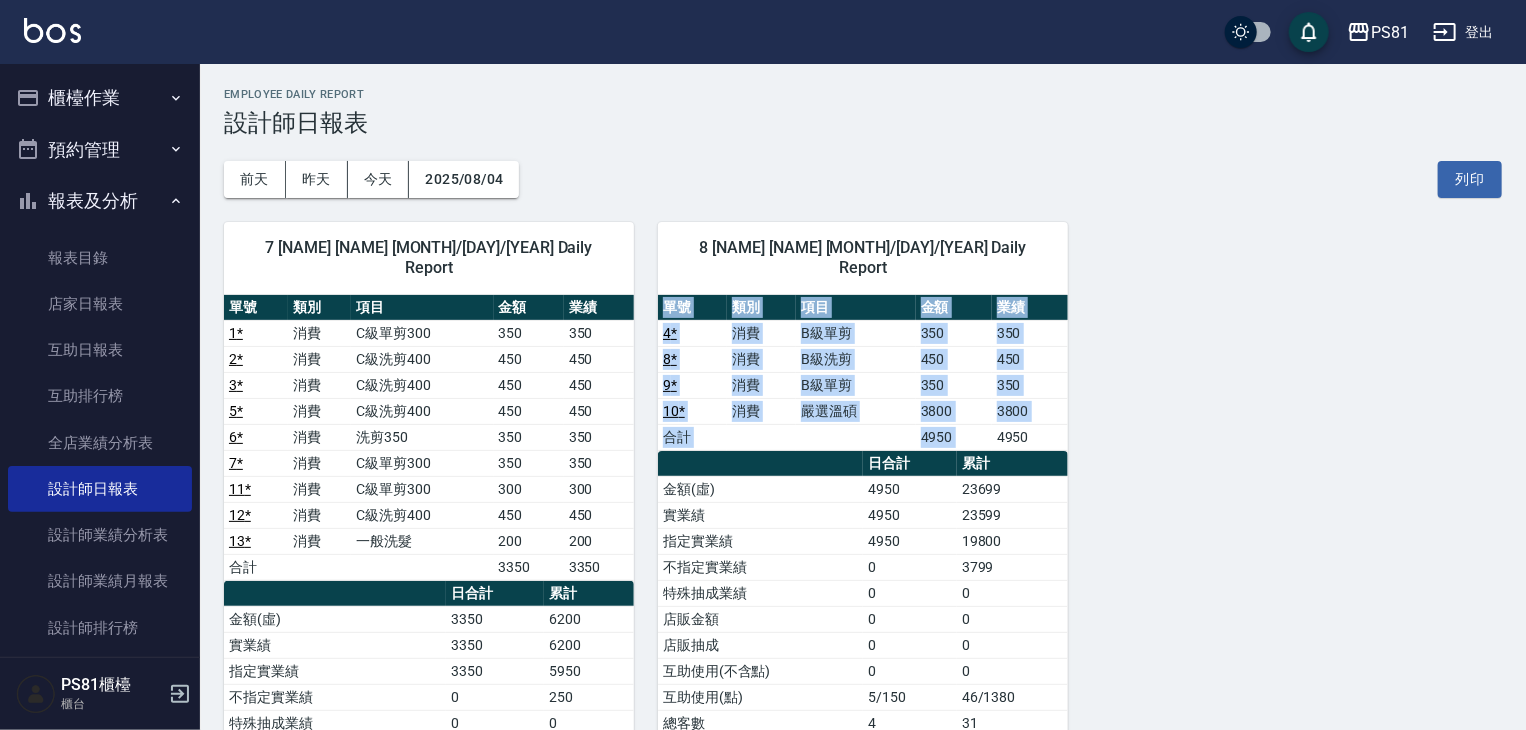 drag, startPoint x: 996, startPoint y: 412, endPoint x: 1164, endPoint y: 411, distance: 168.00298 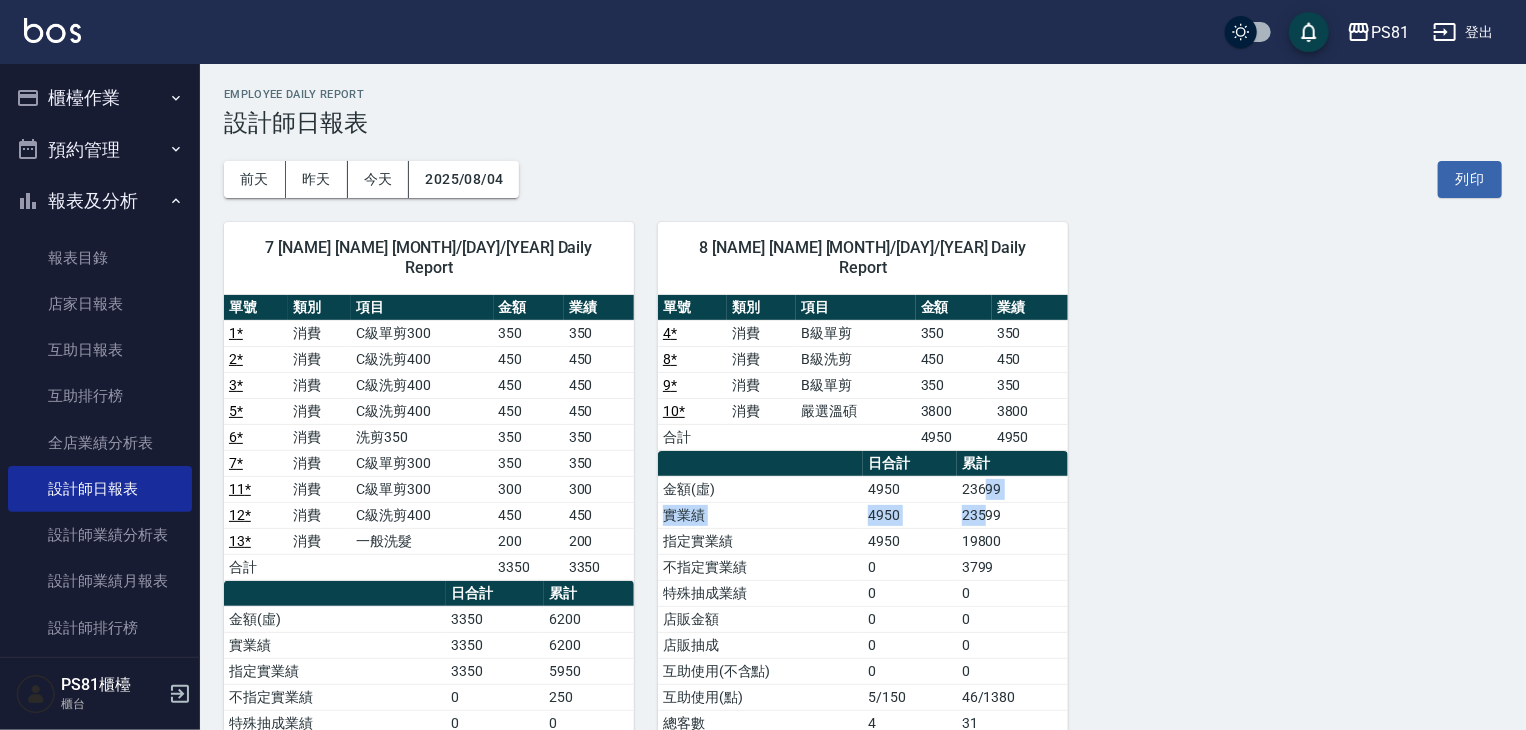 drag, startPoint x: 986, startPoint y: 479, endPoint x: 955, endPoint y: 497, distance: 35.846897 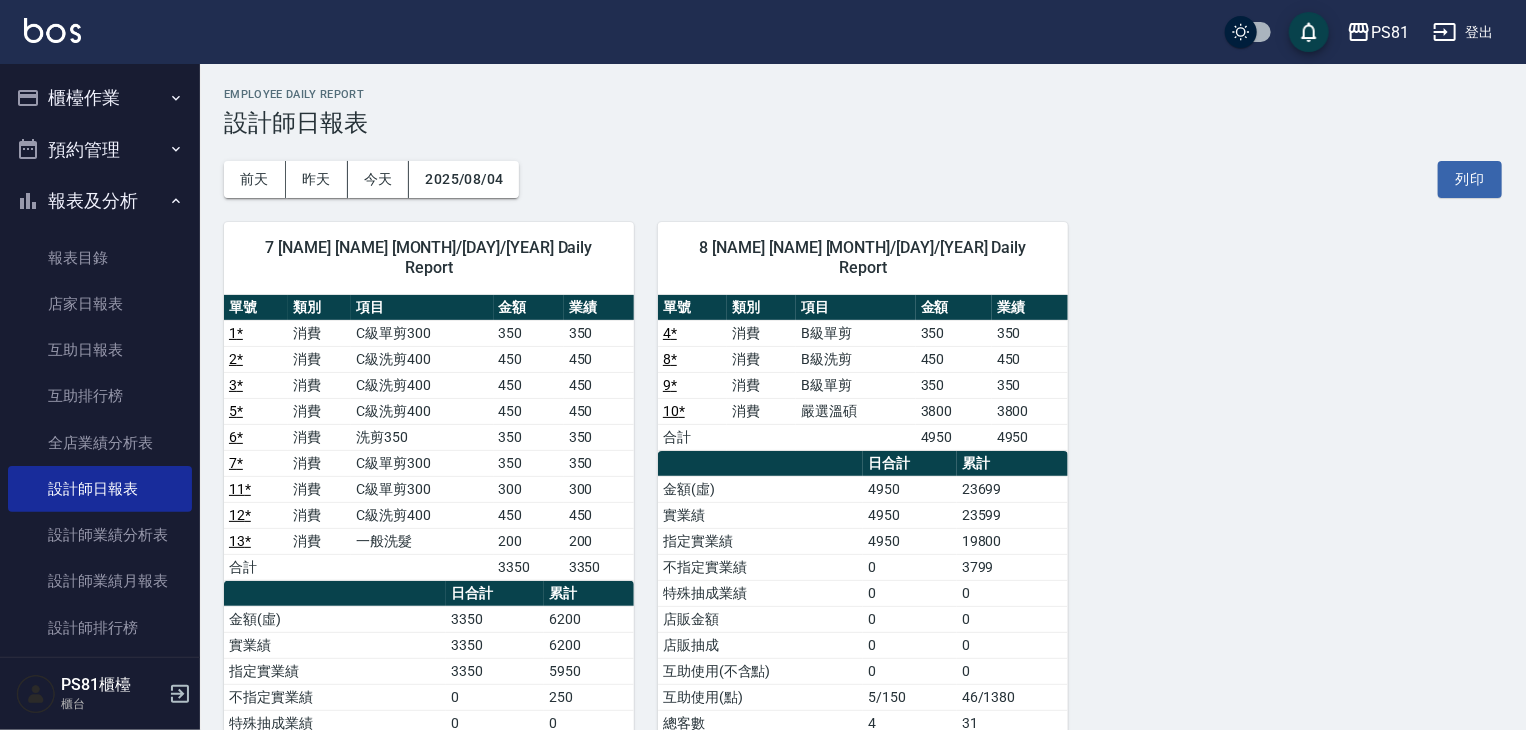 click on "報表及分析" at bounding box center (100, 201) 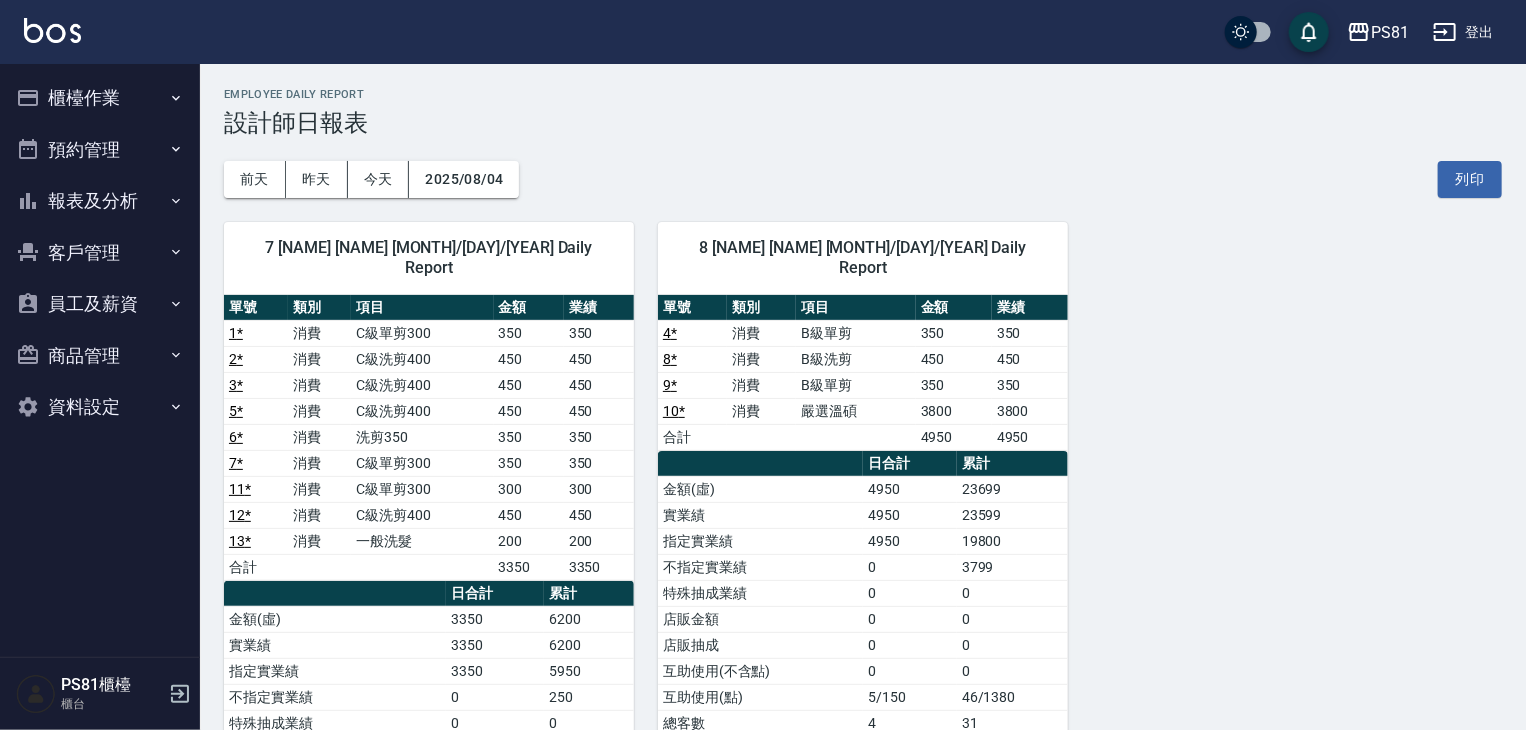 click on "櫃檯作業" at bounding box center (100, 98) 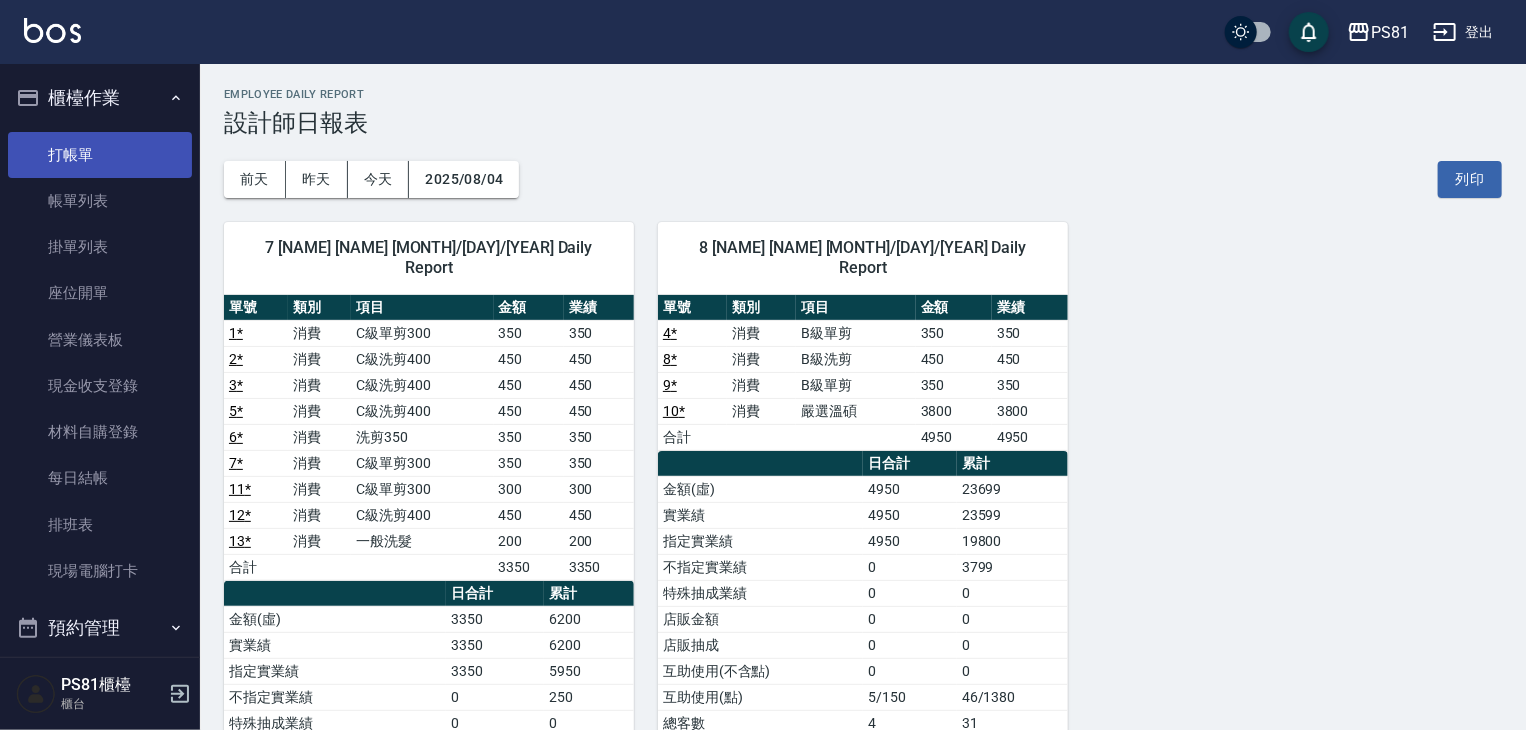 click on "打帳單" at bounding box center [100, 155] 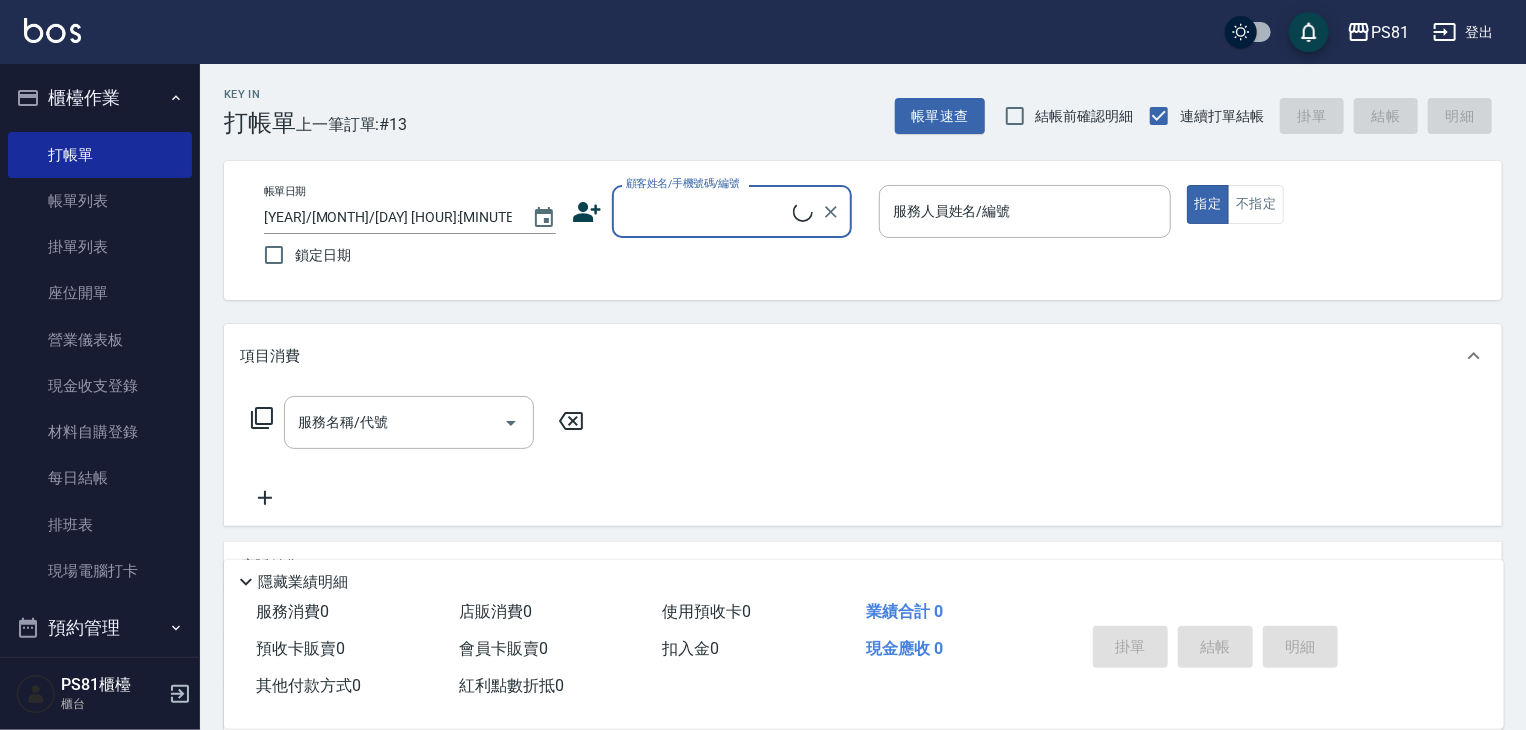 click on "Key In Billing Previous Order:#13 Bill Quick Check Details Before Checkout Continuous Billing Checkout Details Bill Date [YEAR]/[MONTH]/[DAY] Lock Date Customer Name/Phone Number/ID Customer Name/Phone Number/ID Service Staff Name/ID Service Staff Name/ID Specify Unspecified Item Consumption Service Name/Code Service Name/Code Retail Sales Service Staff Name/ID Service Staff Name/ID Product Code/Name Product Code/Name Prepaid Card Sales Card Name/Code Card Name/Code Use Prepaid Card Other Payment Methods Other Payment Methods Other Payment Methods Remarks and Source Remarks Remarks Order Source Order Source Hide Performance Details Service Consumption 0 Retail Consumption 0 Use Prepaid Card 0 Performance Total 0 Prepaid Card Sales 0 Membership Card Sales 0 Deduction 0 Cash Receivable 0 Other Payment Methods 0 Bonus Points Offset 0 Pending Order Checkout Details" at bounding box center [863, 518] 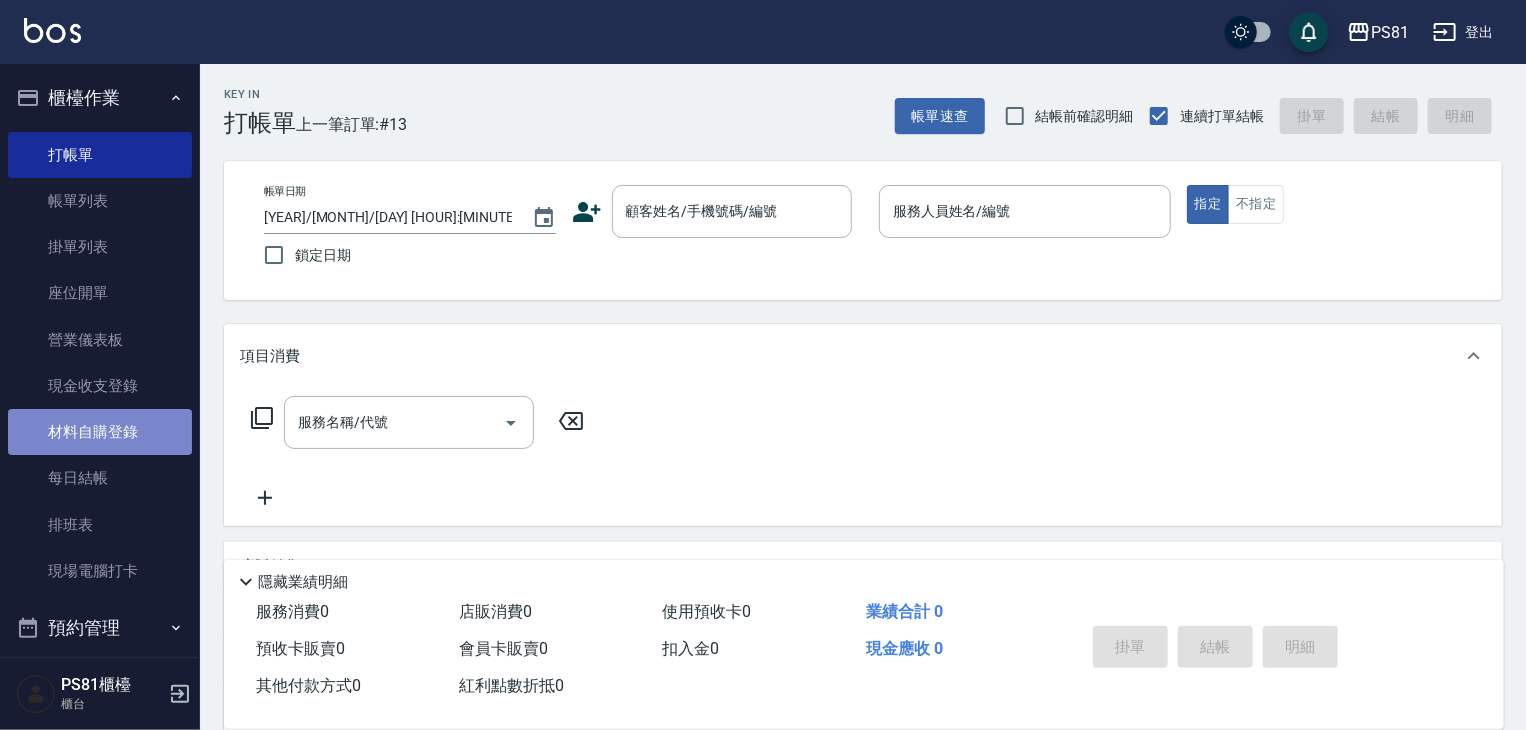 click on "材料自購登錄" at bounding box center [100, 432] 